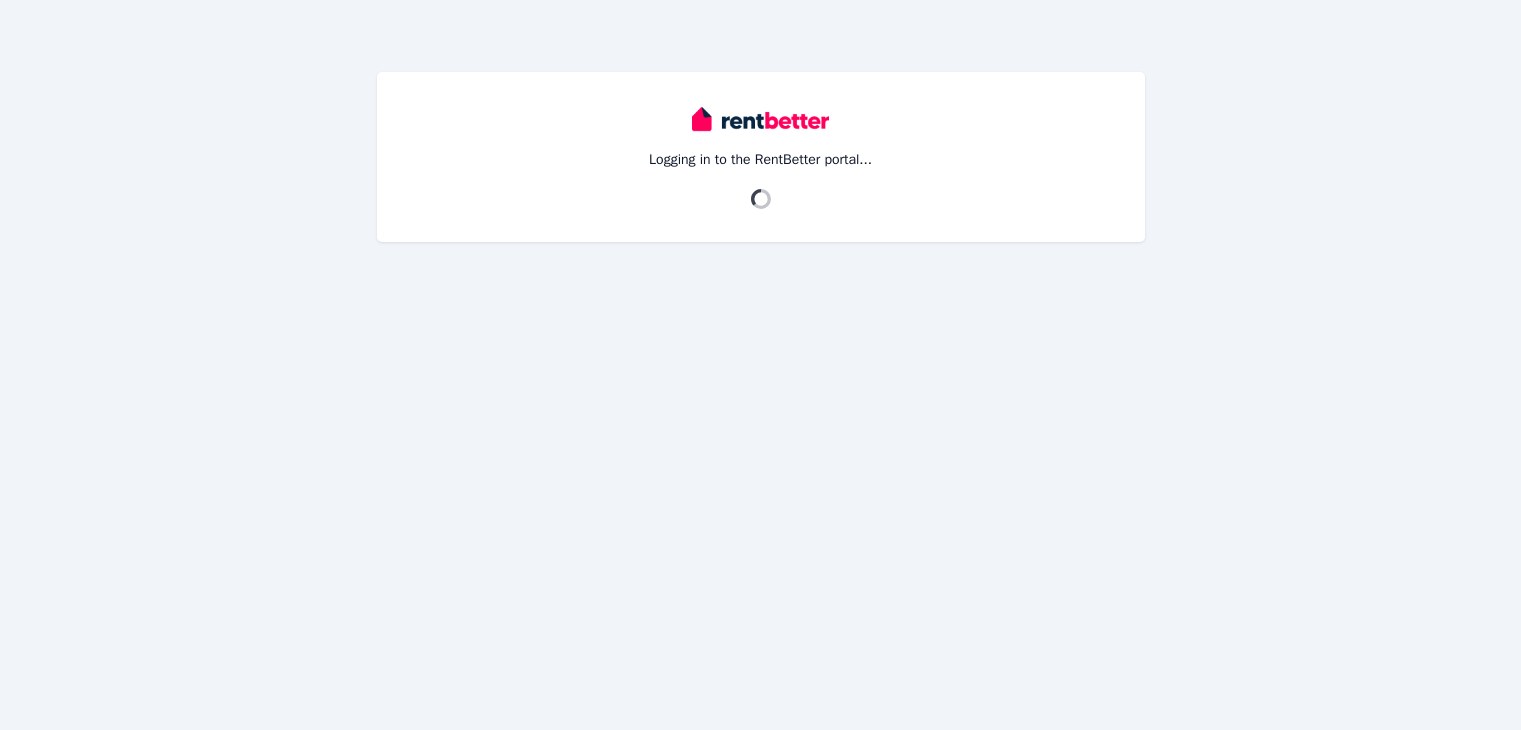 scroll, scrollTop: 0, scrollLeft: 0, axis: both 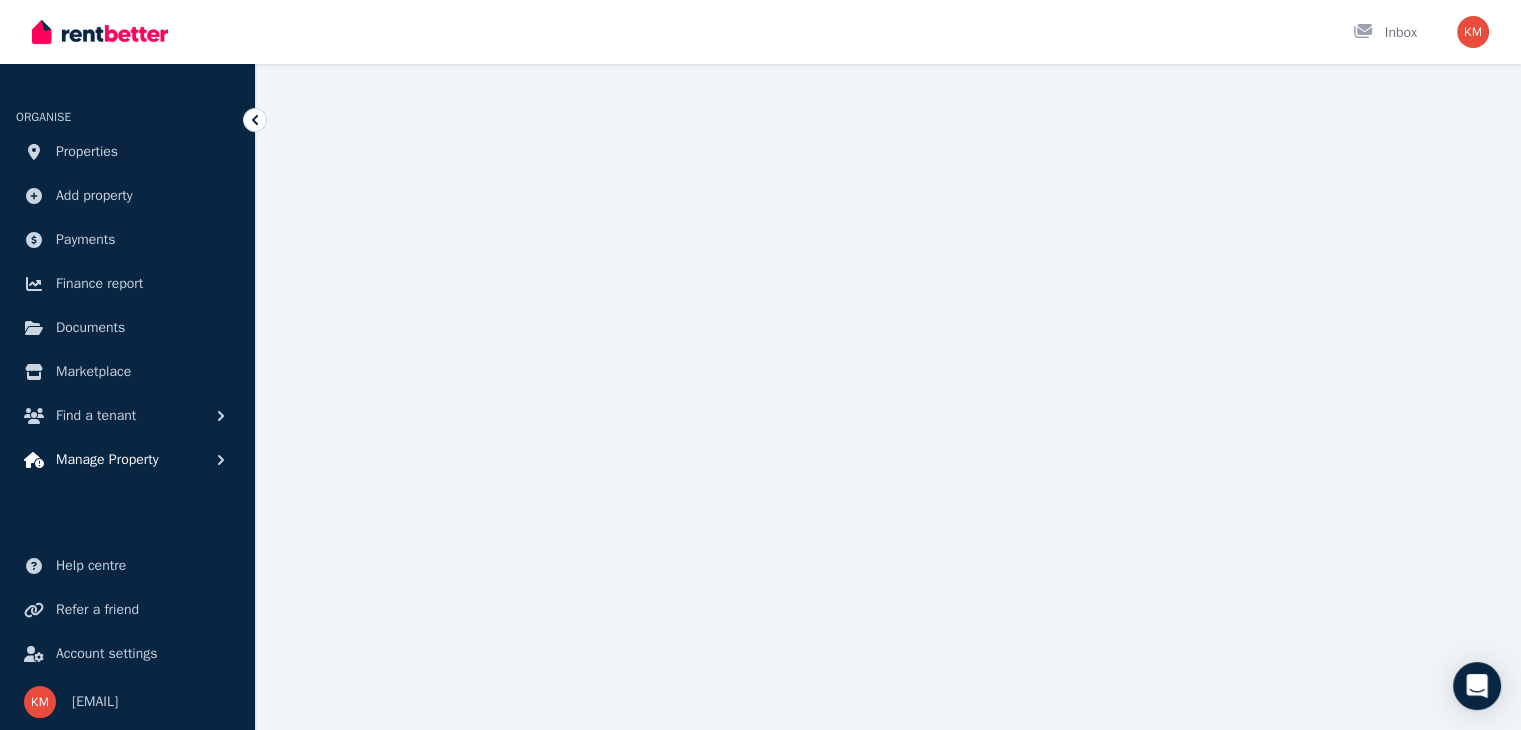 click on "Manage Property" at bounding box center [127, 460] 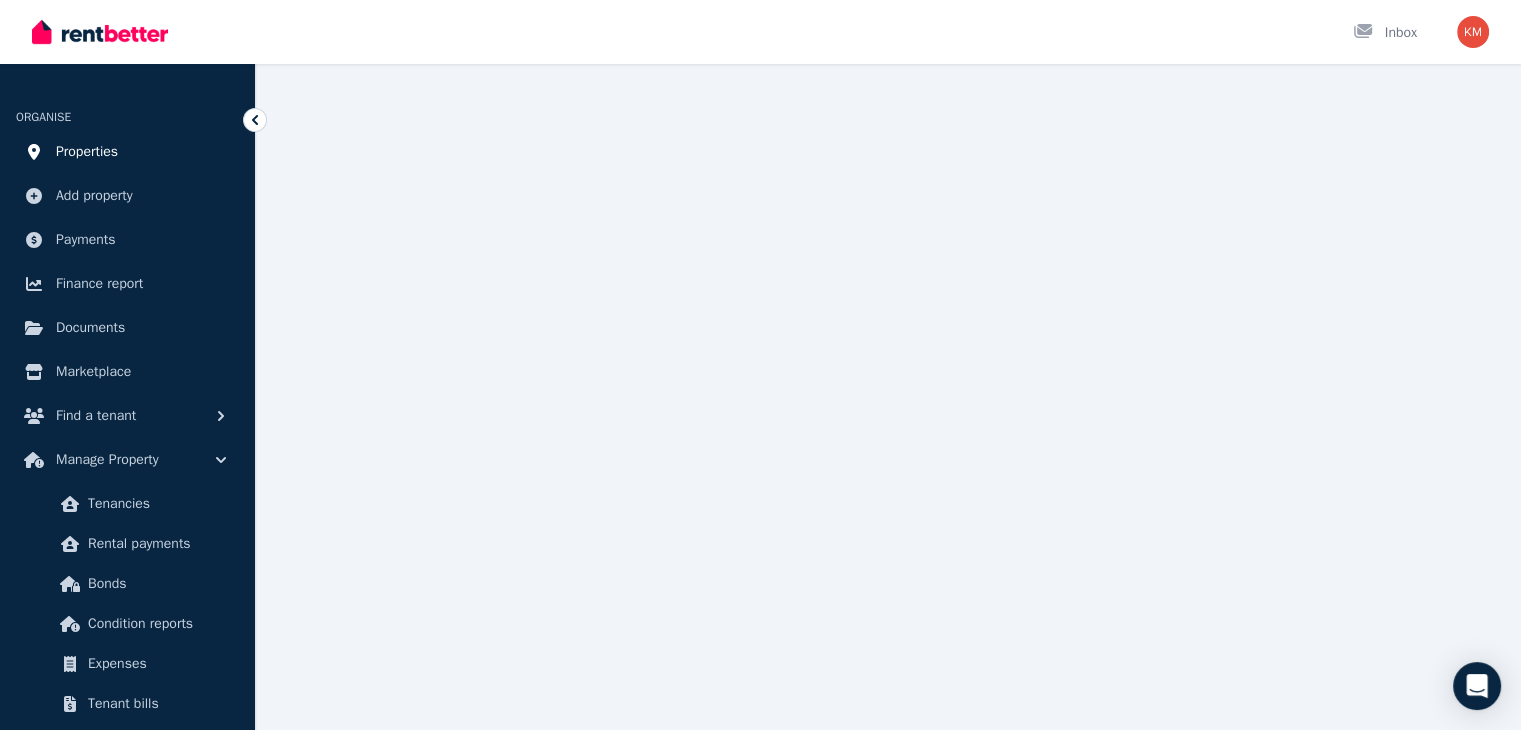 click on "Properties" at bounding box center [127, 152] 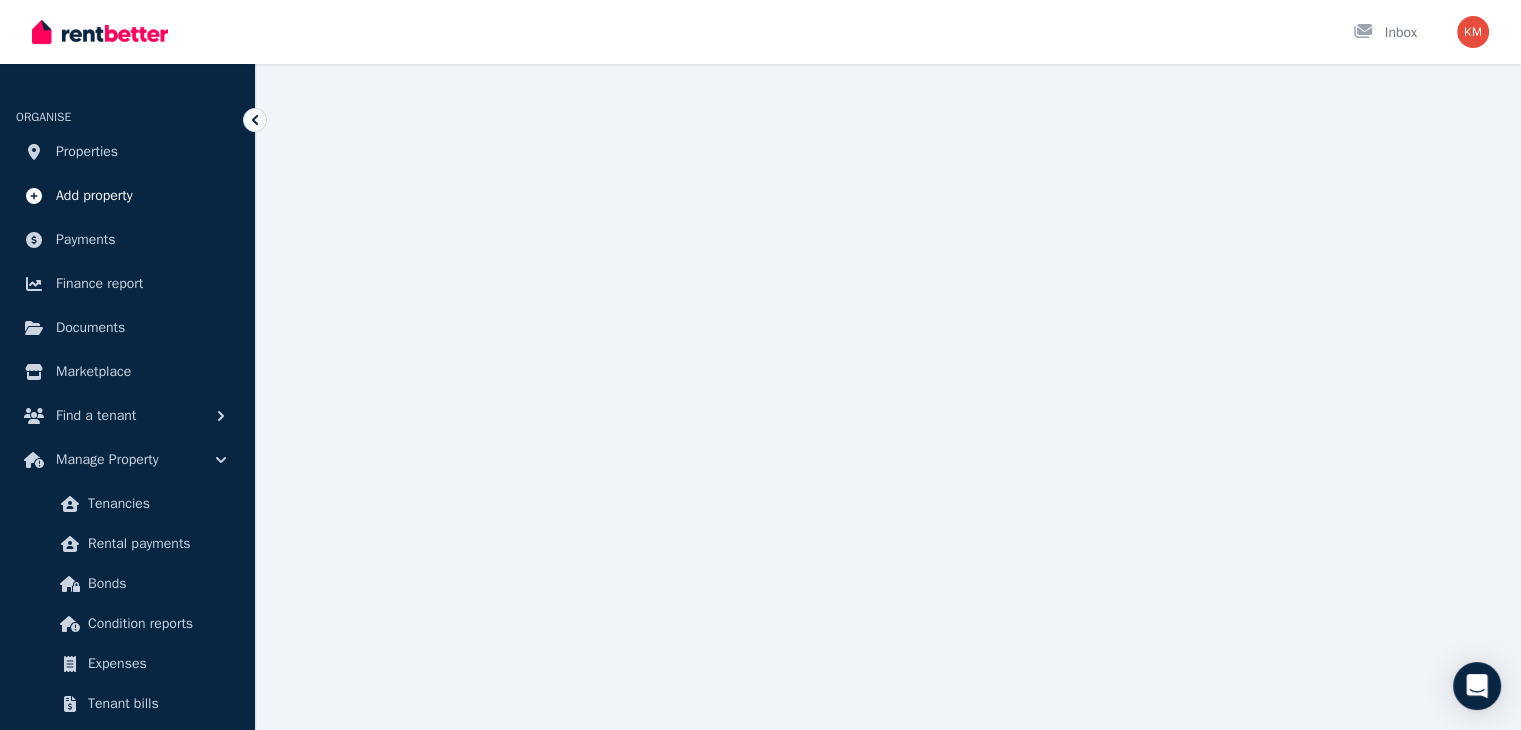 click on "Add property" at bounding box center [127, 196] 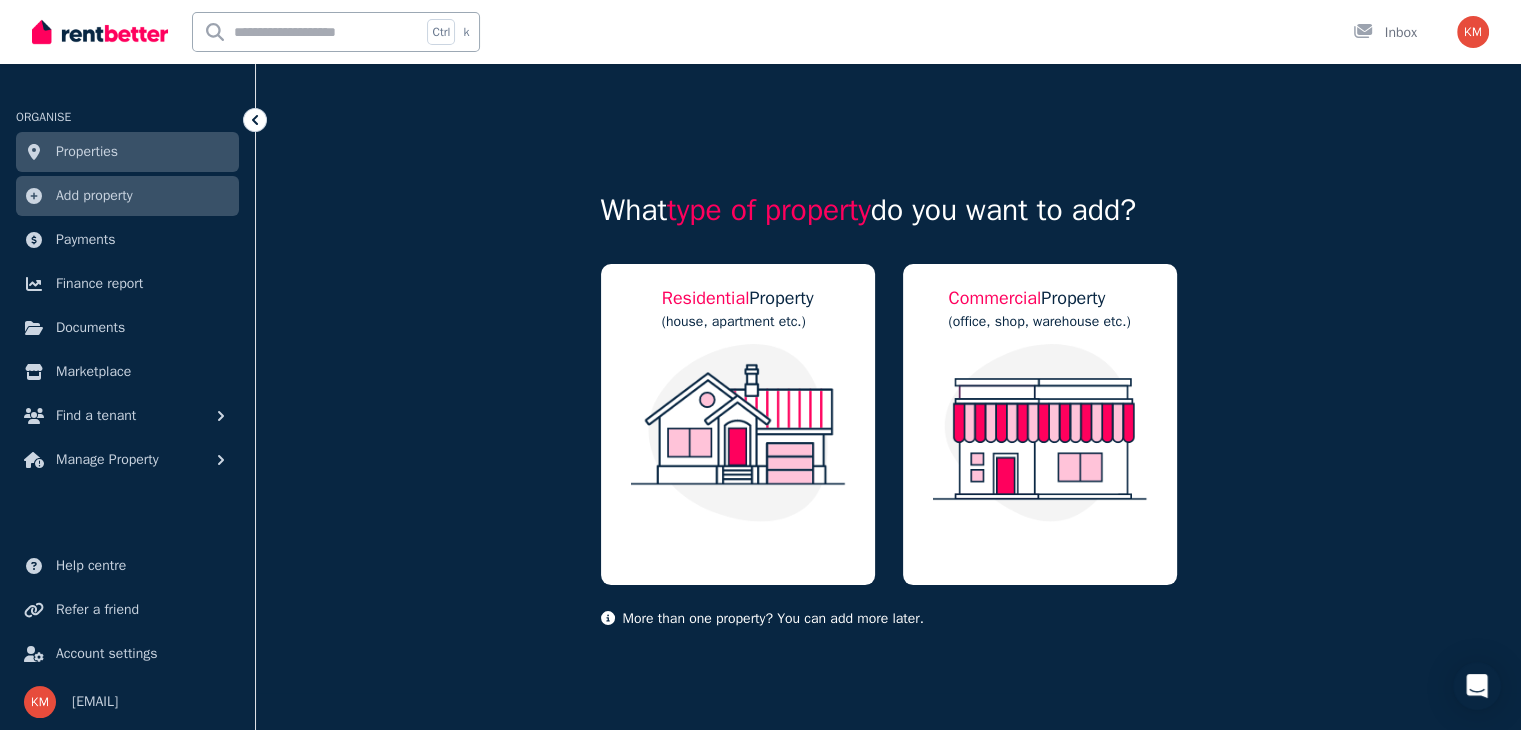 click on "Properties" at bounding box center (87, 152) 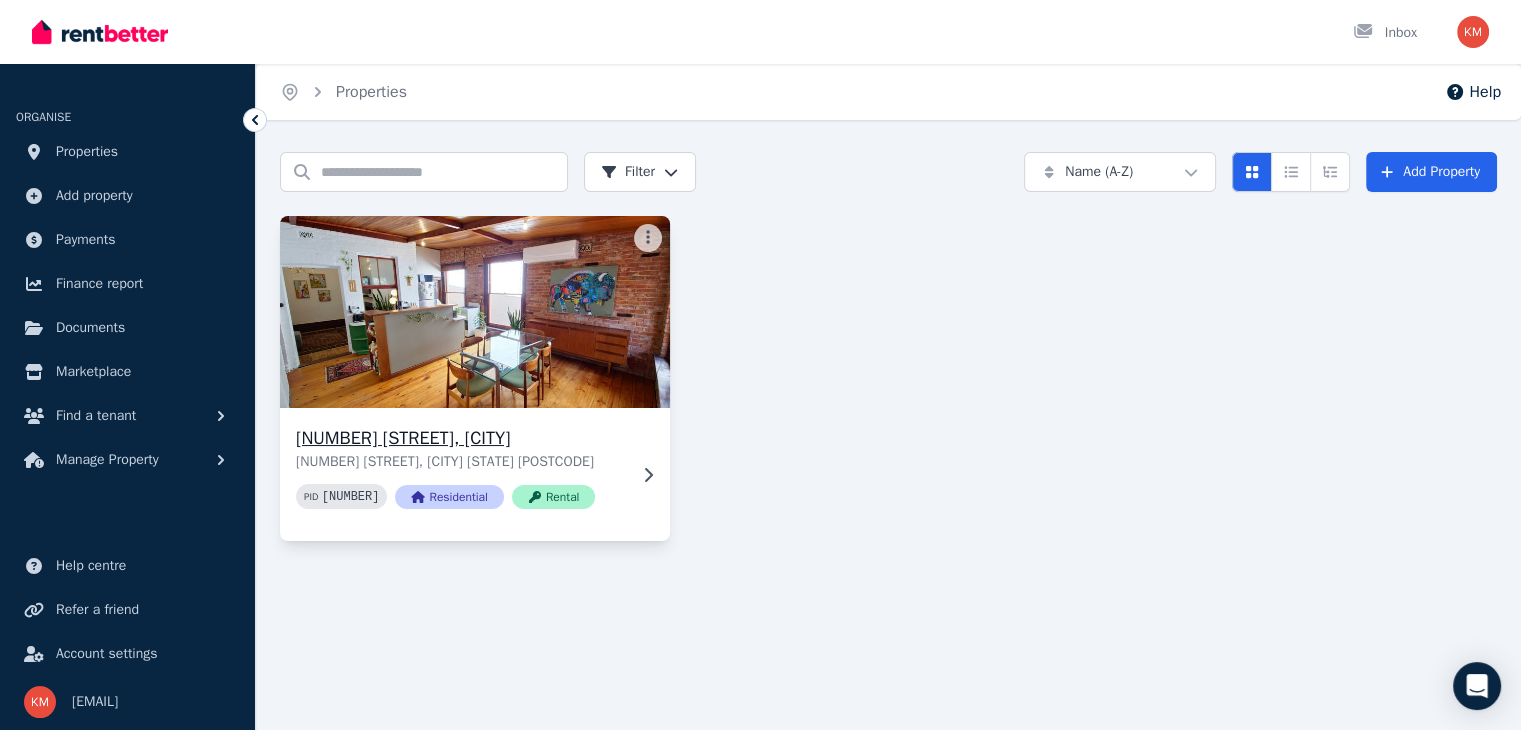 click at bounding box center (474, 312) 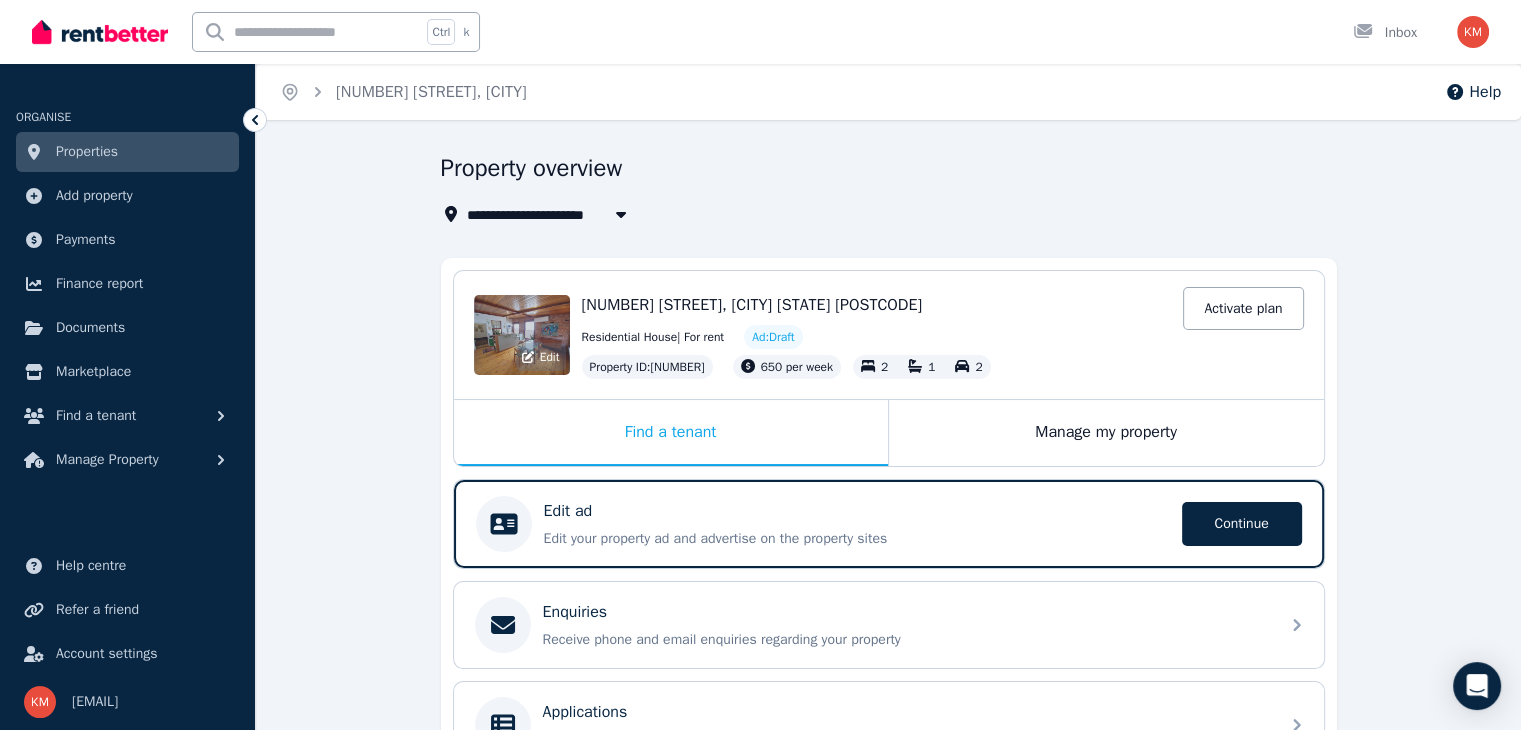 click on "Edit" at bounding box center (541, 357) 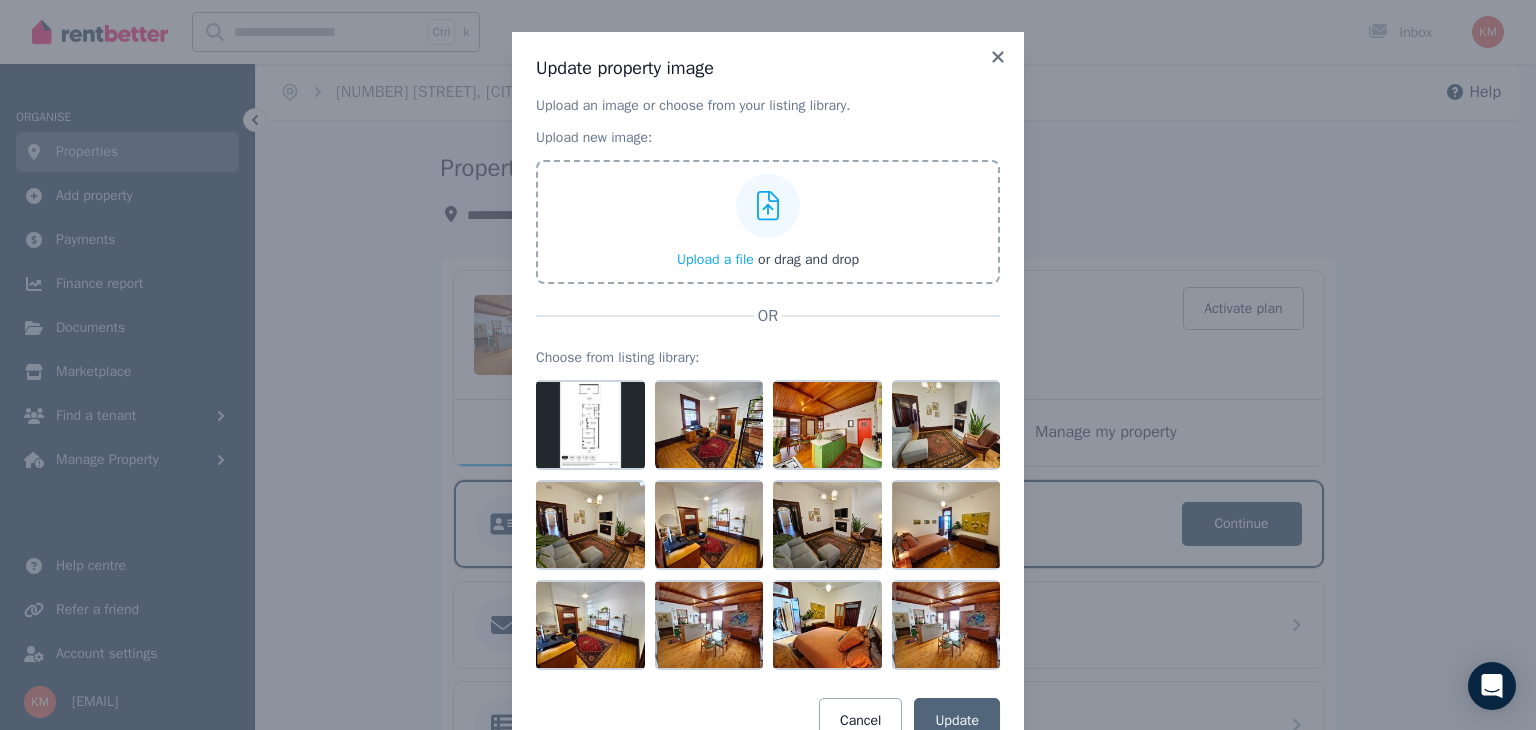 click on "Update property image Upload an image or choose from your listing library. Upload new image: Upload a file   or drag and drop OR Choose from listing library: Cancel Update" at bounding box center [768, 400] 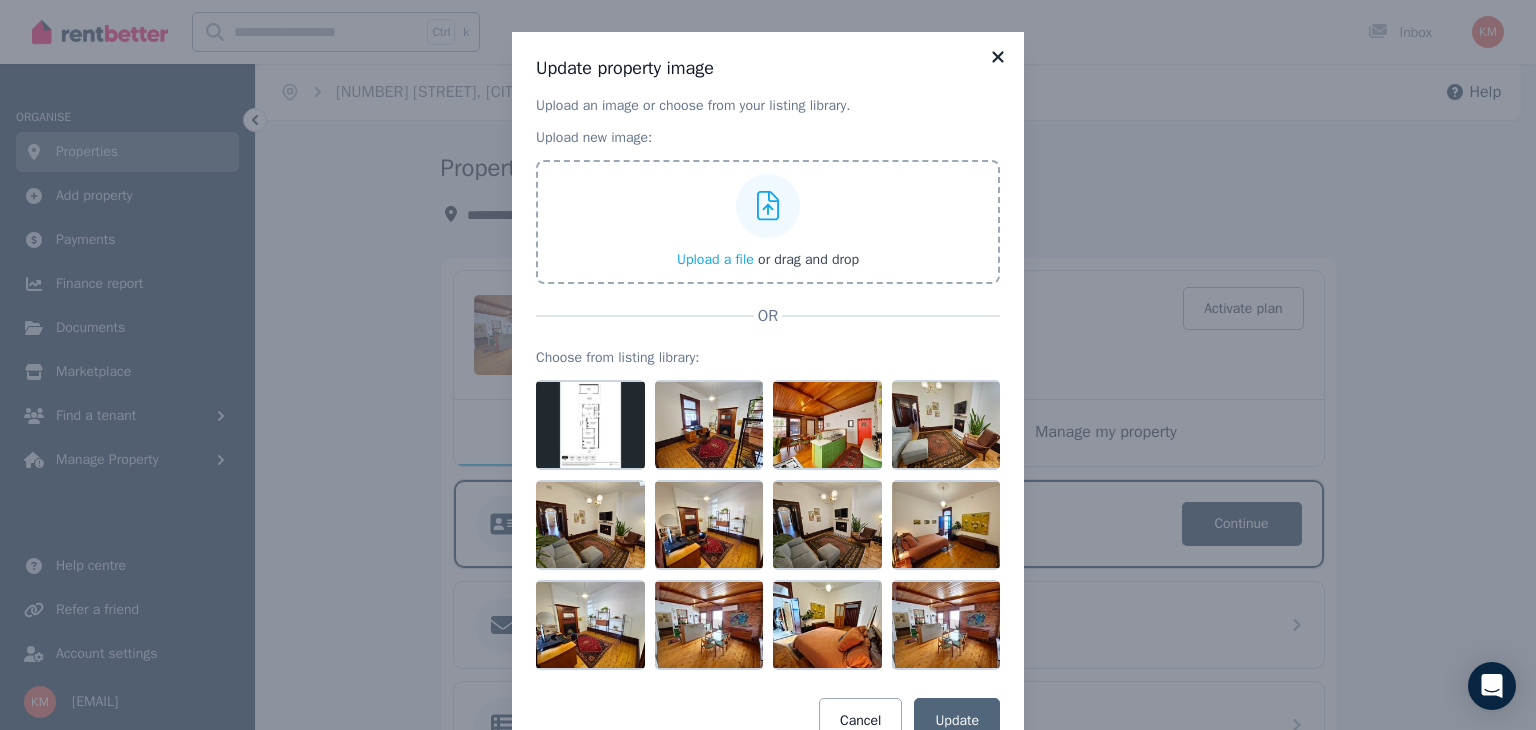 click 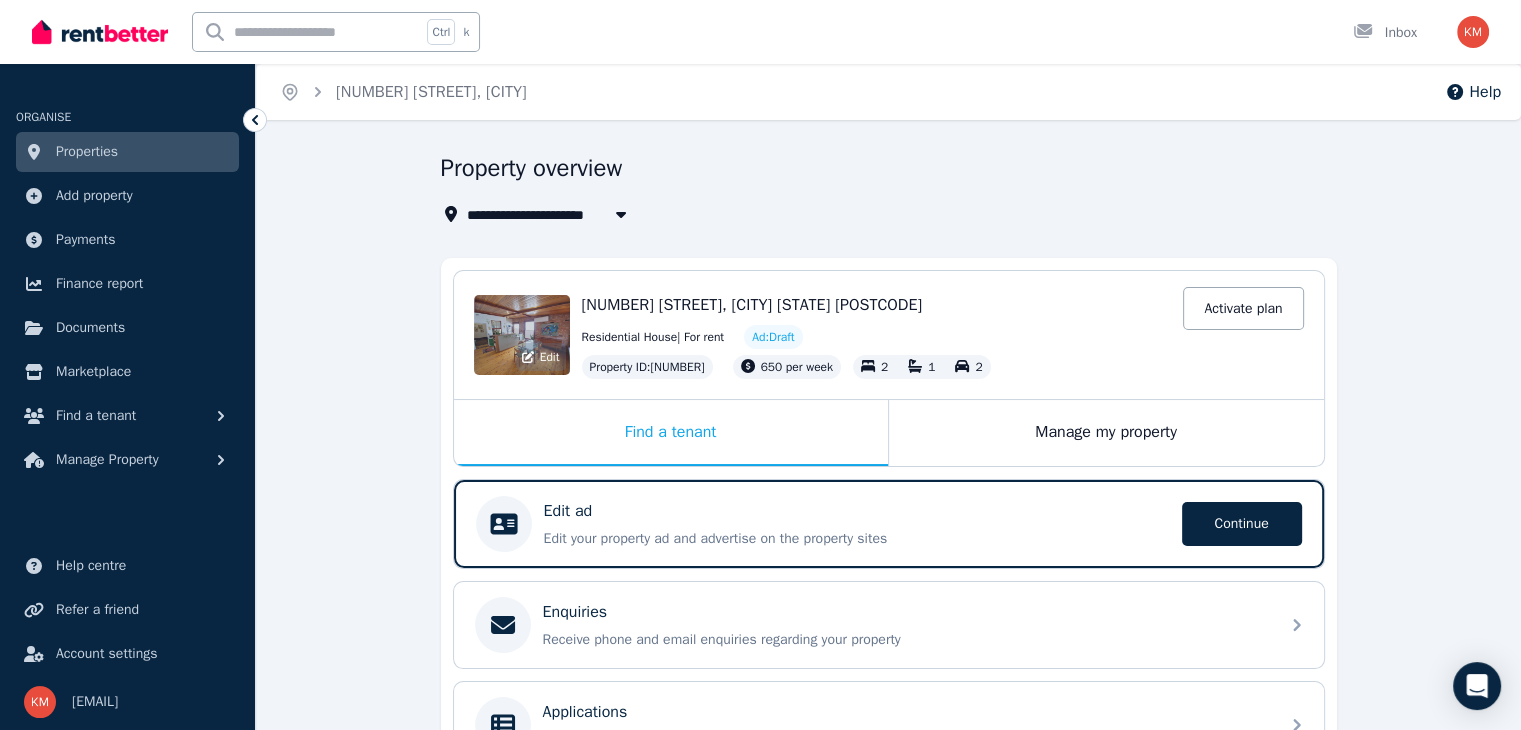 click on "Edit" at bounding box center [522, 335] 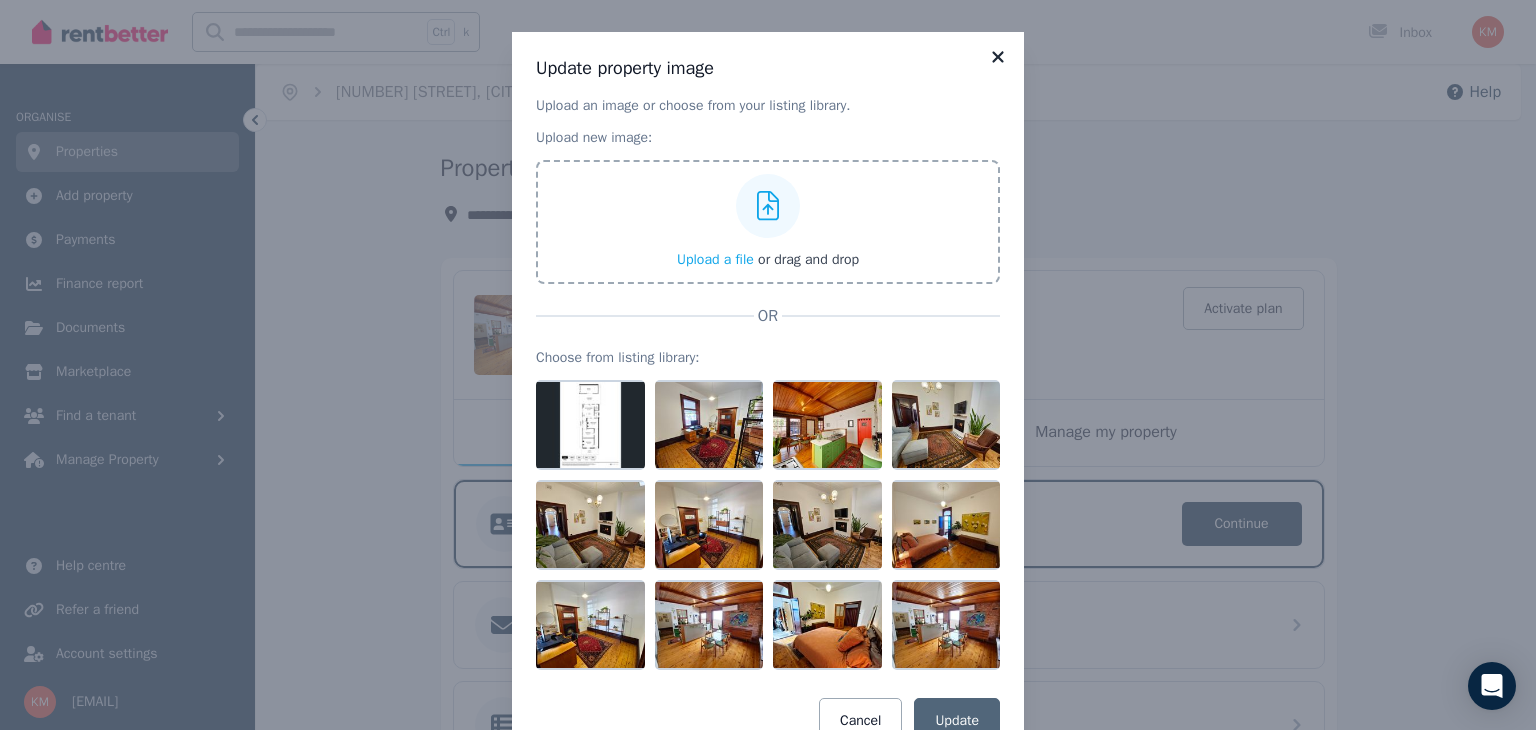click 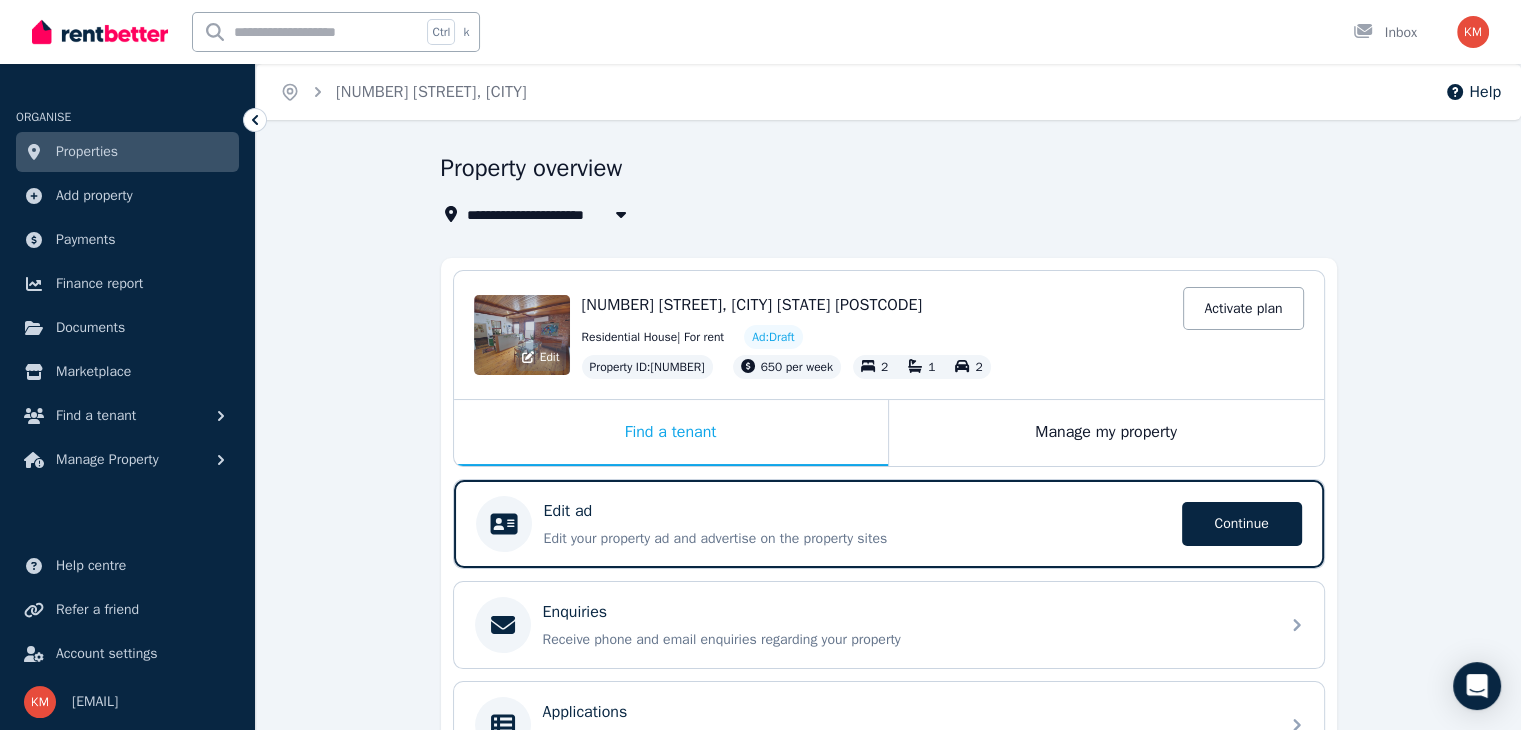 click on "Edit" at bounding box center [522, 335] 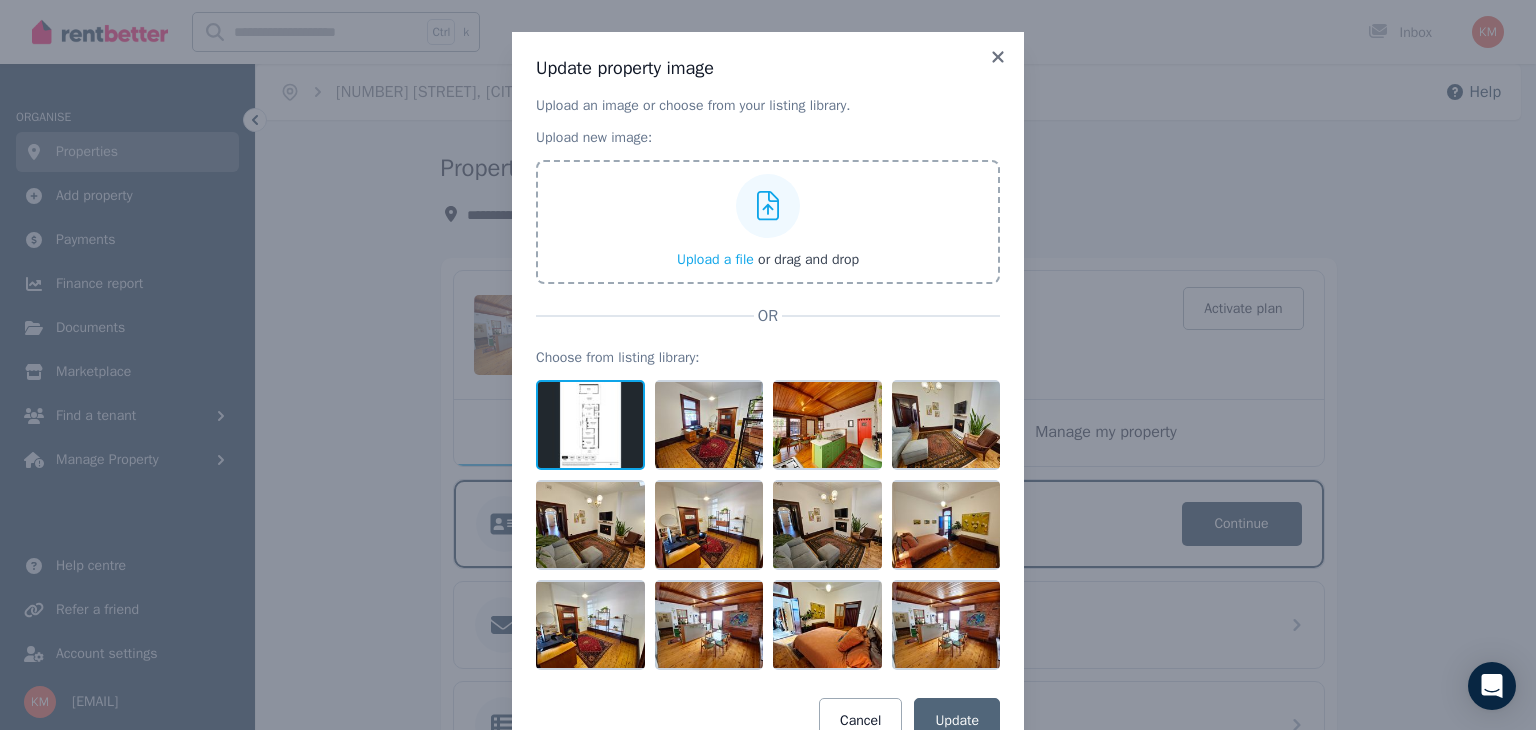 click at bounding box center [590, 425] 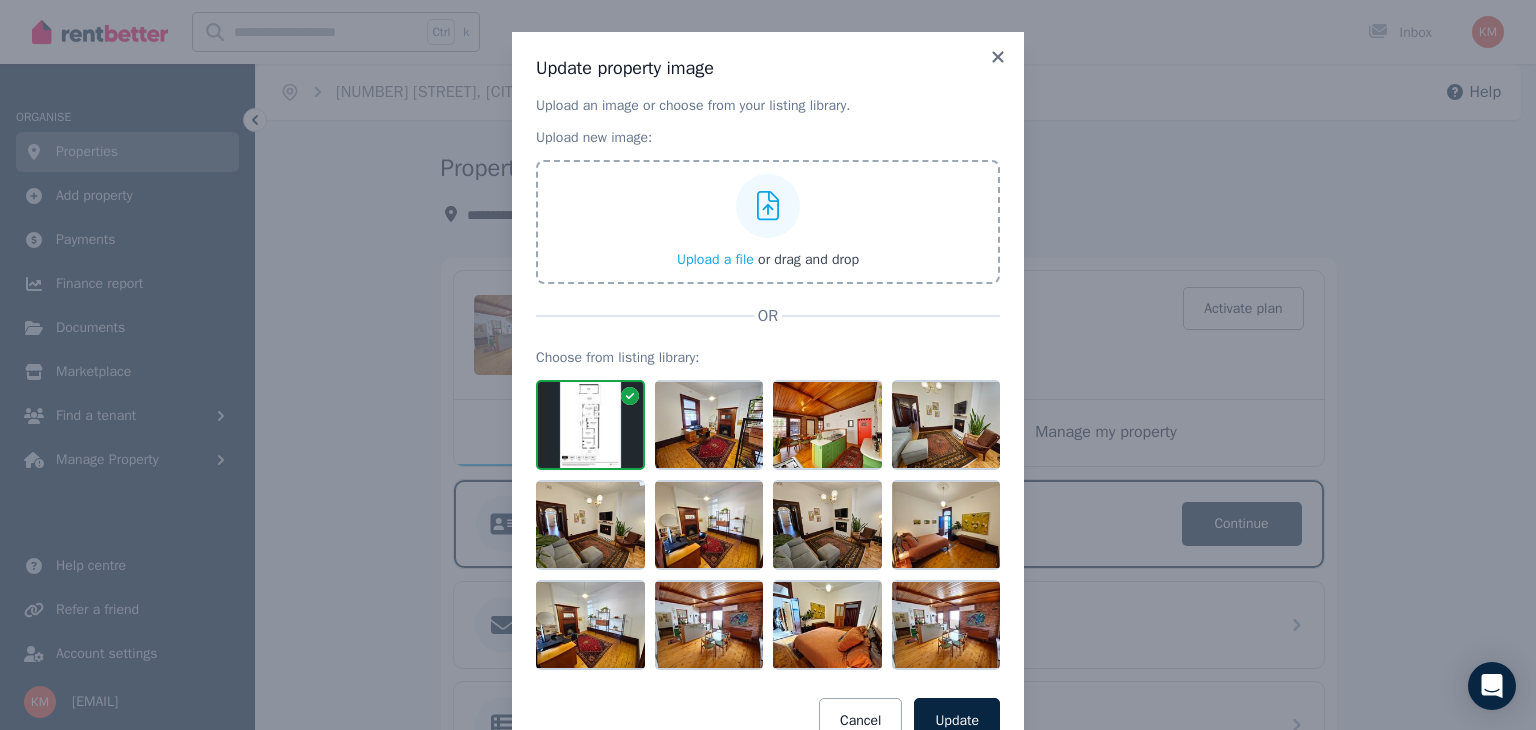 click at bounding box center (590, 425) 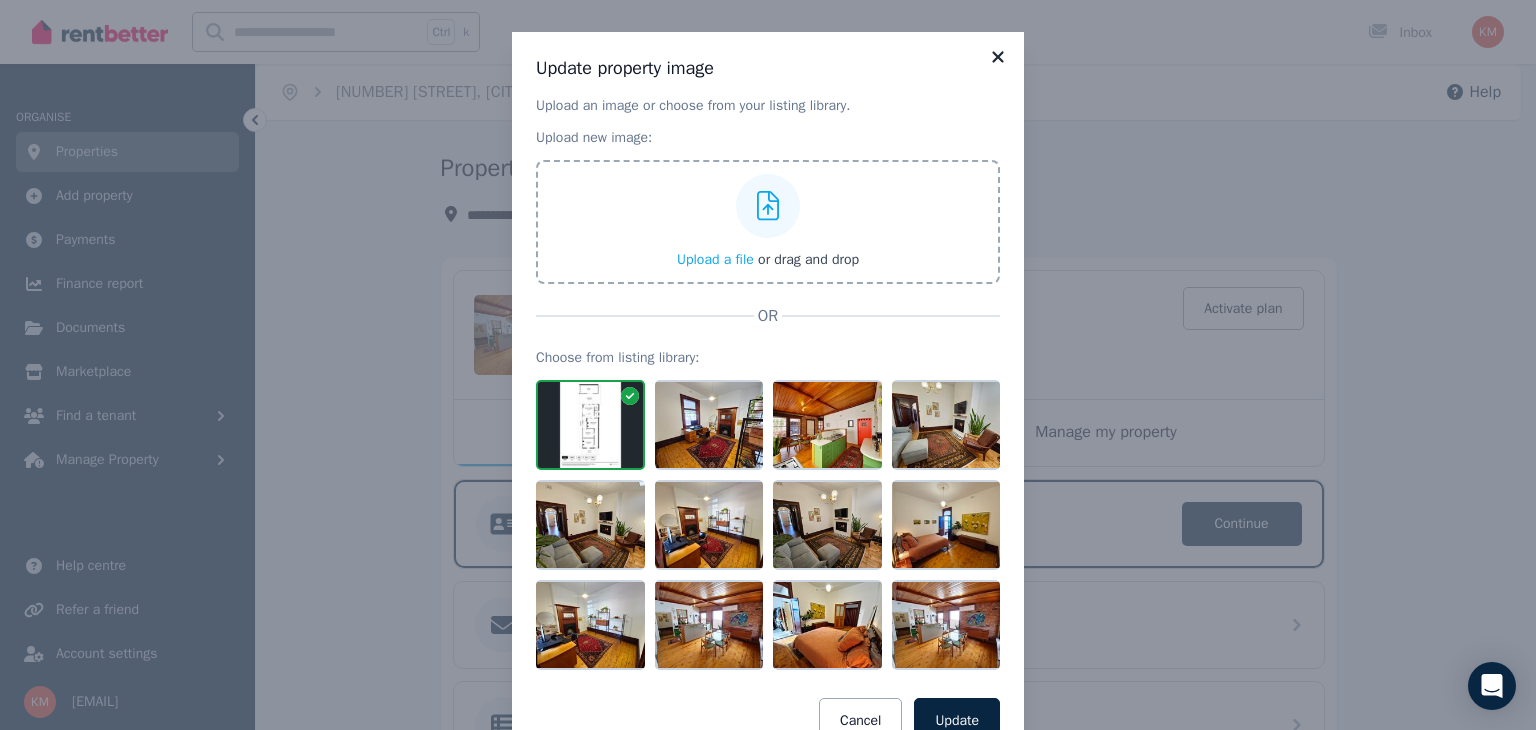 click 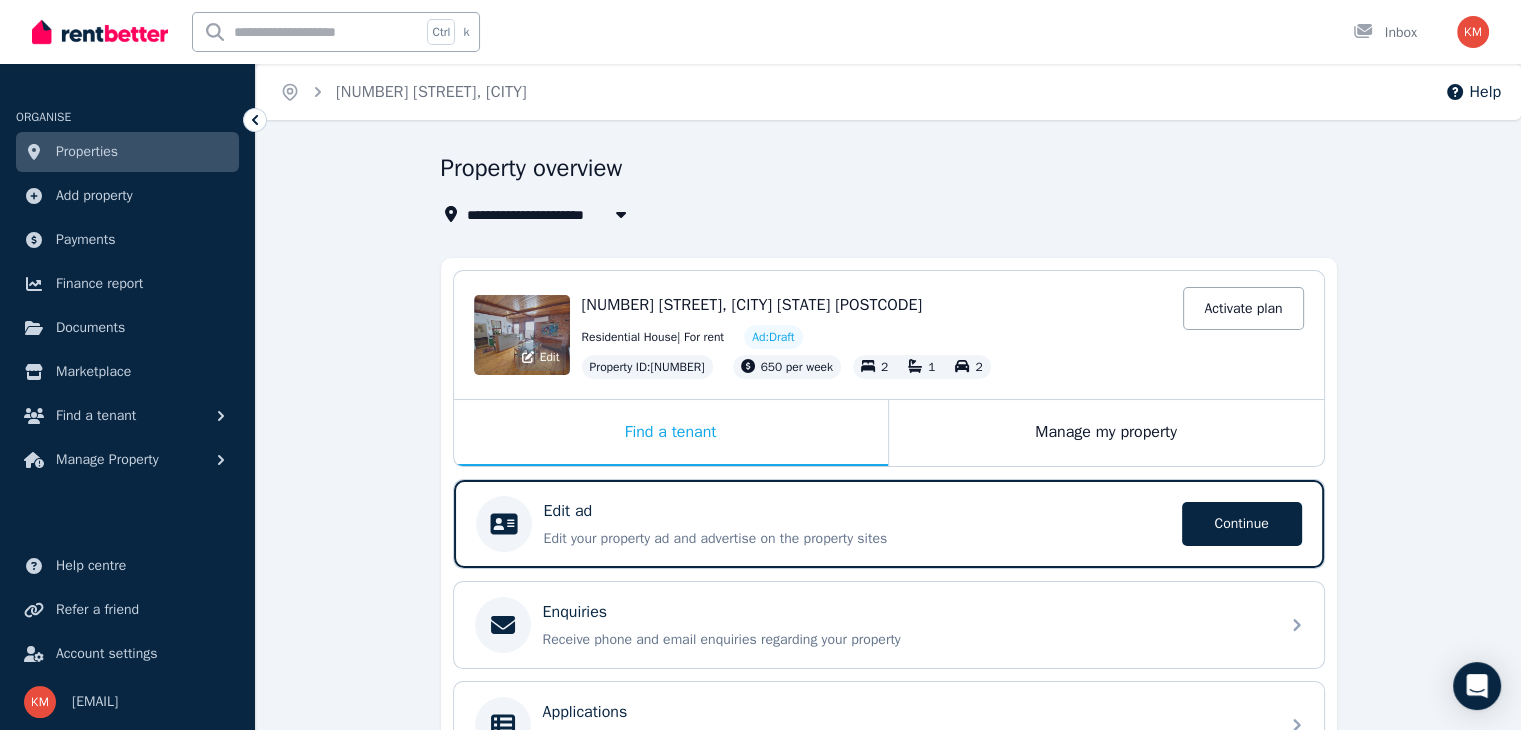 click on "Edit" at bounding box center (522, 335) 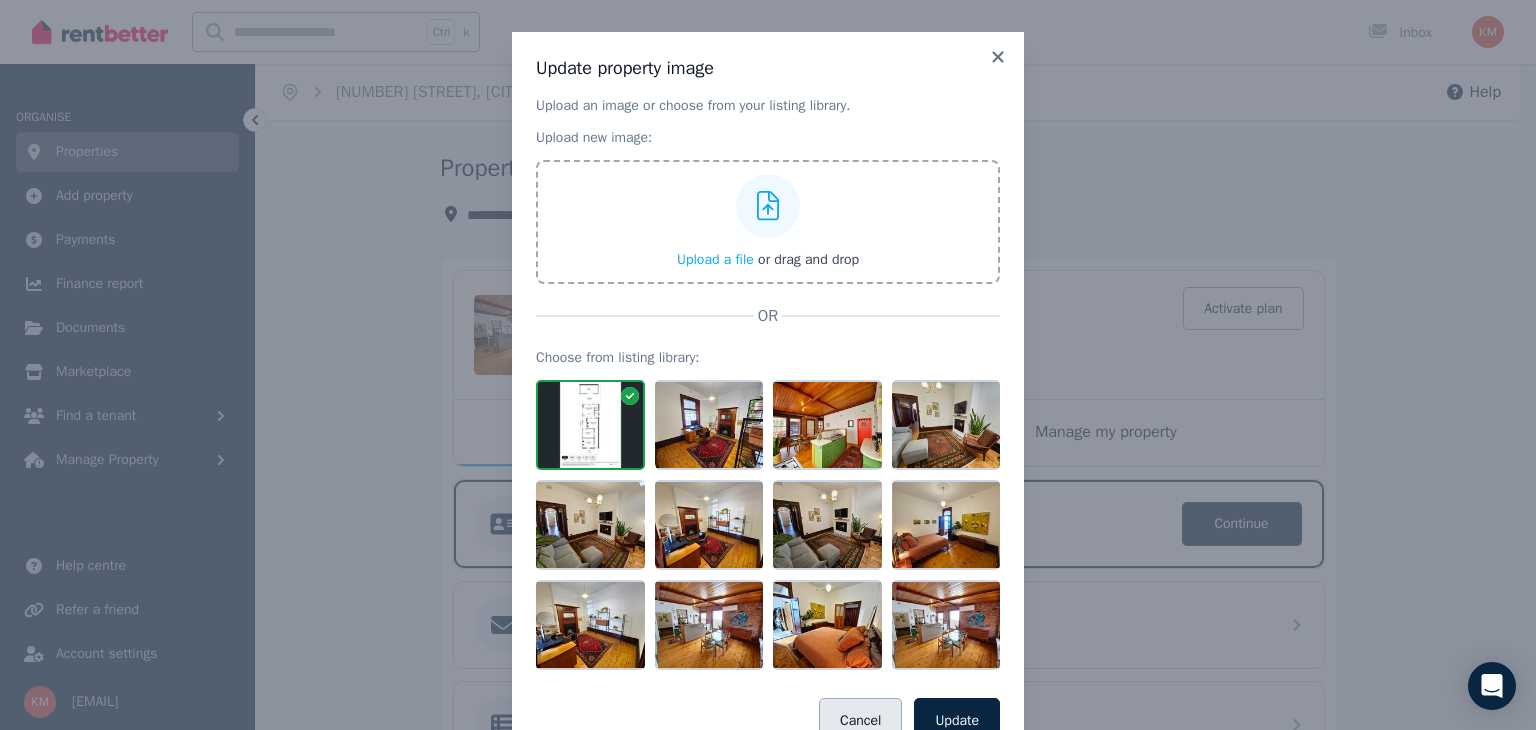 click on "Cancel" at bounding box center (860, 721) 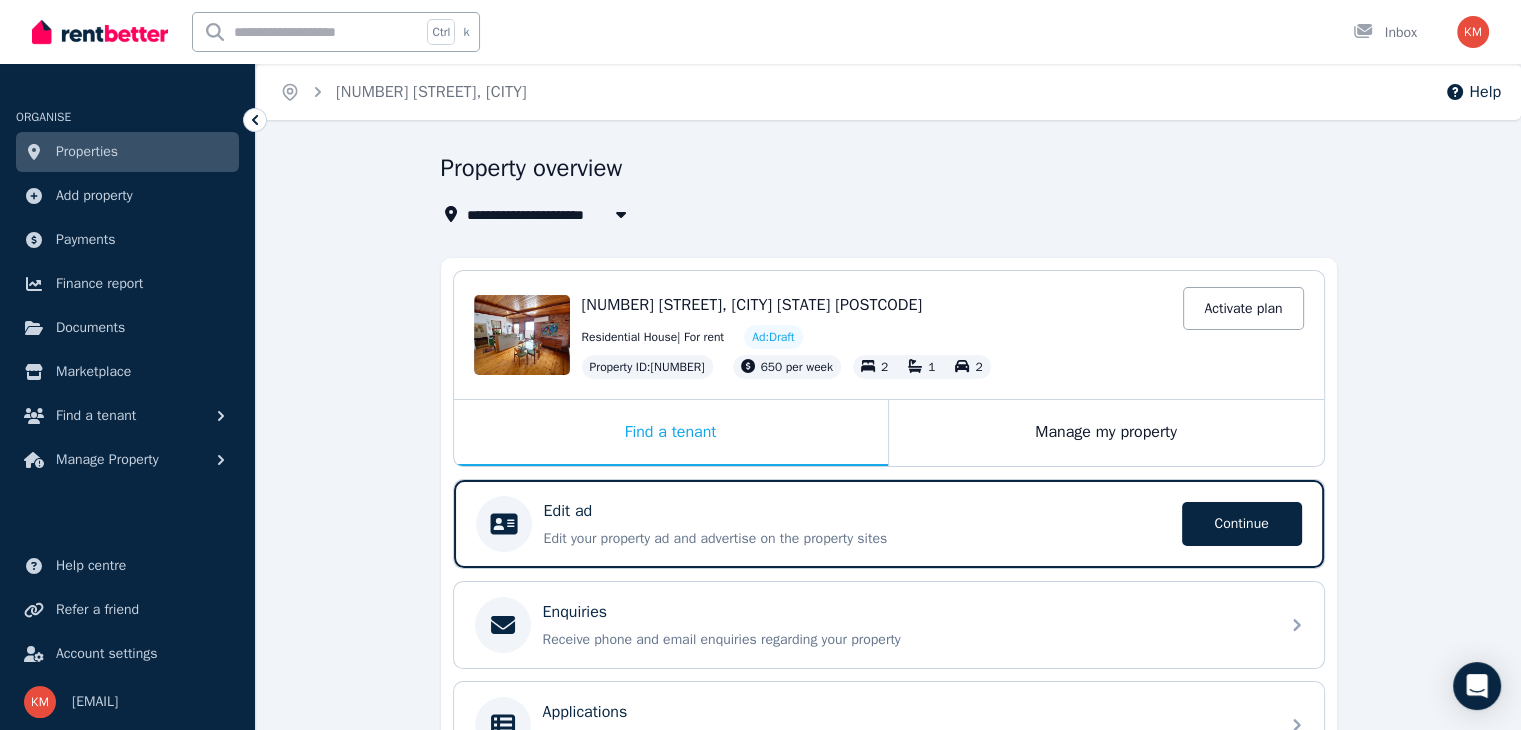 click on "Properties" at bounding box center [127, 152] 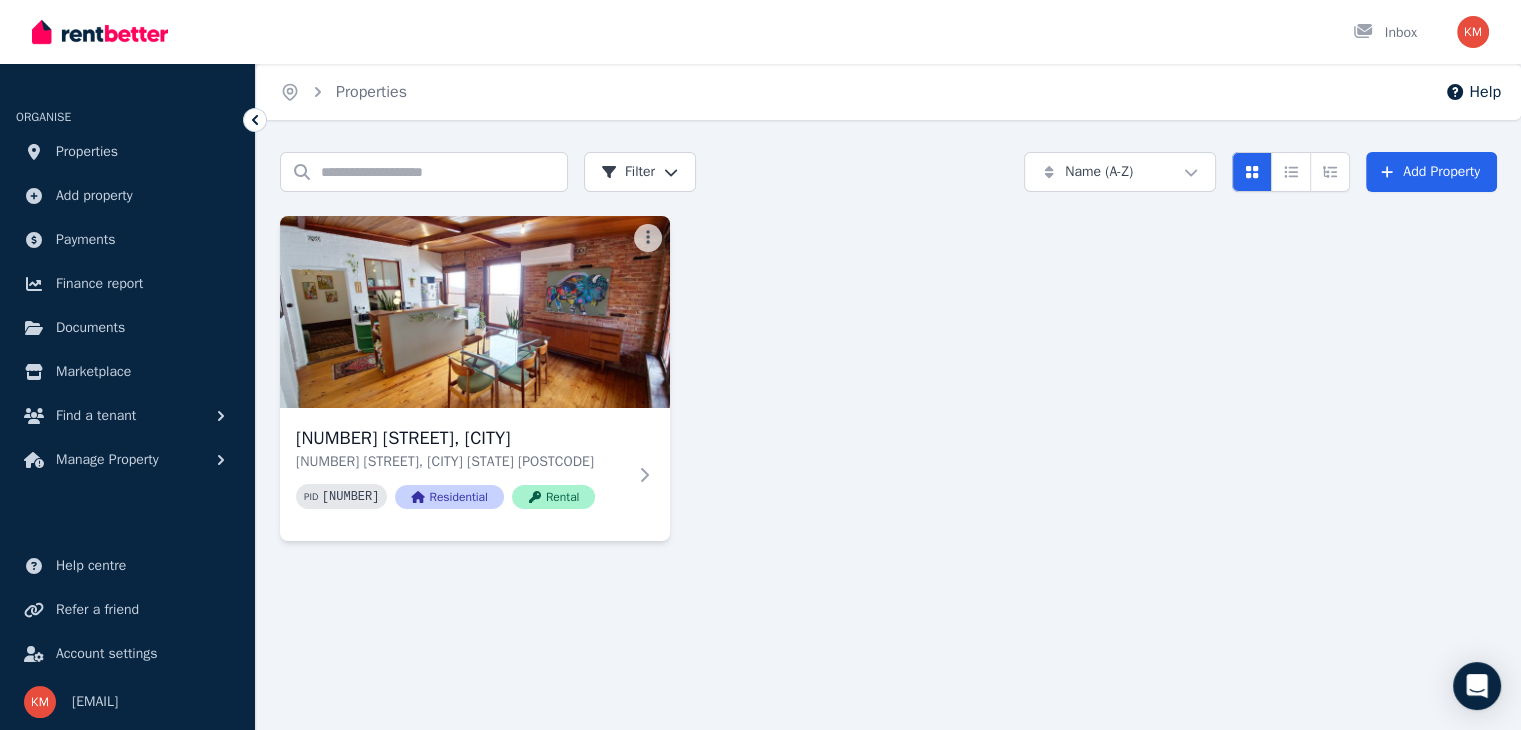click at bounding box center [475, 312] 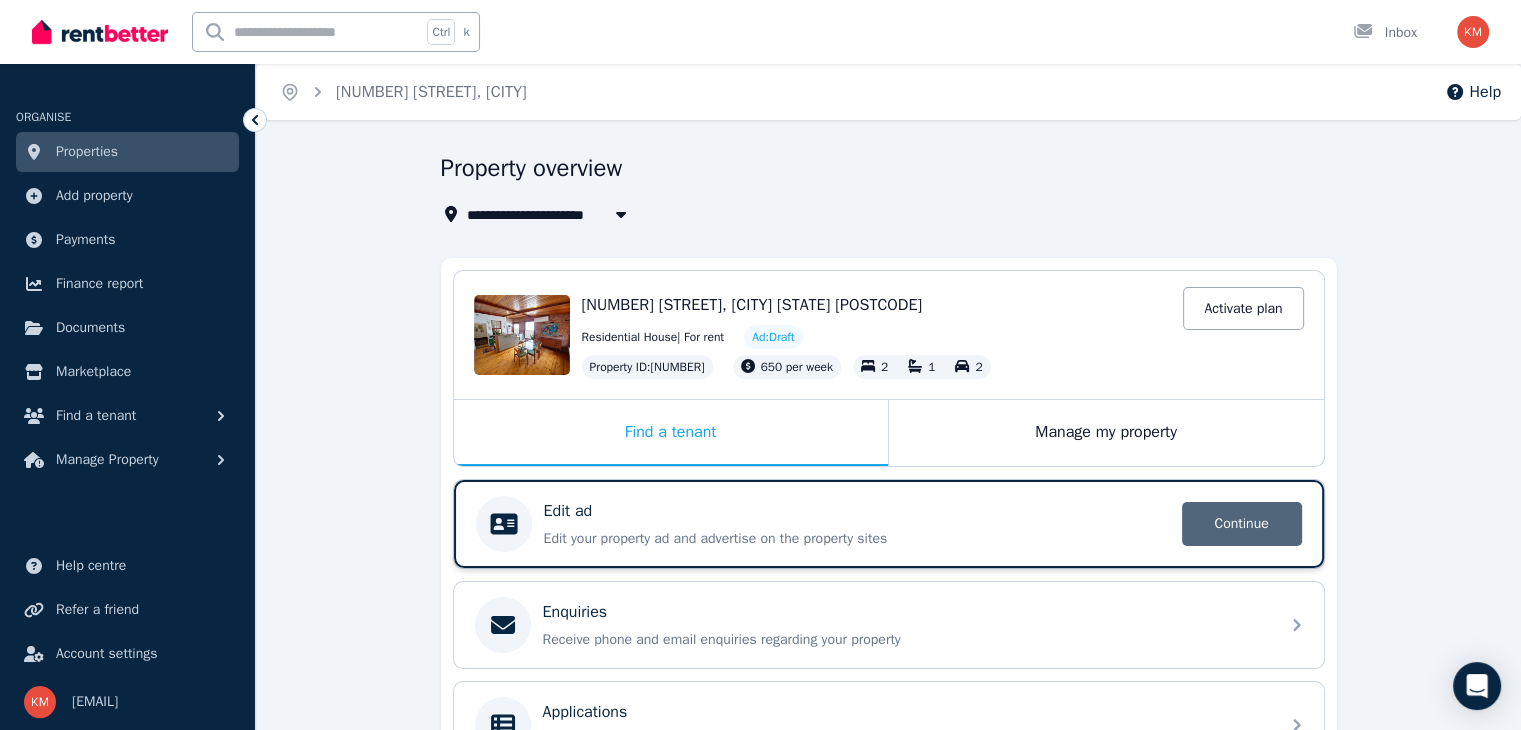 click on "Continue" at bounding box center [1242, 524] 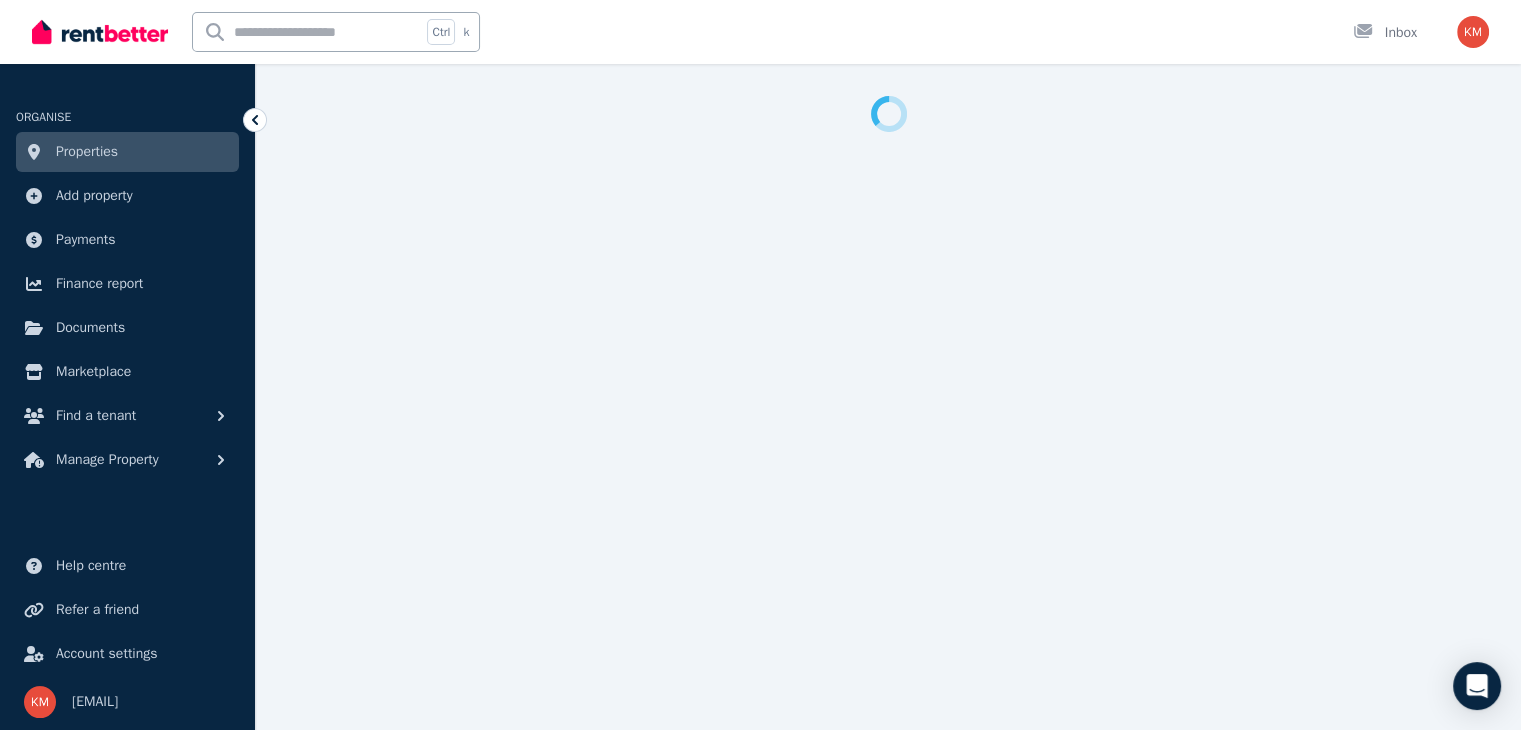 select on "**" 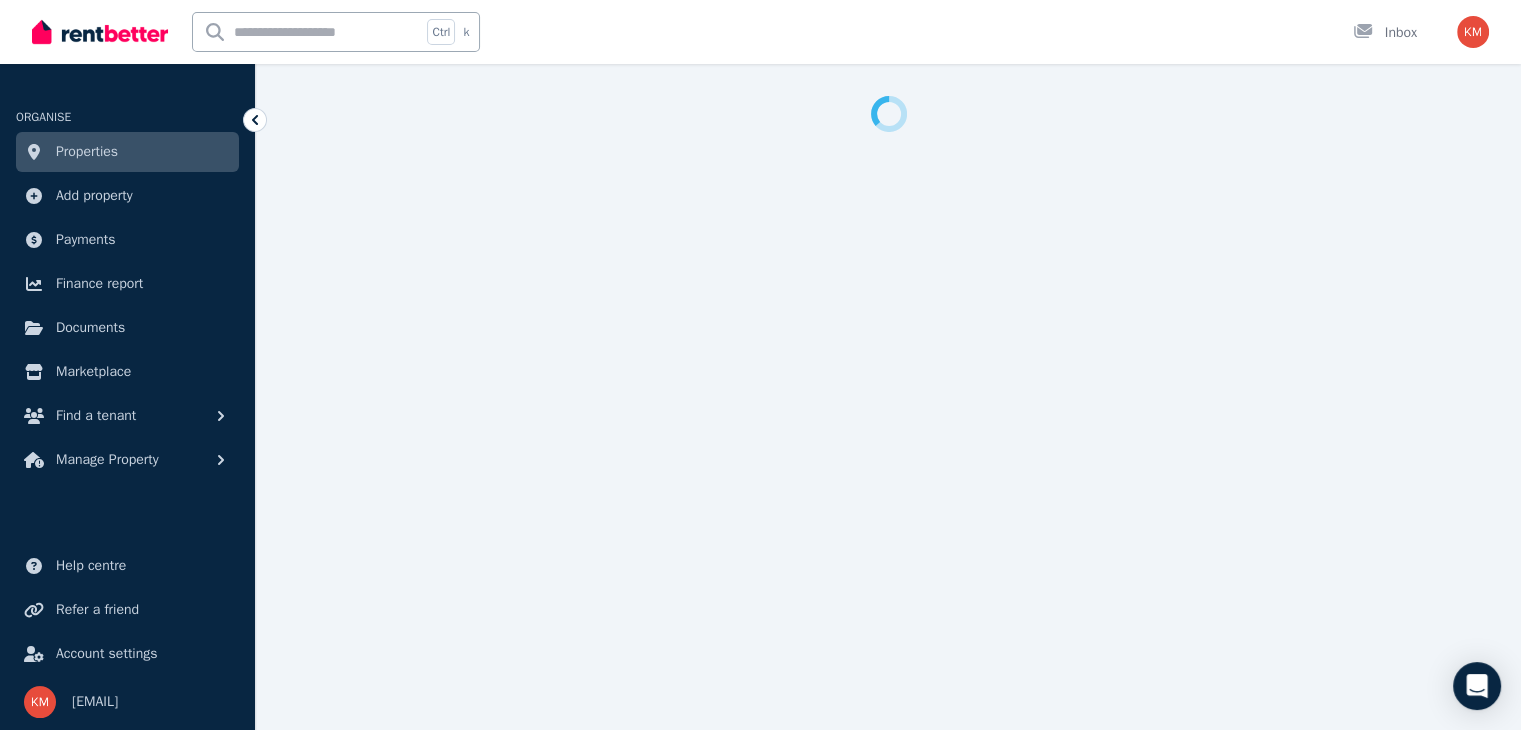select on "**********" 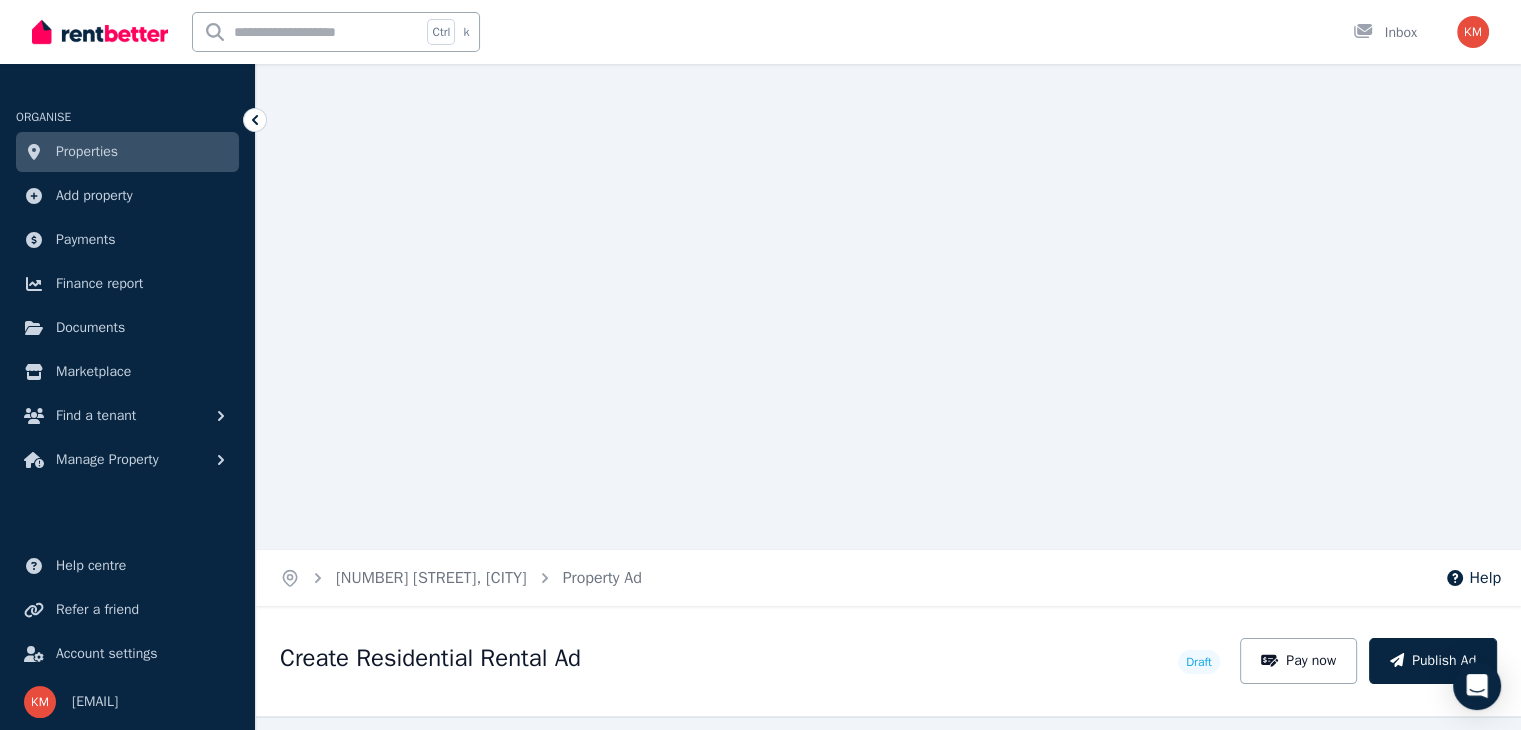 scroll, scrollTop: 268, scrollLeft: 0, axis: vertical 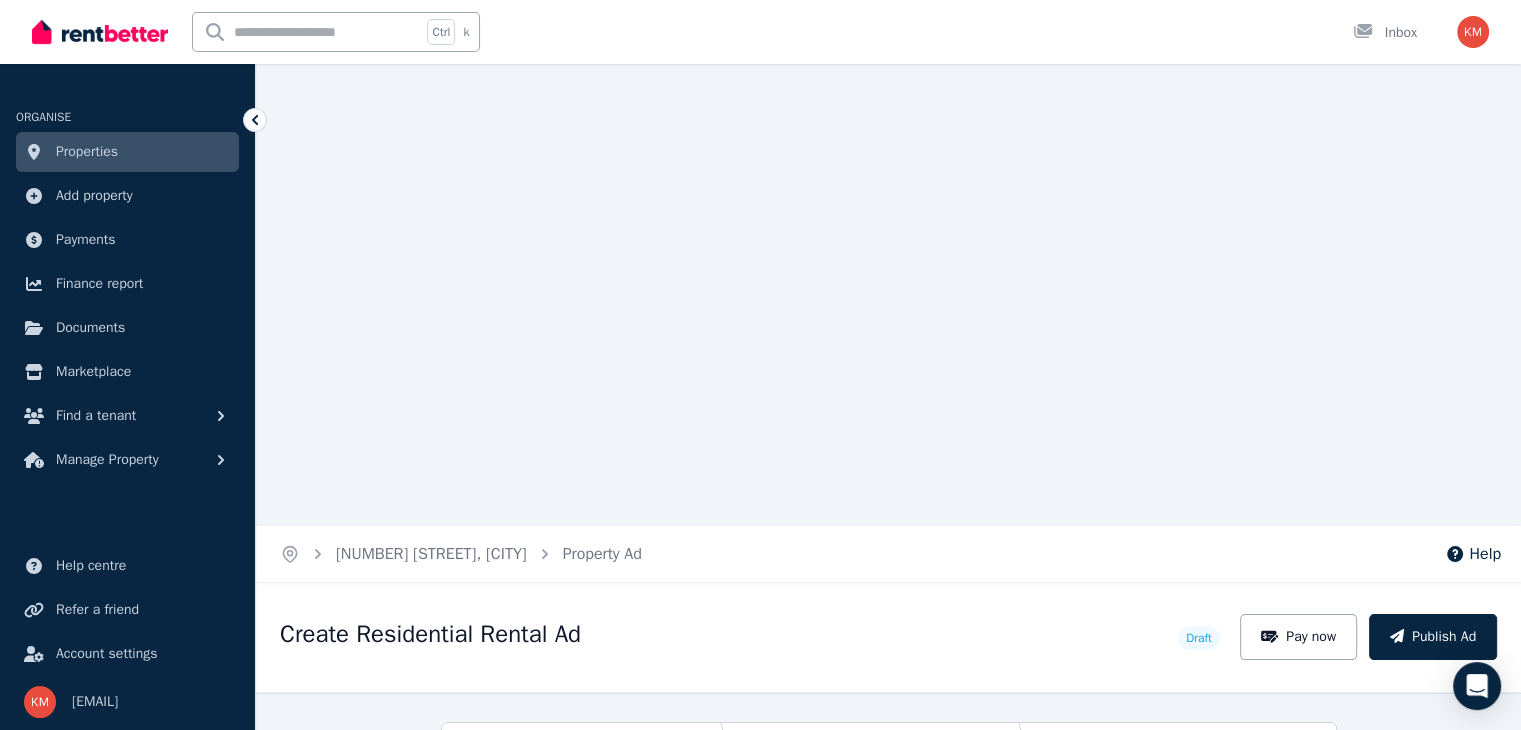 drag, startPoint x: 1516, startPoint y: 221, endPoint x: 1497, endPoint y: -20, distance: 241.7478 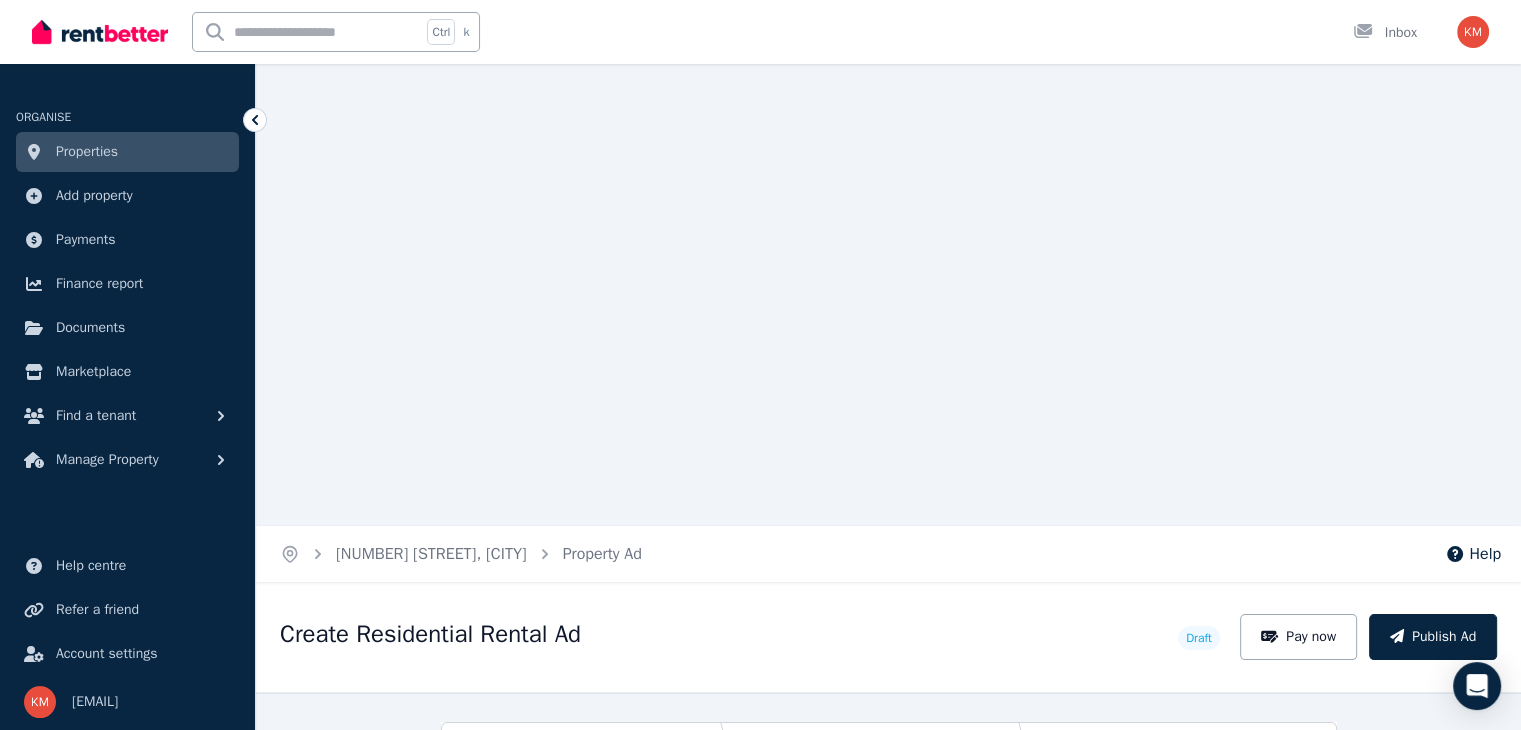 click on "**********" at bounding box center [760, 97] 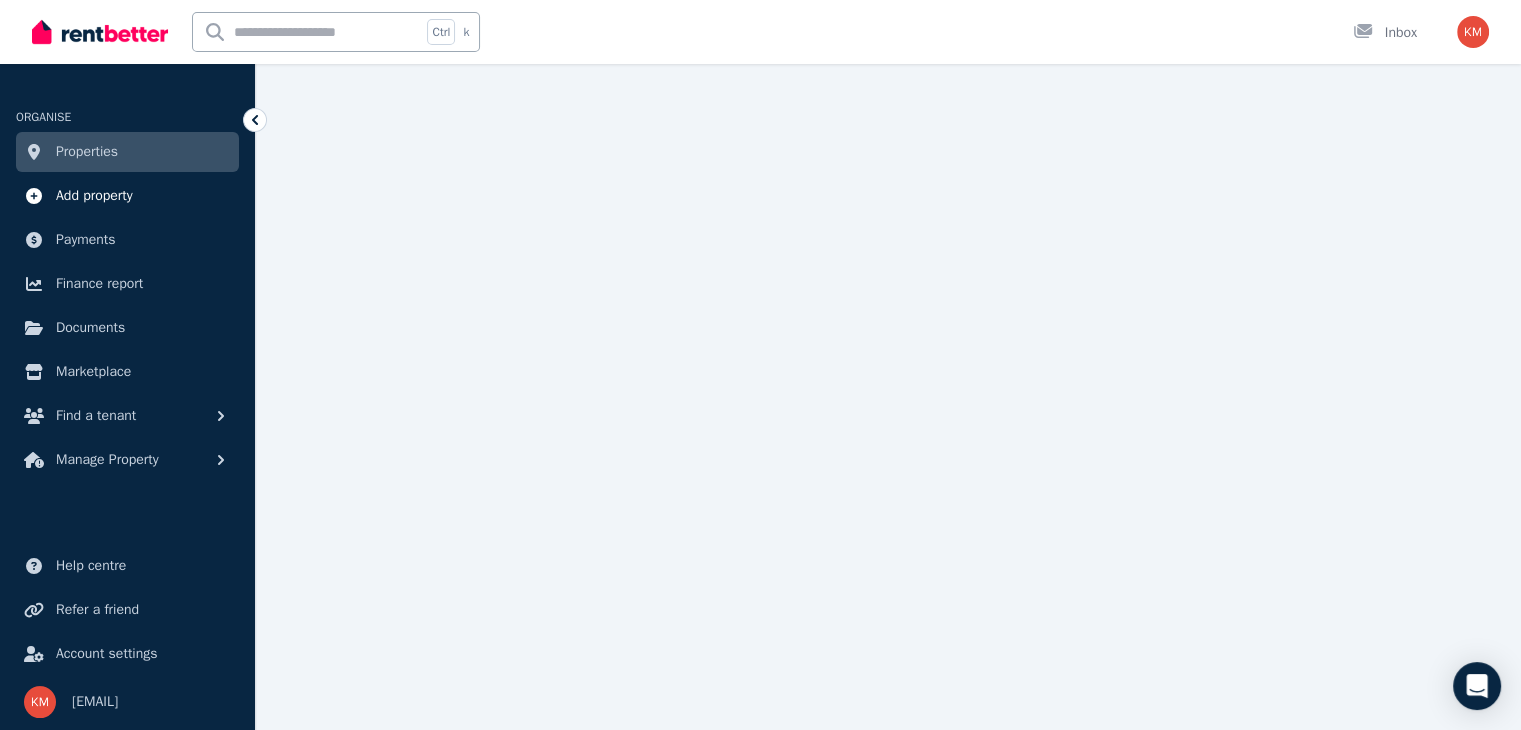 click on "Add property" at bounding box center (94, 196) 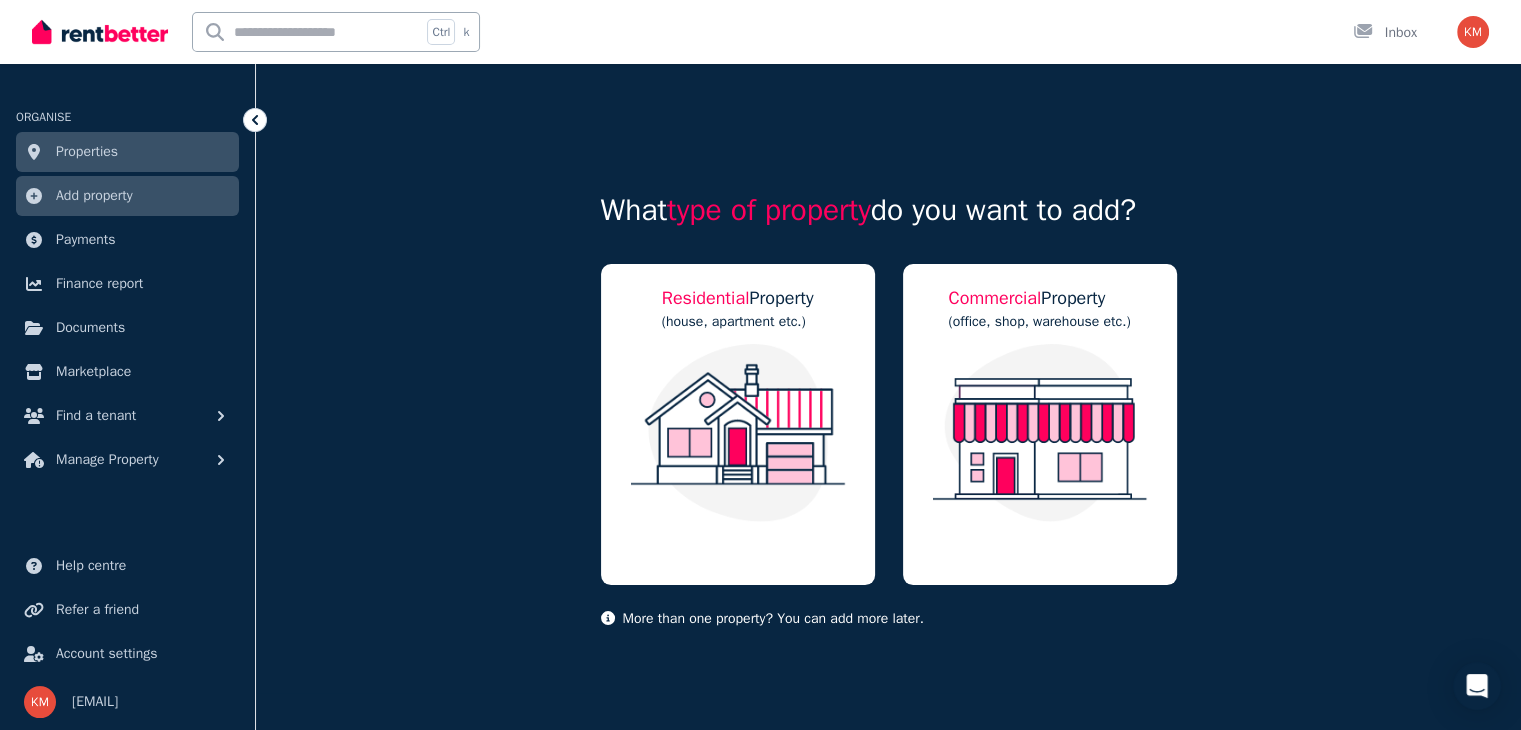 click on "Properties" at bounding box center [127, 152] 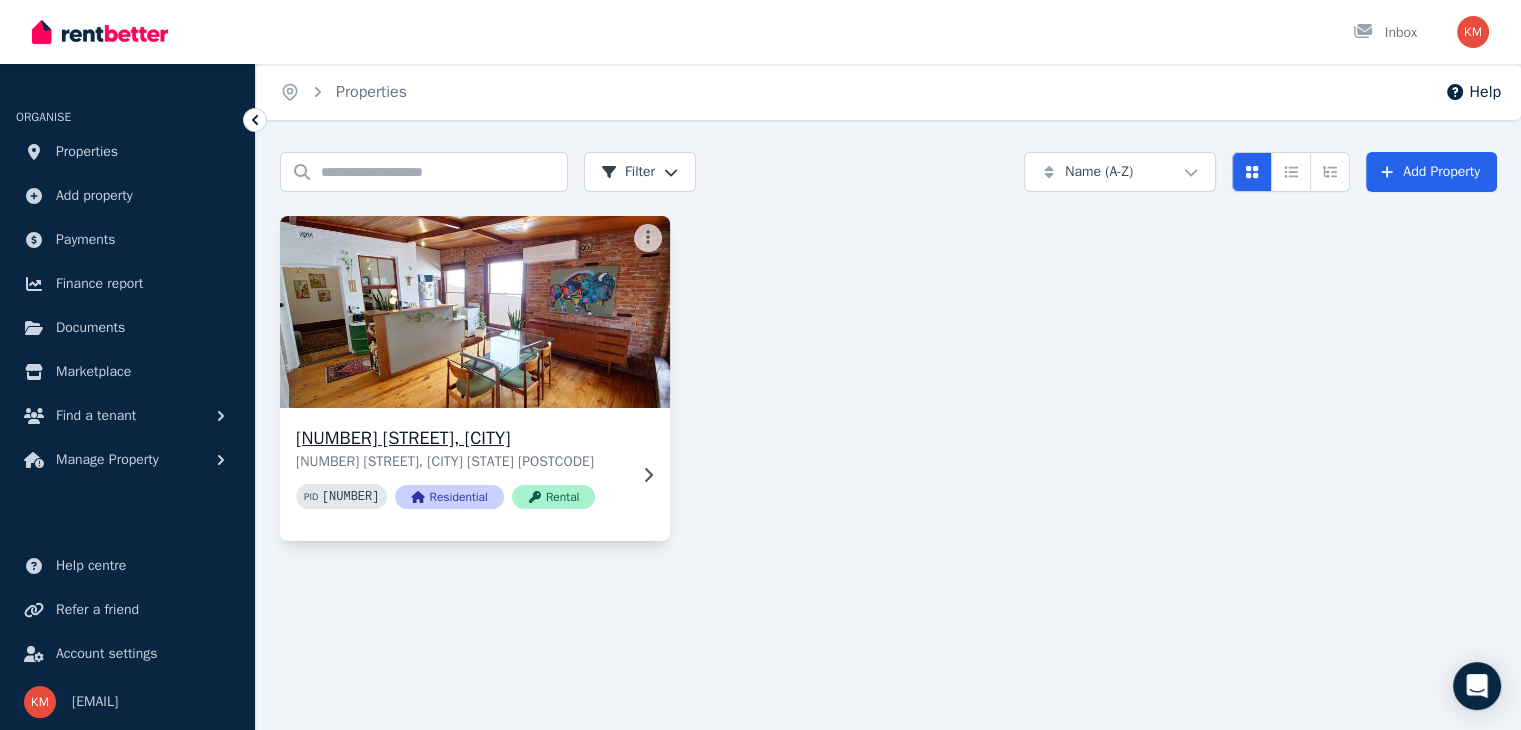 click 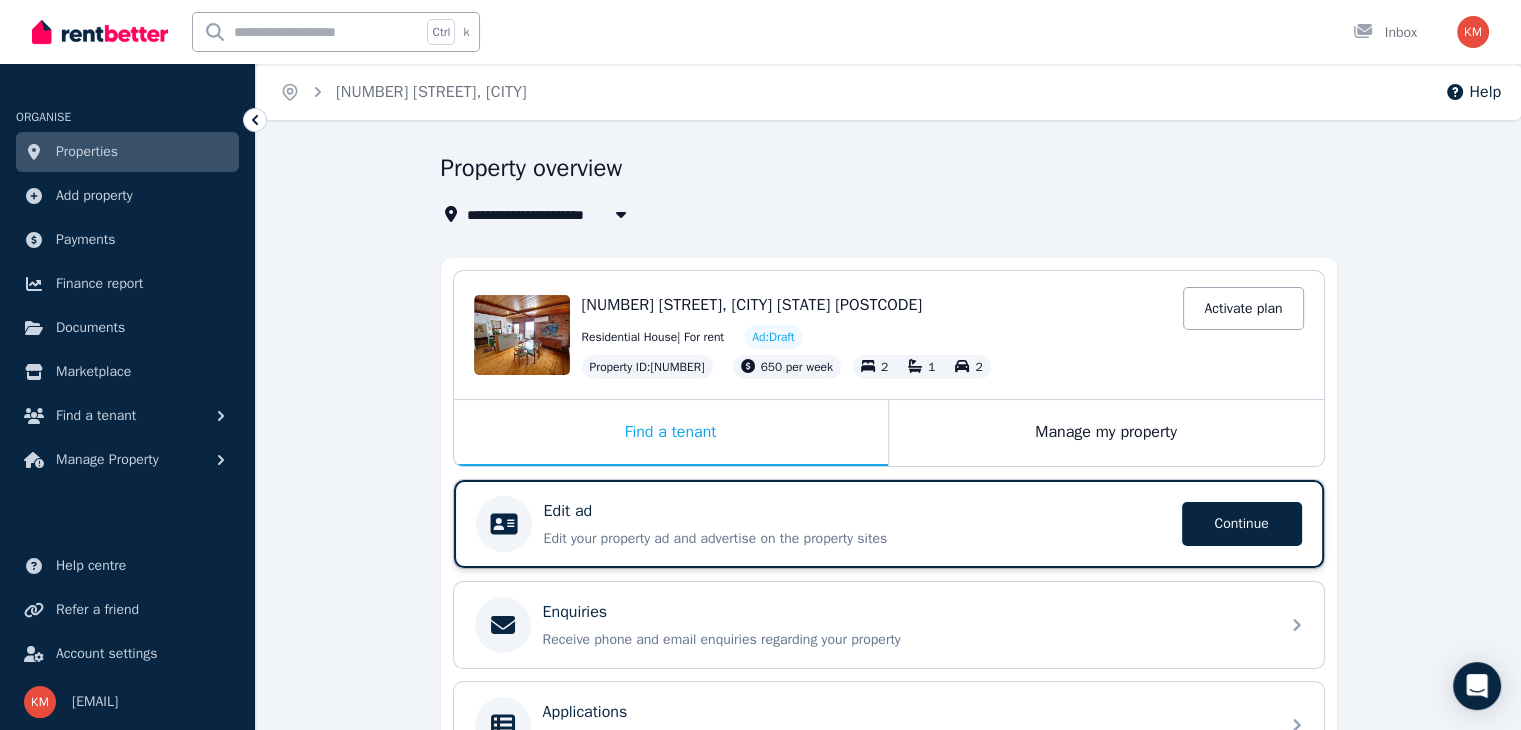 click on "Edit your property ad and advertise on the property sites" at bounding box center [857, 539] 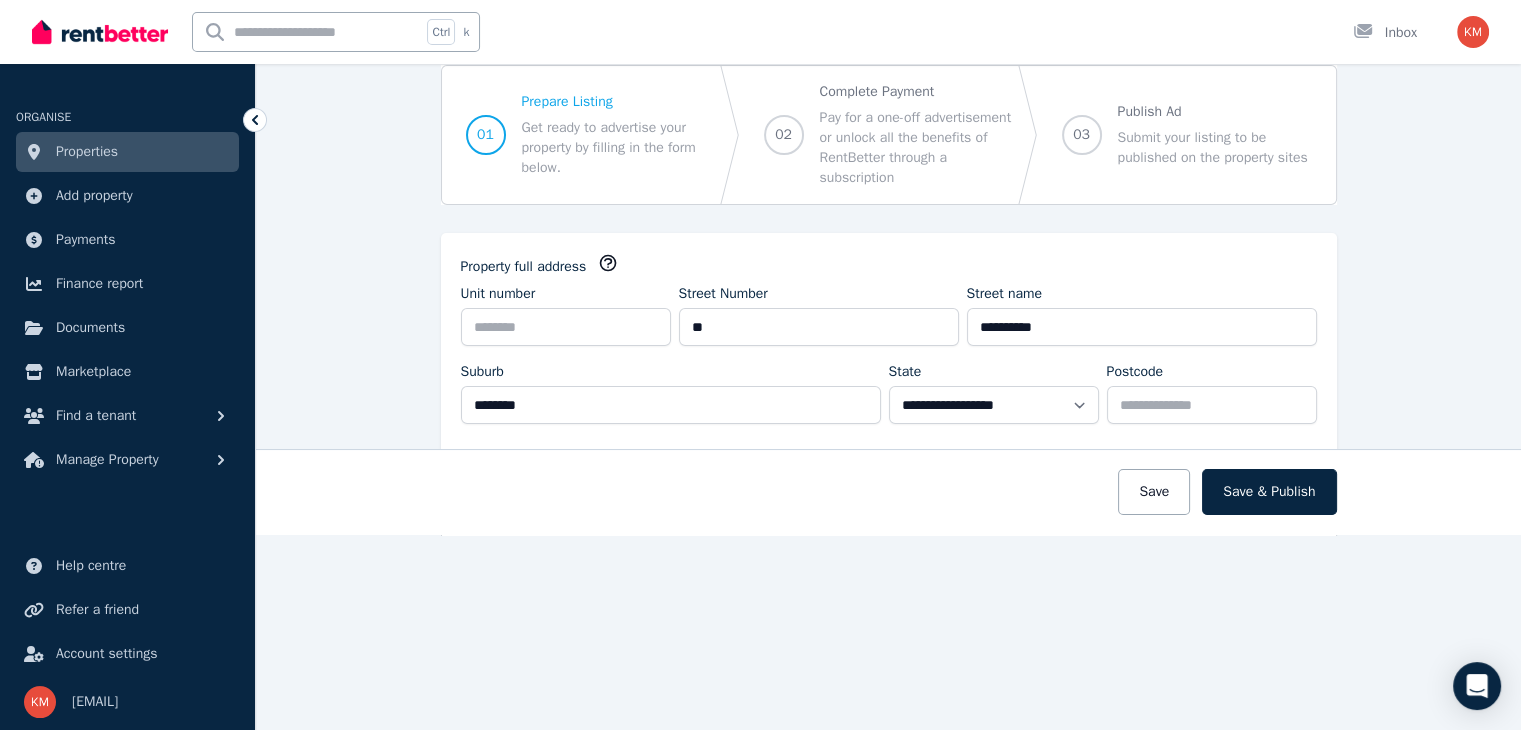 scroll, scrollTop: 196, scrollLeft: 0, axis: vertical 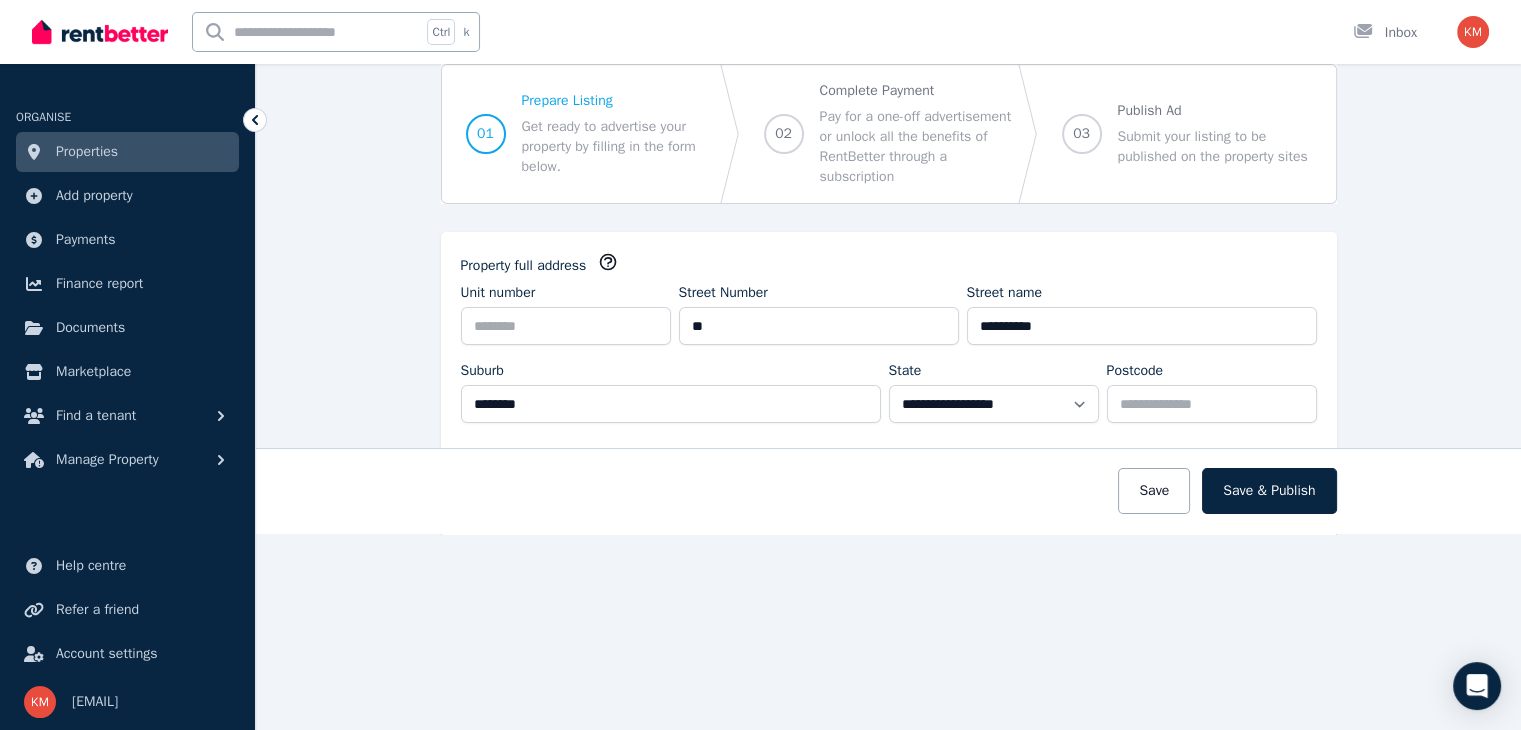 click 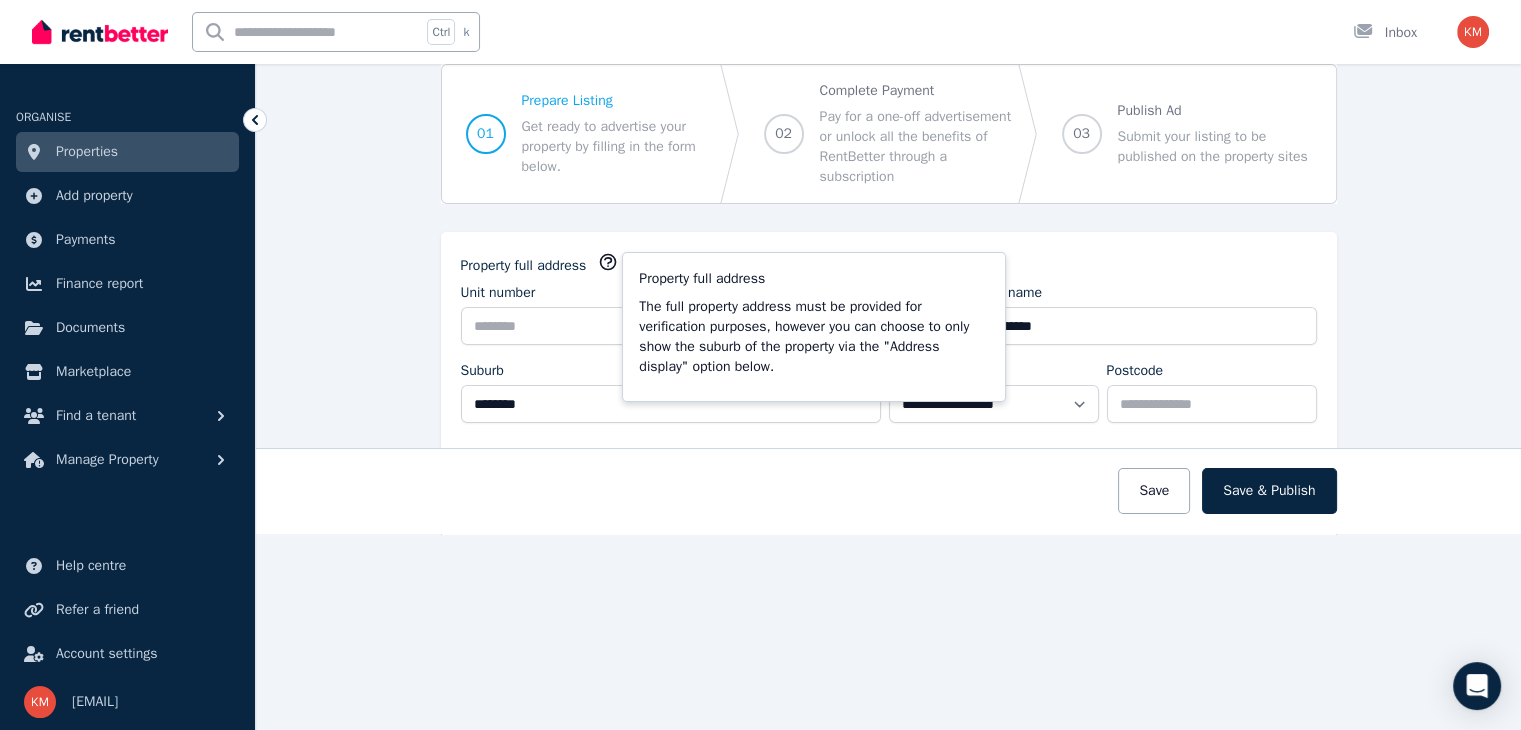 click 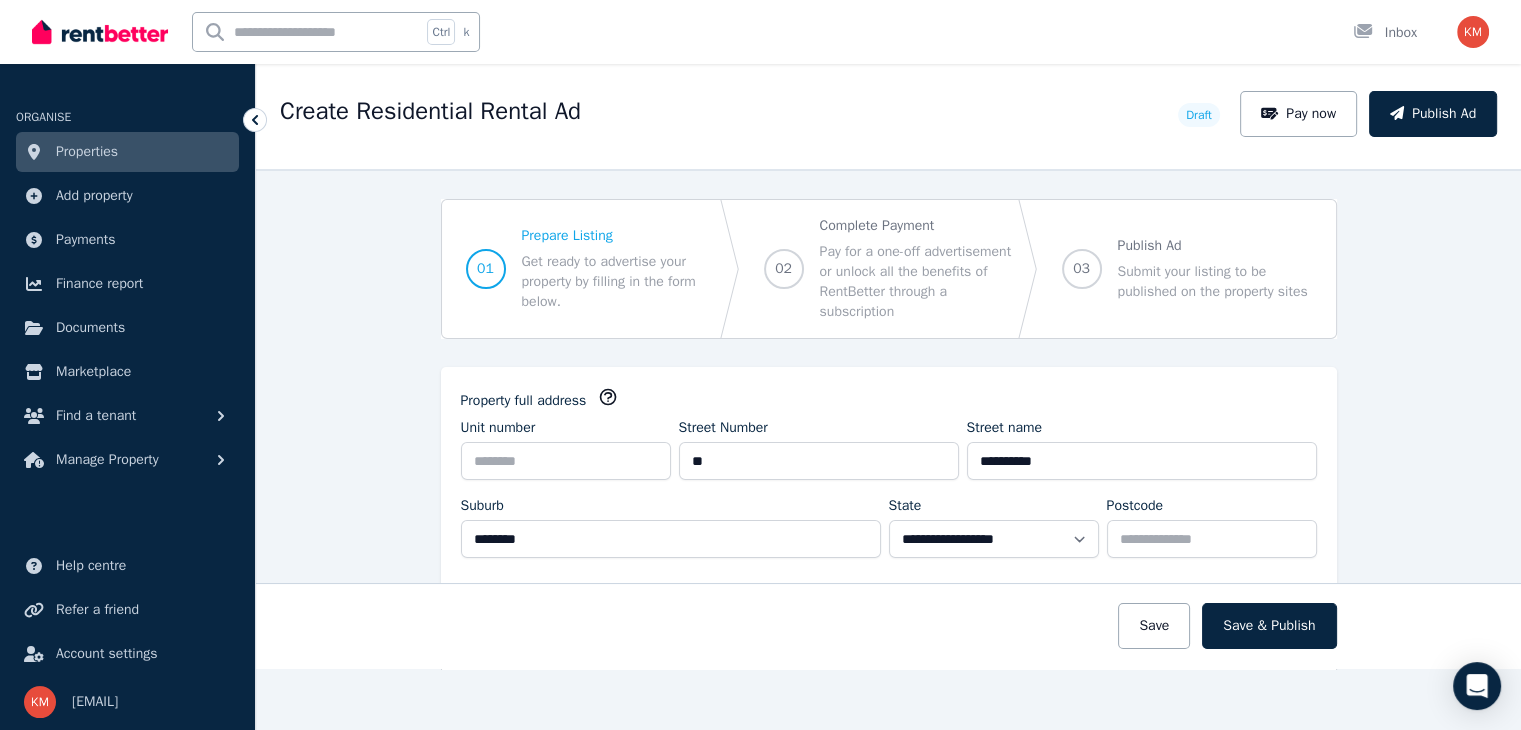 scroll, scrollTop: 0, scrollLeft: 0, axis: both 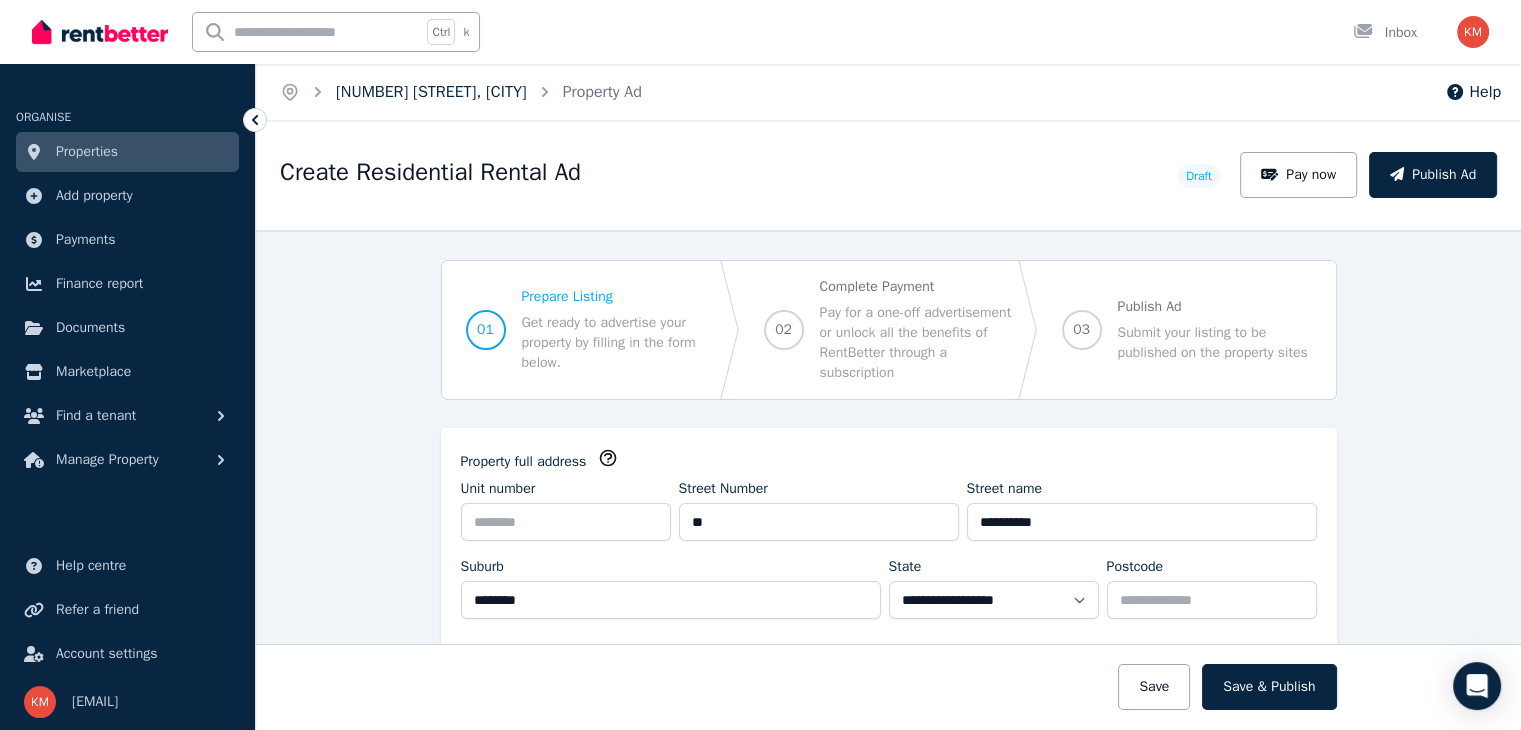 click on "[NUMBER] [STREET], [CITY]" at bounding box center [431, 92] 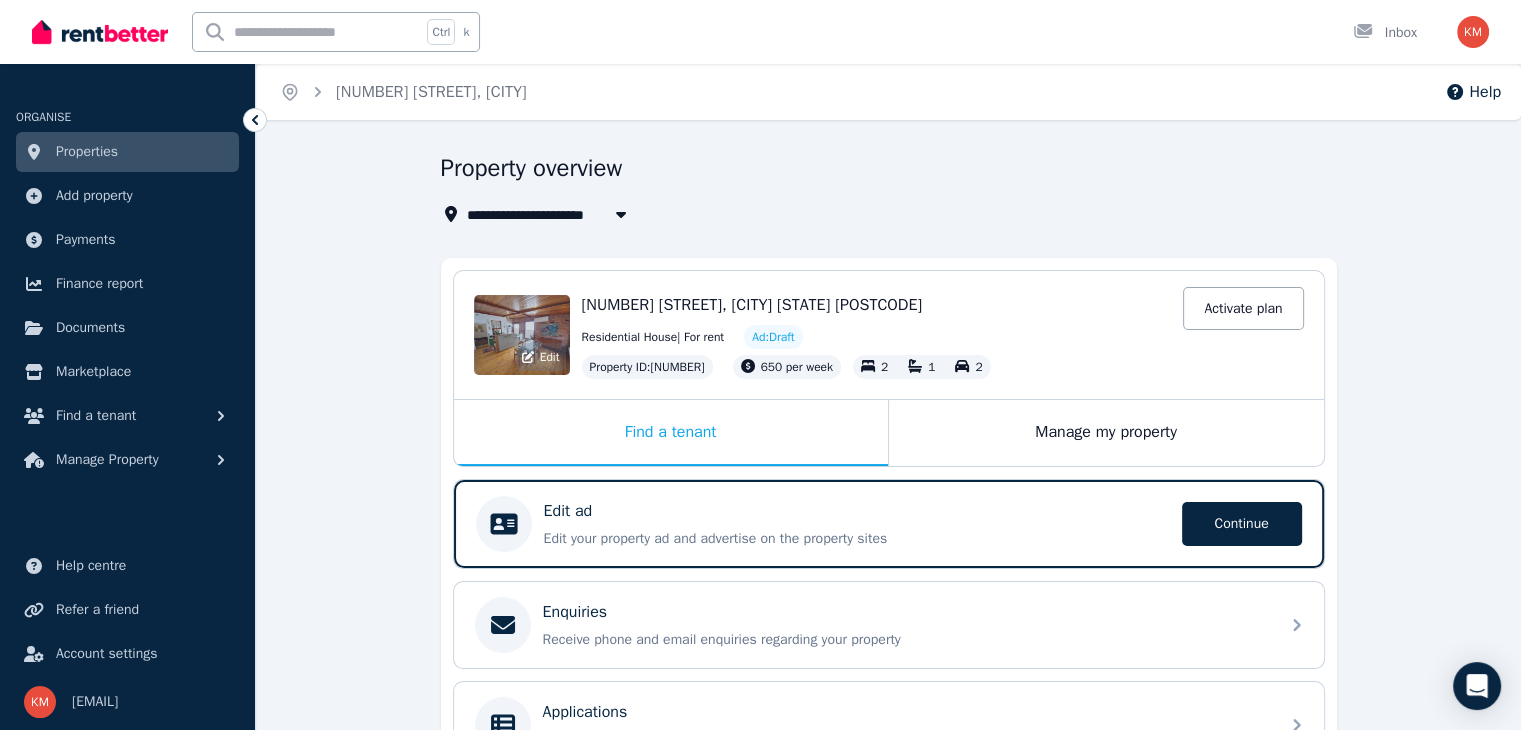 click on "Edit" at bounding box center (522, 335) 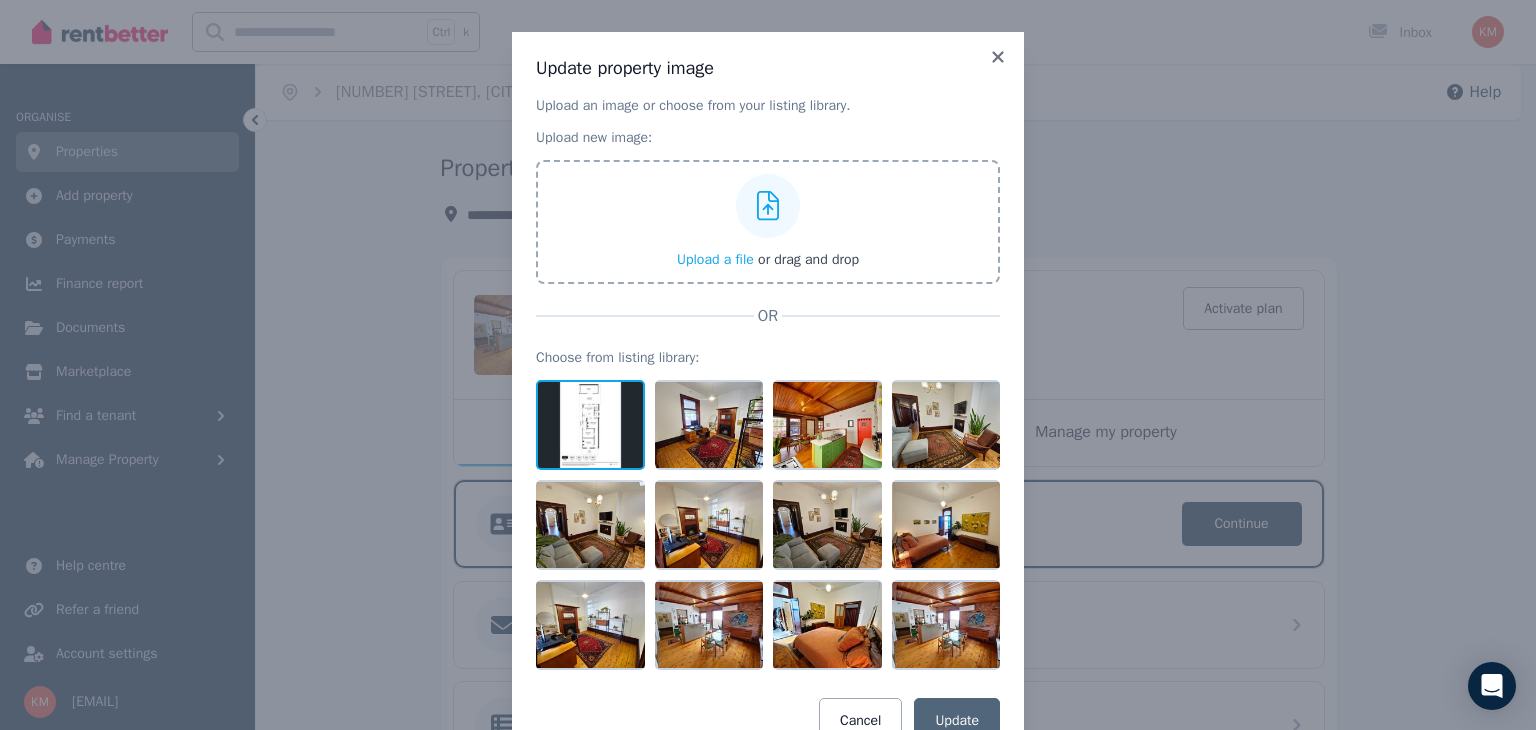 click at bounding box center (590, 425) 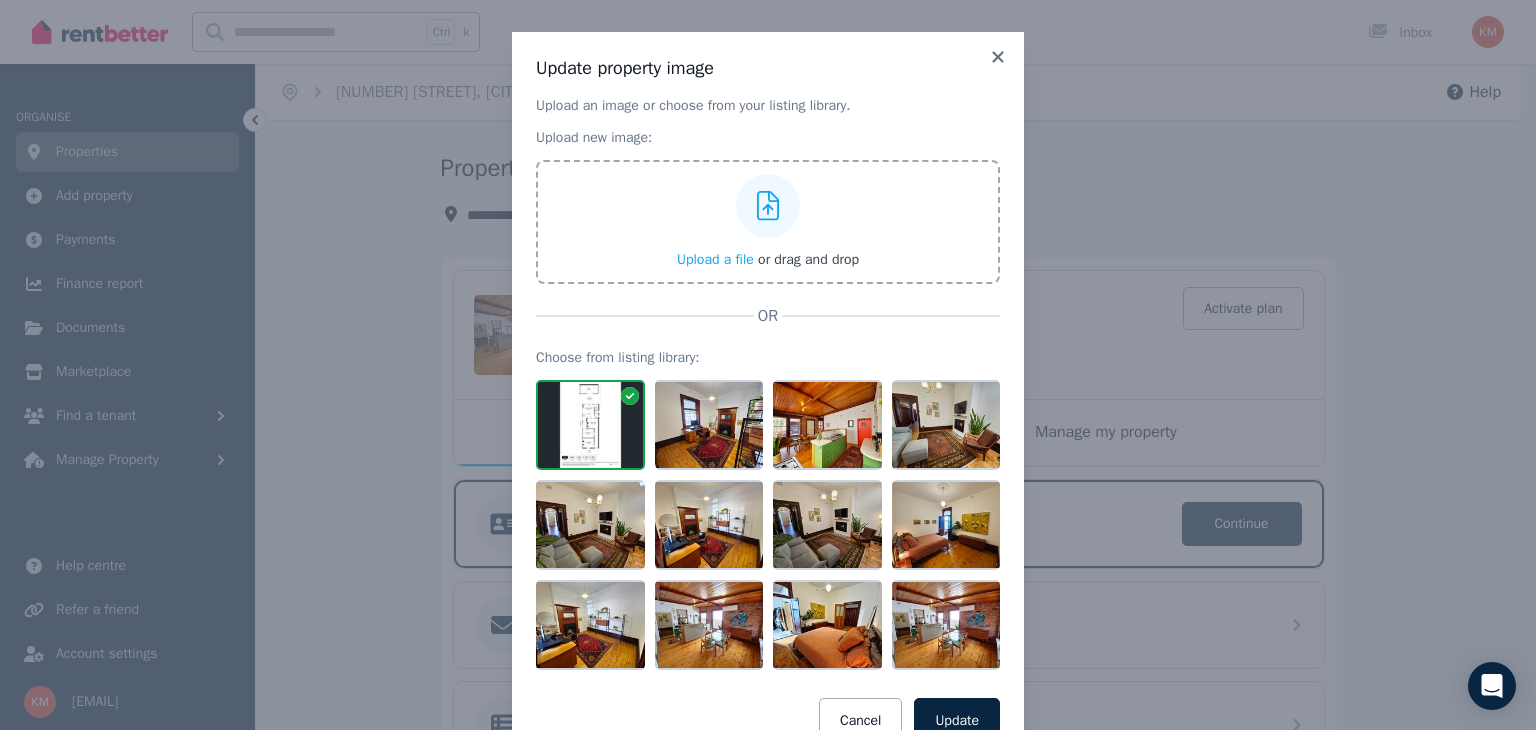 click at bounding box center (590, 425) 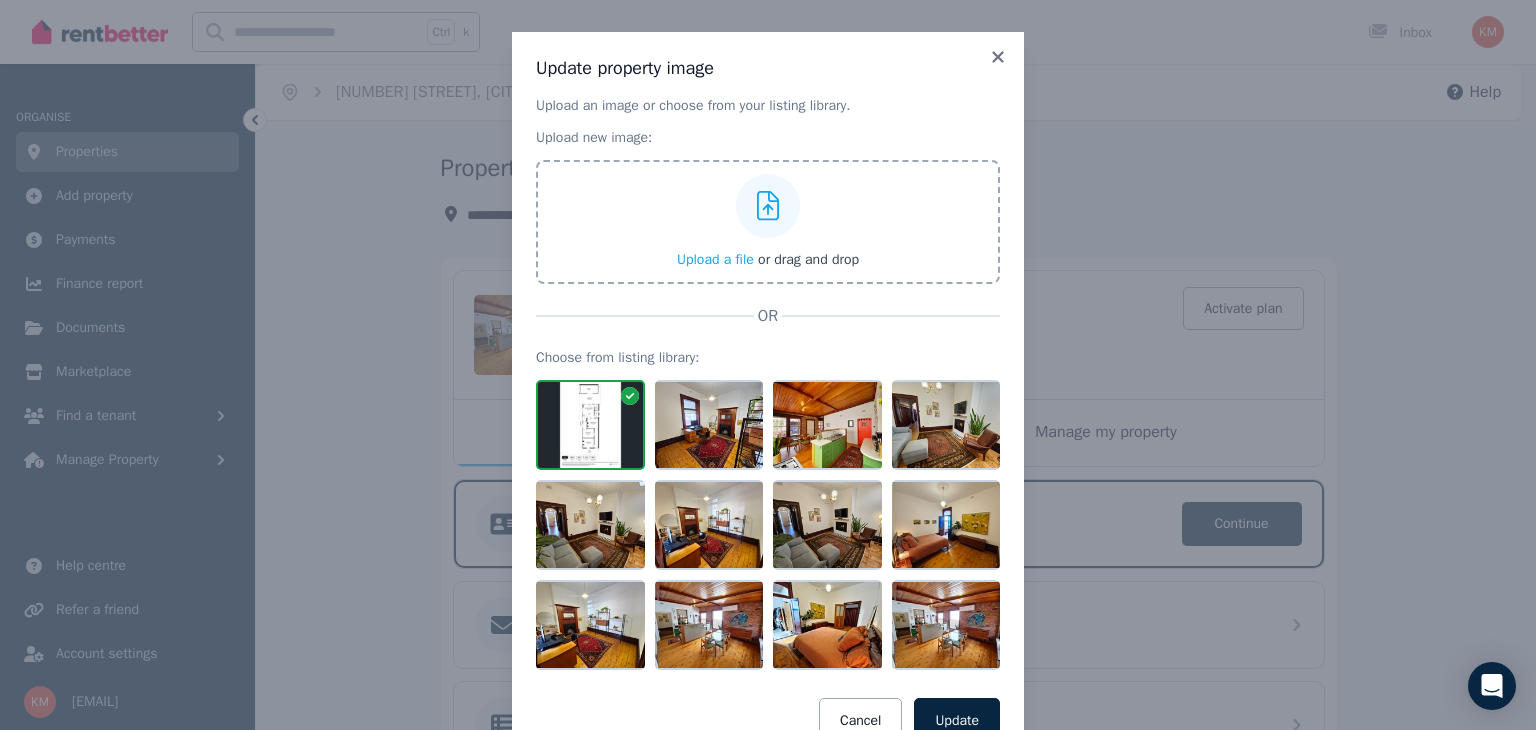 click at bounding box center [590, 425] 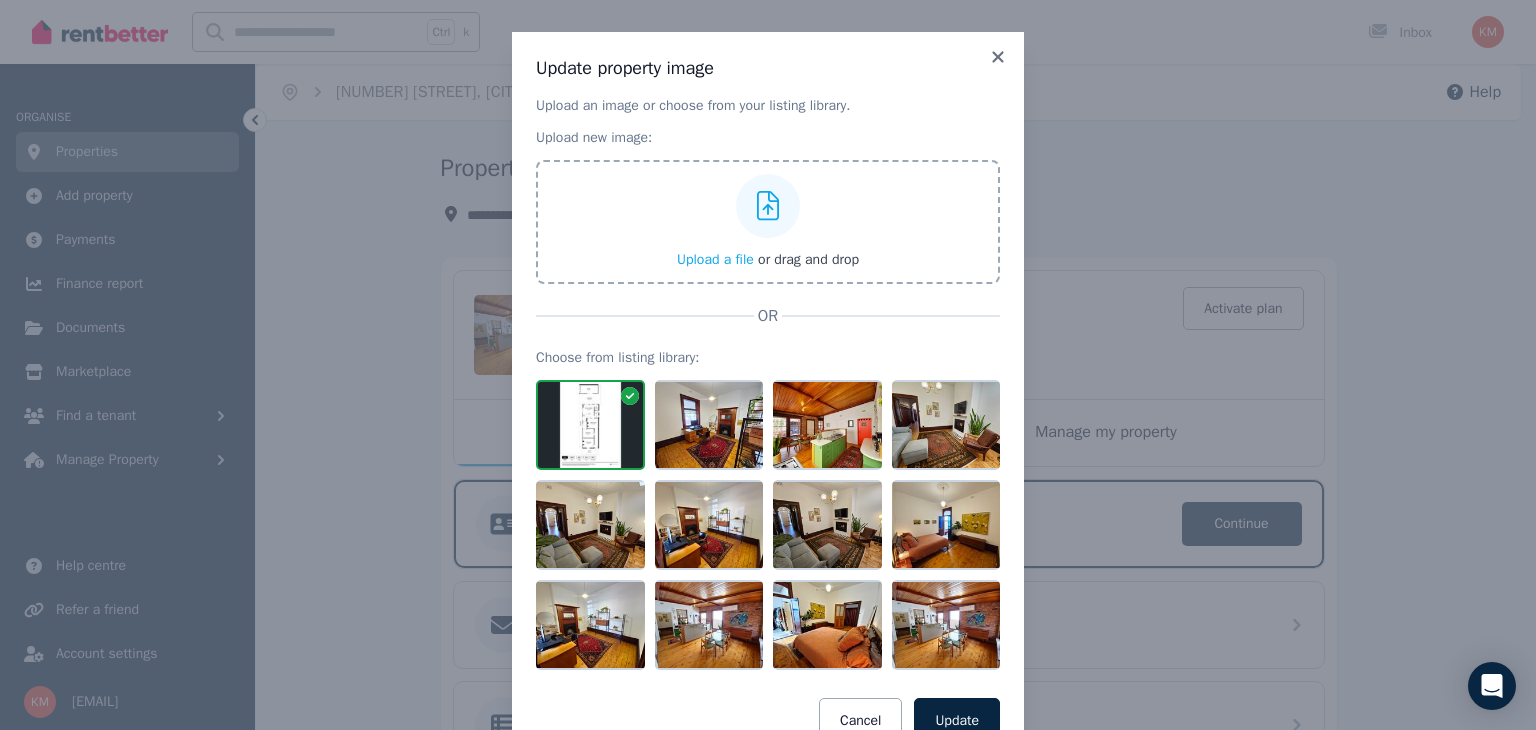 click at bounding box center (590, 425) 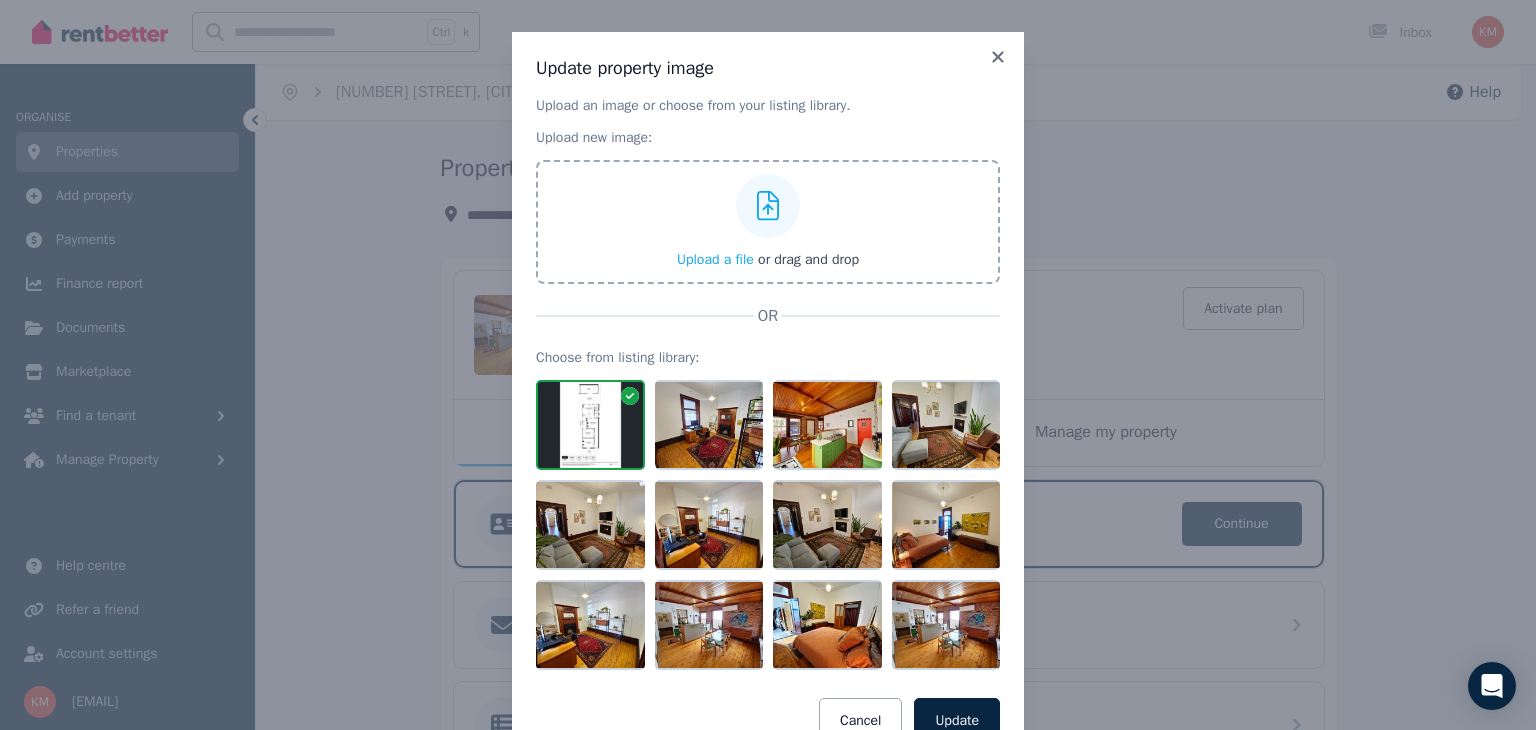 click at bounding box center (590, 425) 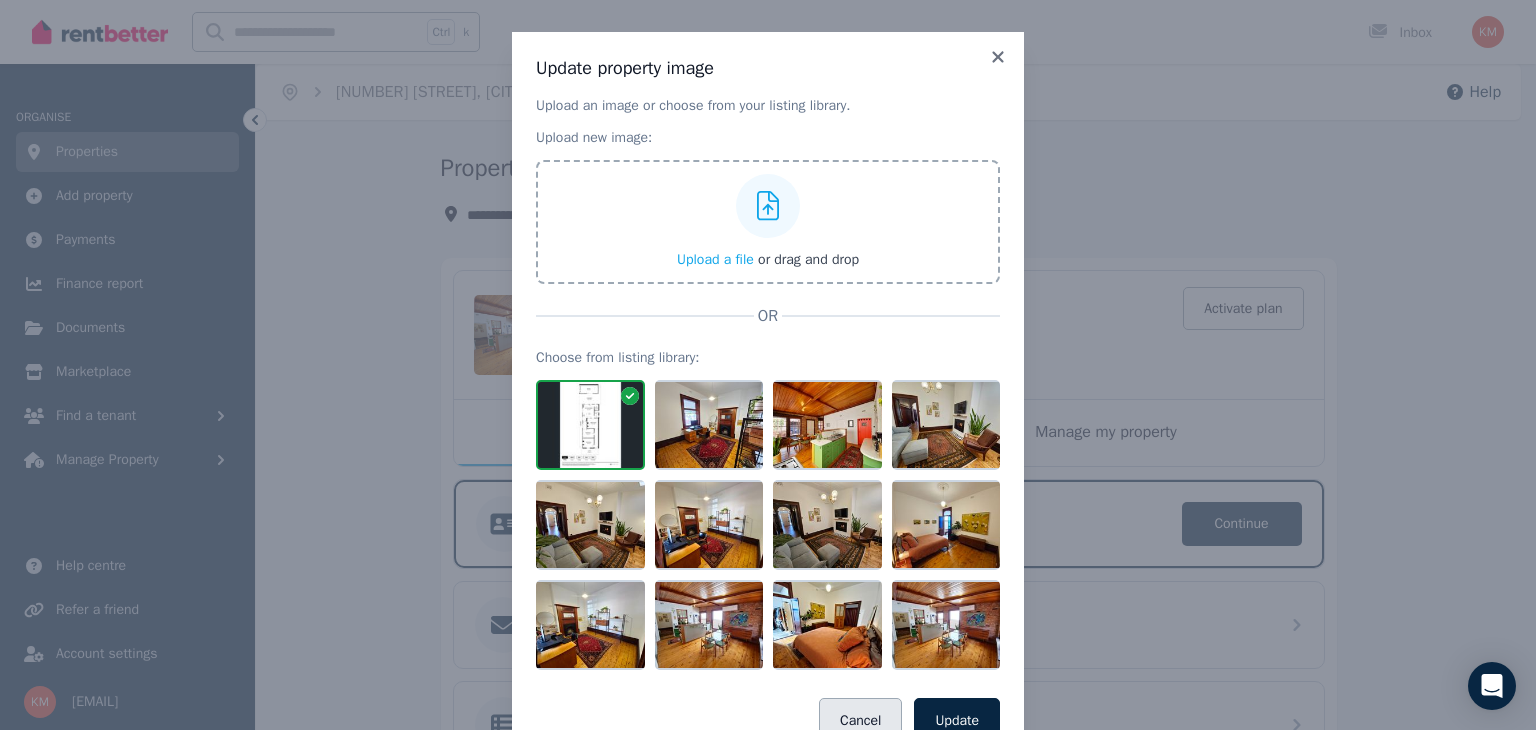 click on "Cancel" at bounding box center (860, 721) 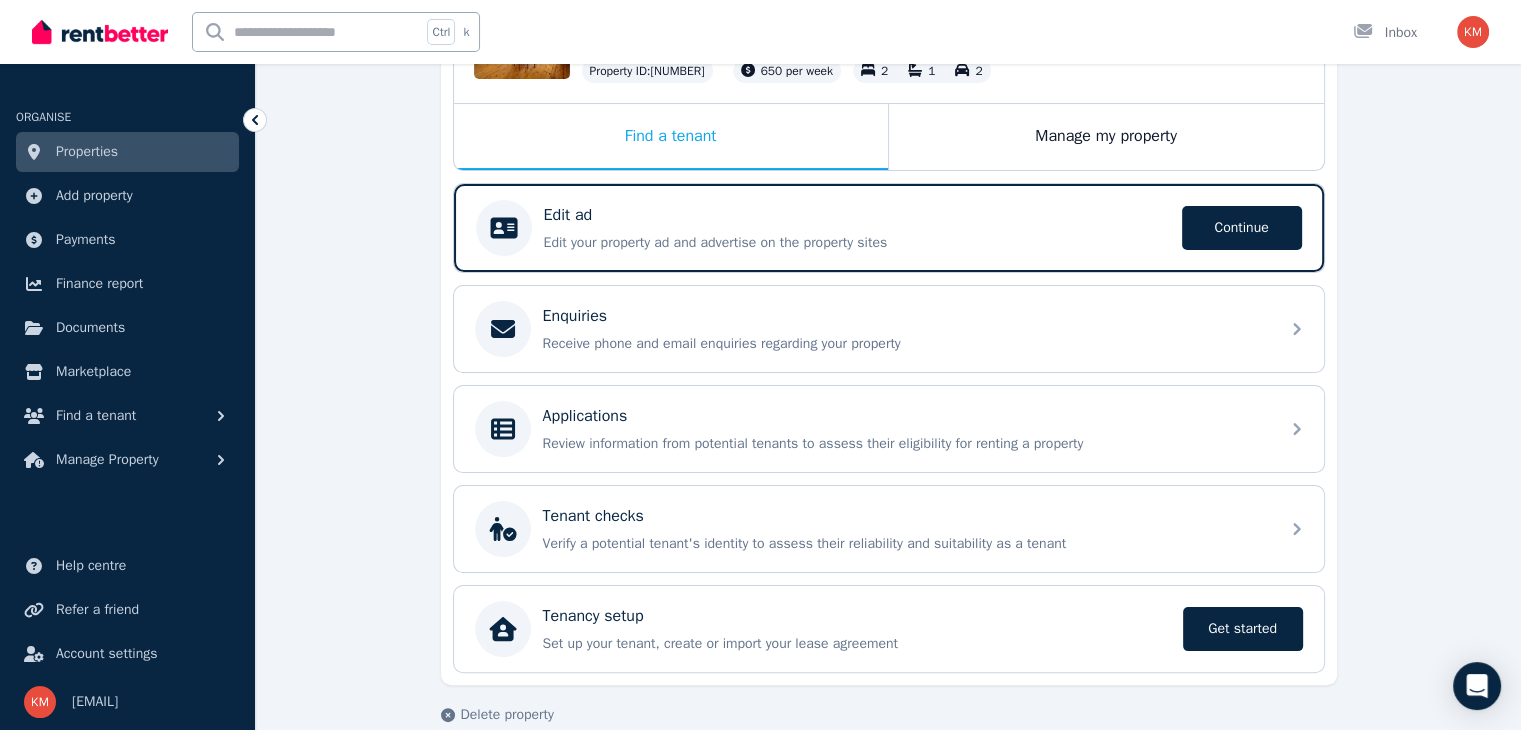 scroll, scrollTop: 303, scrollLeft: 0, axis: vertical 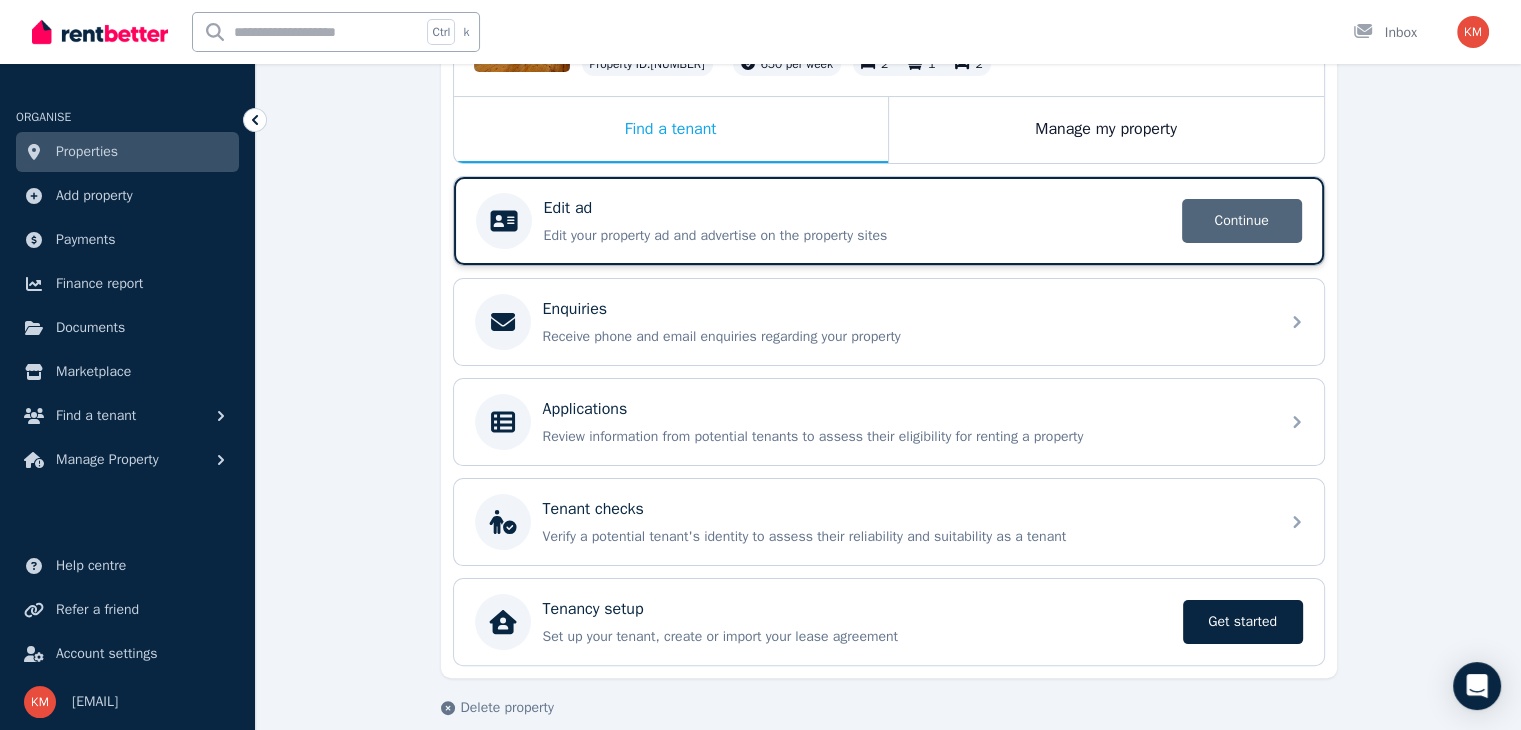 click on "Continue" at bounding box center (1242, 221) 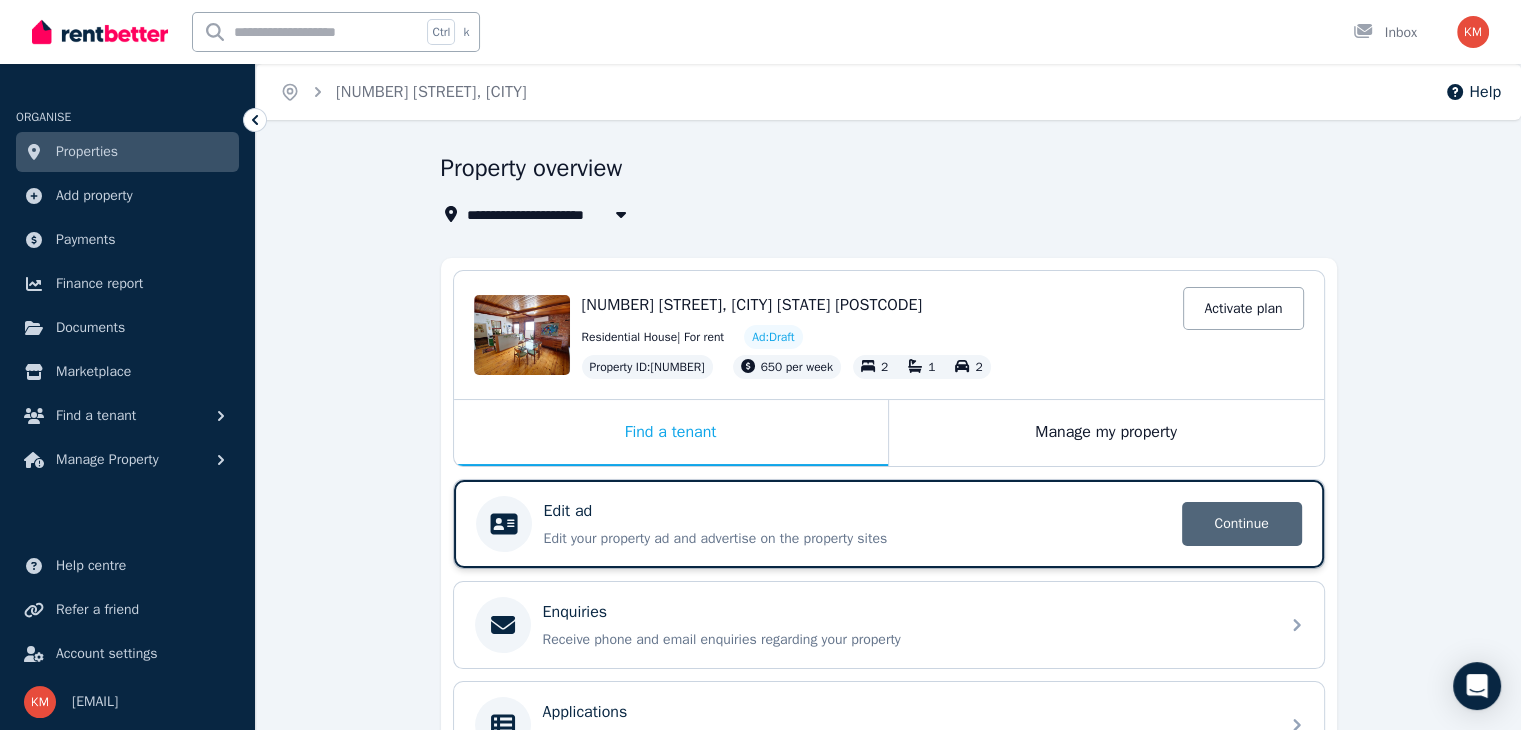 select on "**" 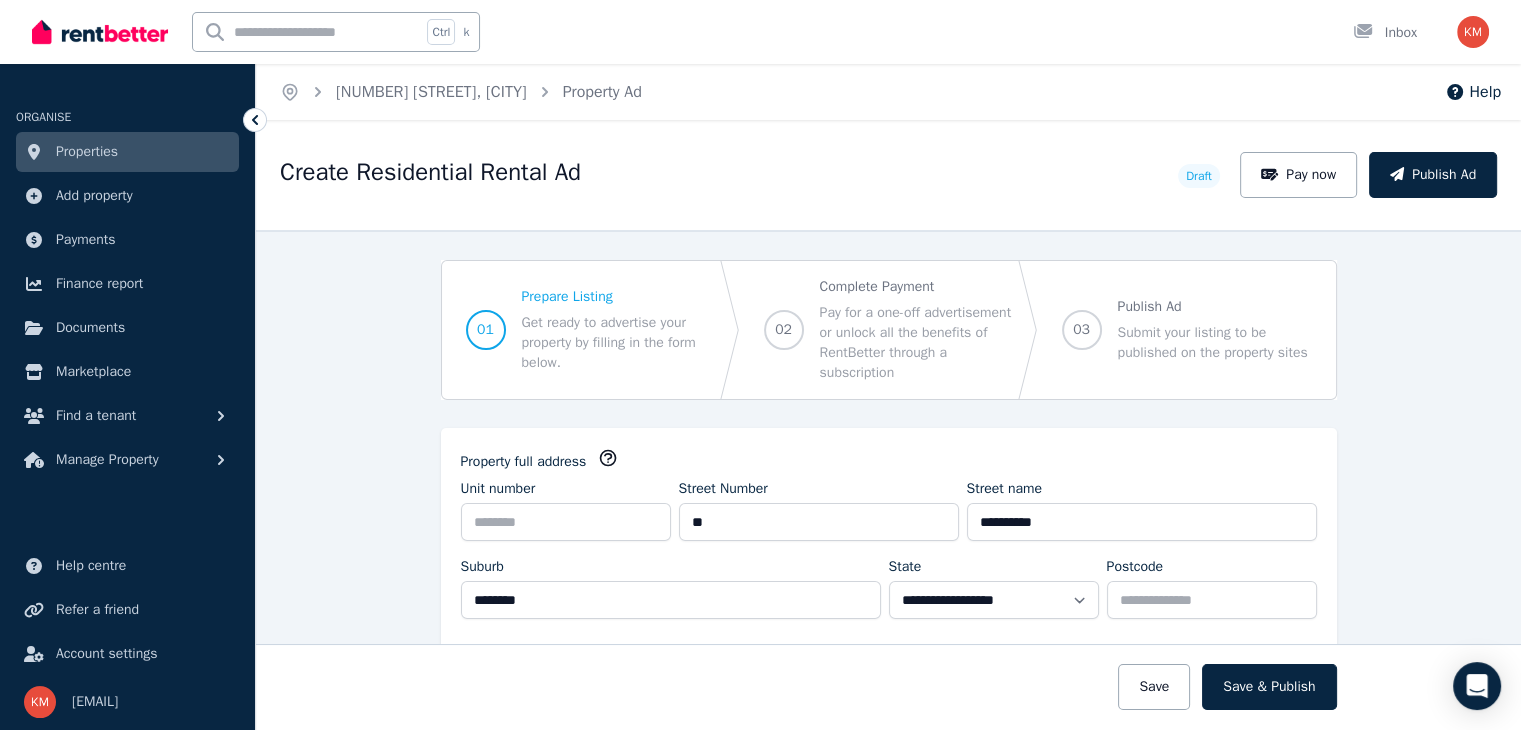 scroll, scrollTop: 240, scrollLeft: 0, axis: vertical 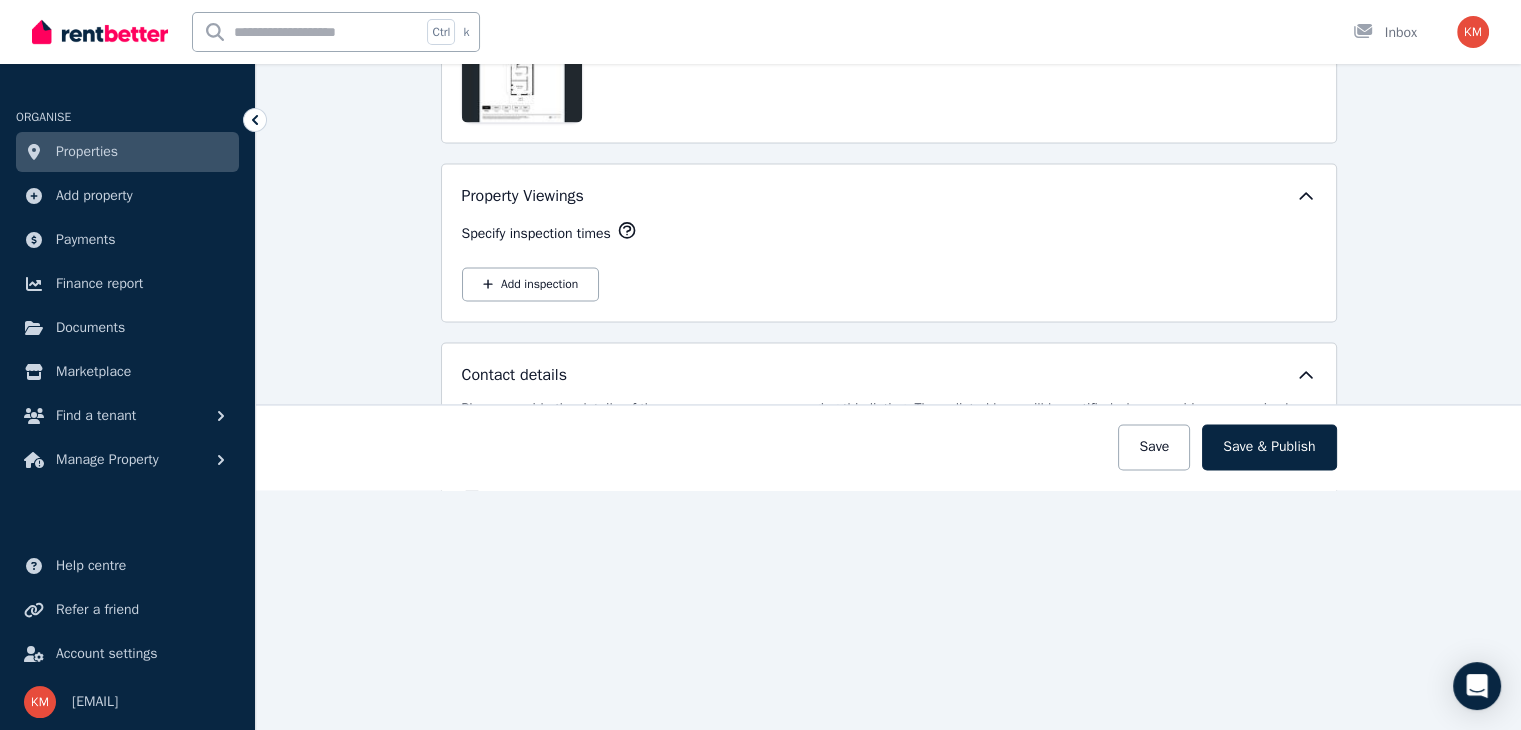 click 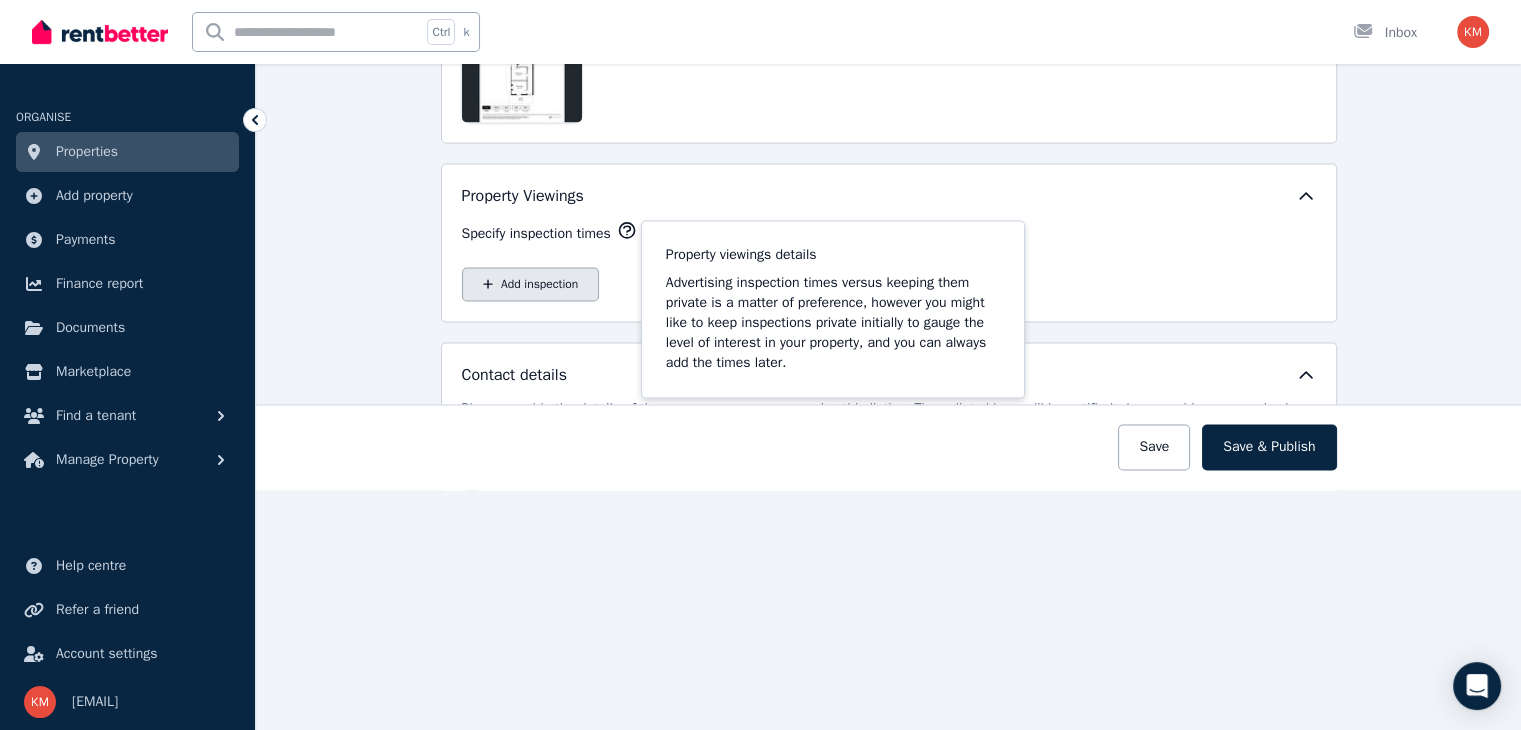 click on "Add inspection" at bounding box center (531, 284) 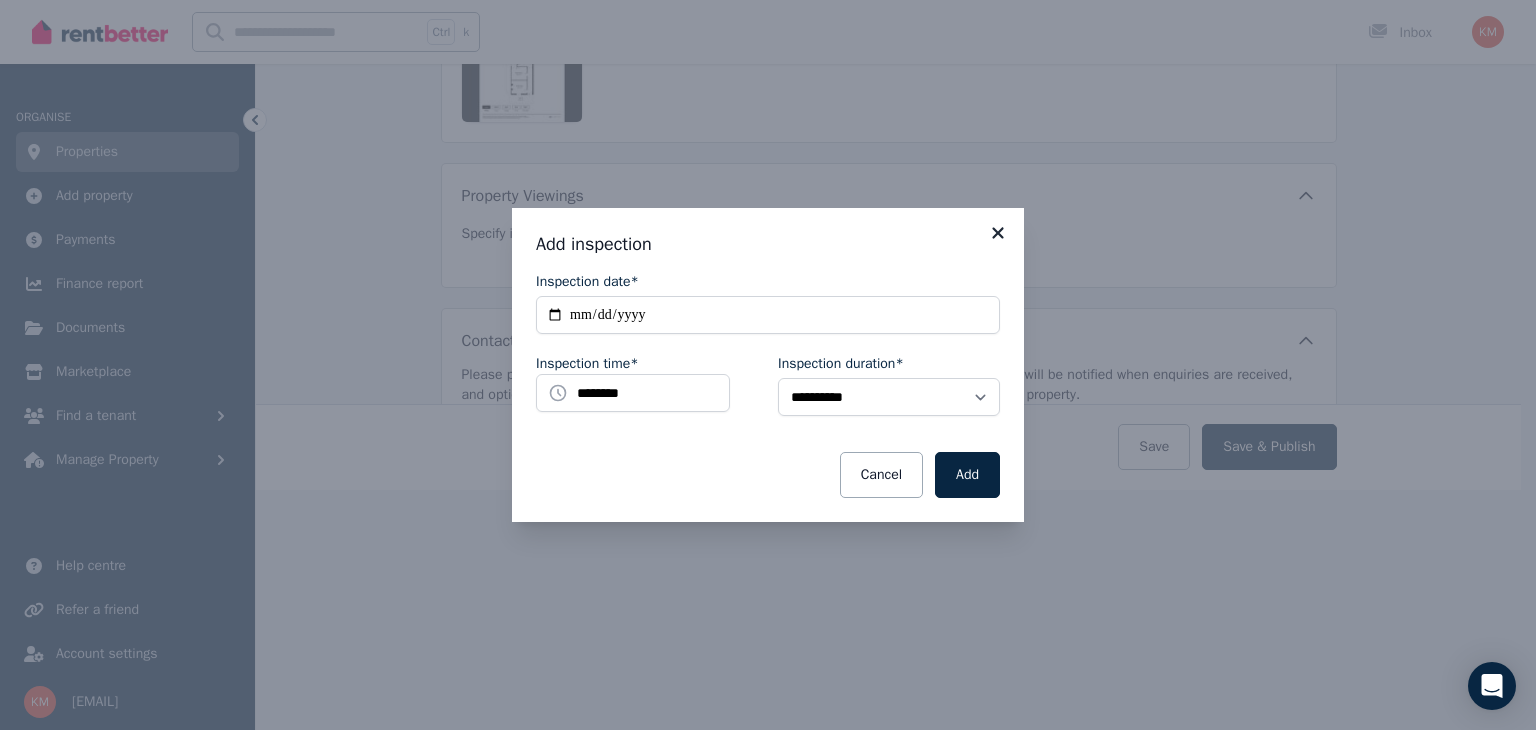 click 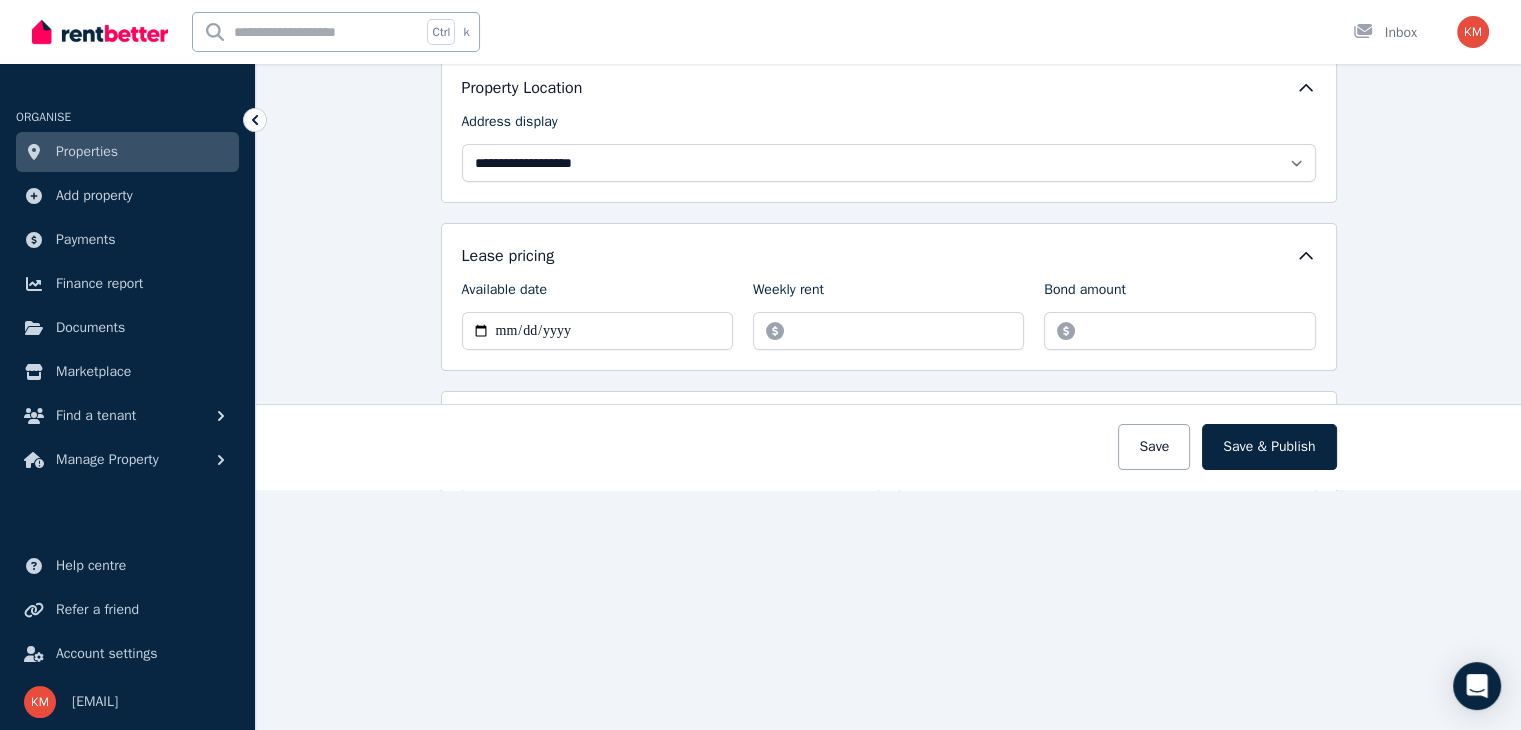 scroll, scrollTop: 422, scrollLeft: 0, axis: vertical 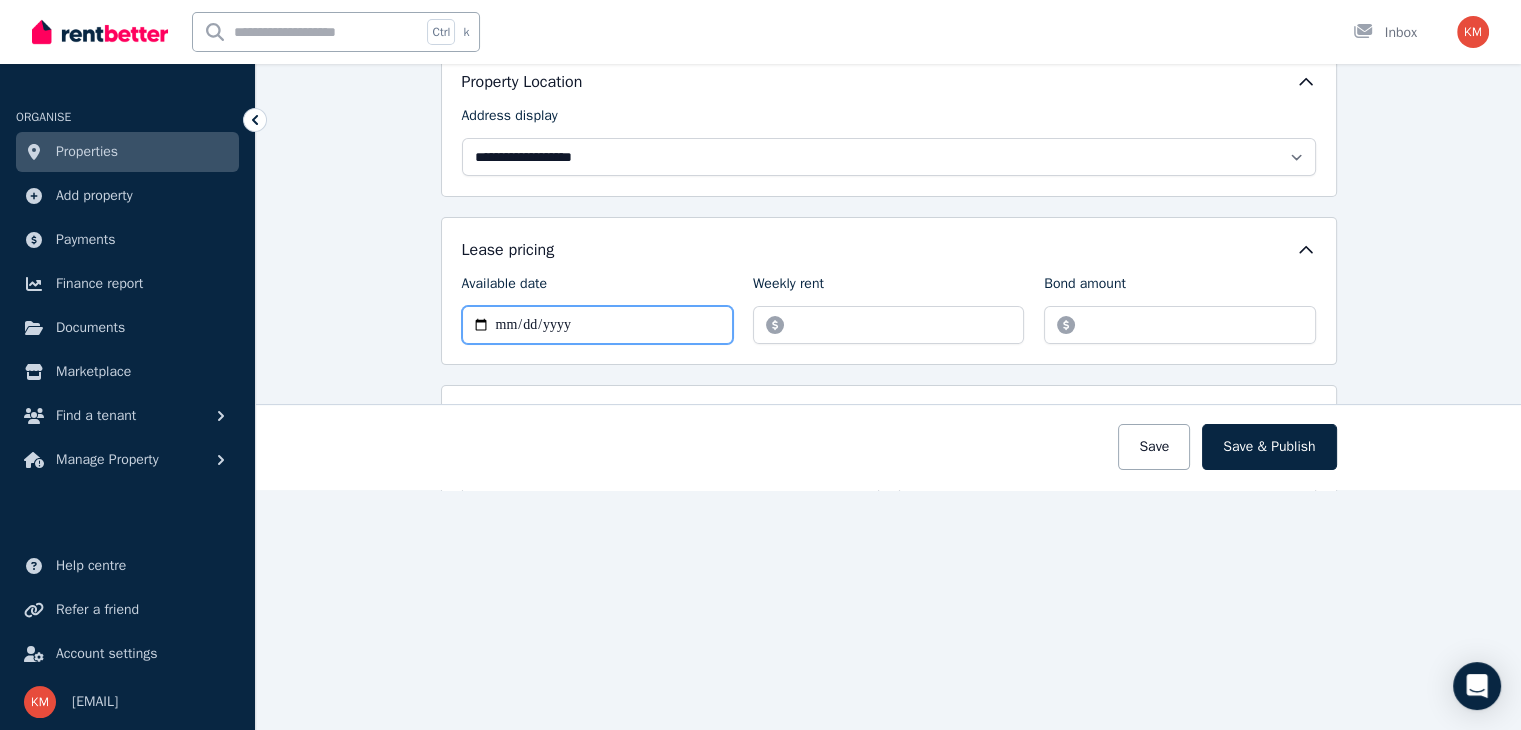 click on "Available date" at bounding box center (597, 325) 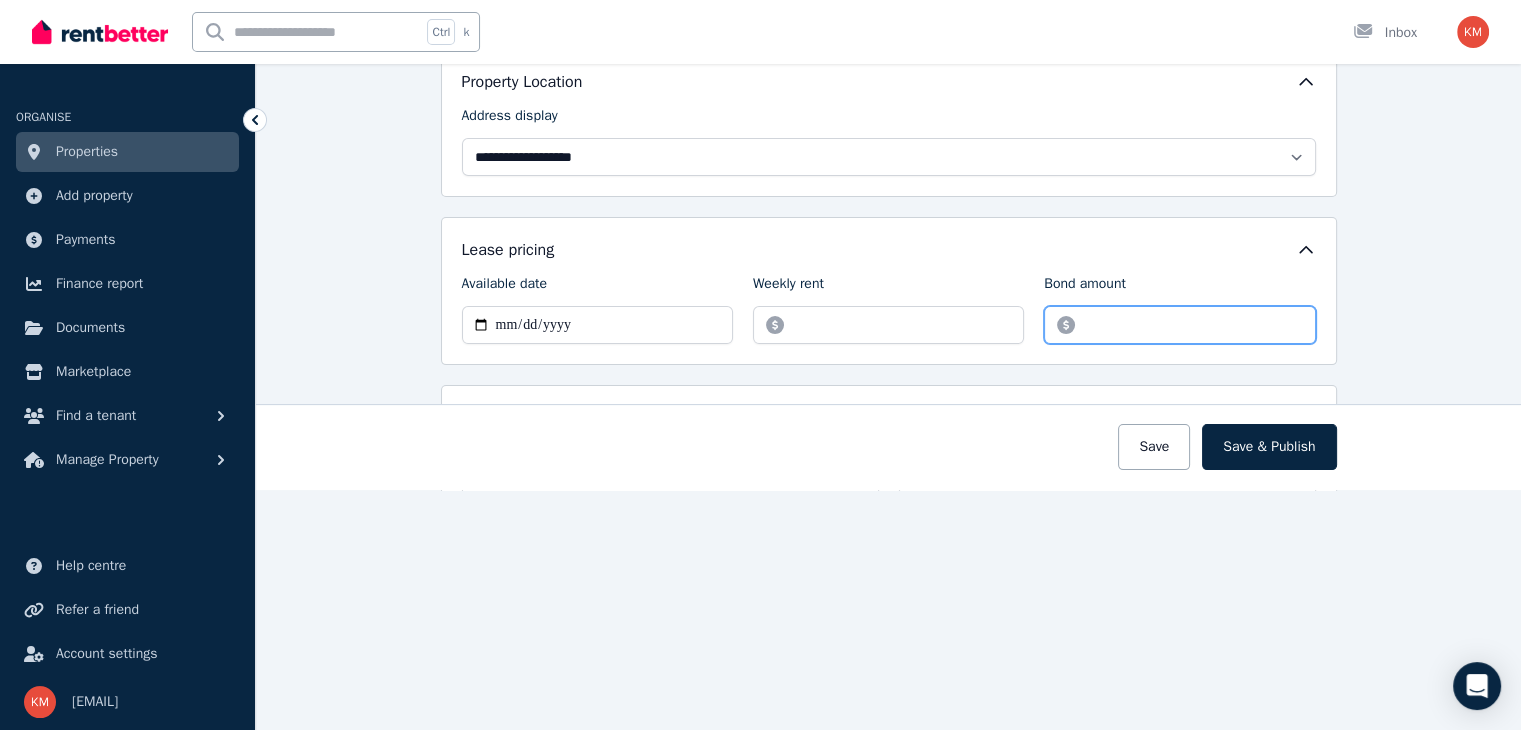 drag, startPoint x: 1111, startPoint y: 322, endPoint x: 1058, endPoint y: 320, distance: 53.037724 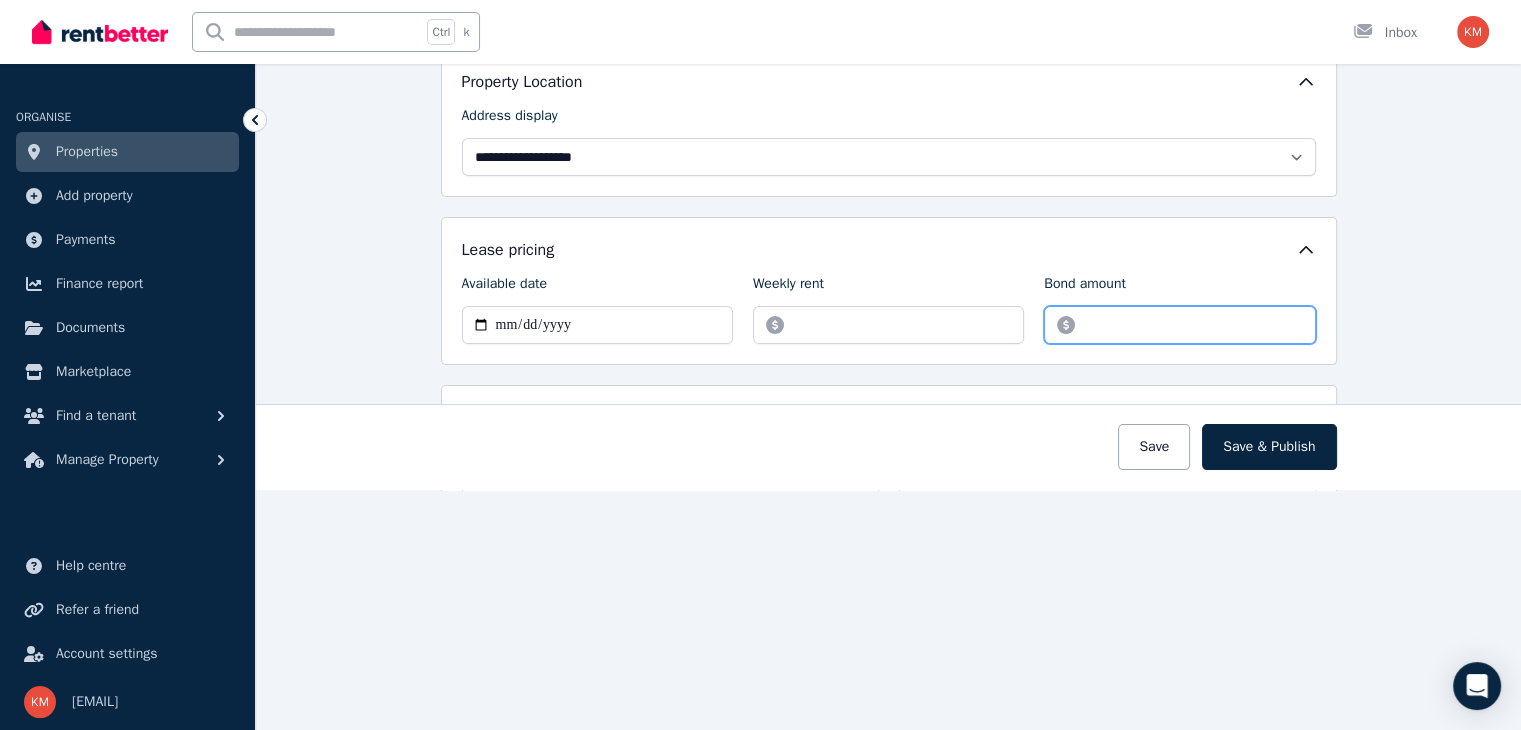 click on "Bond amount" at bounding box center (1179, 325) 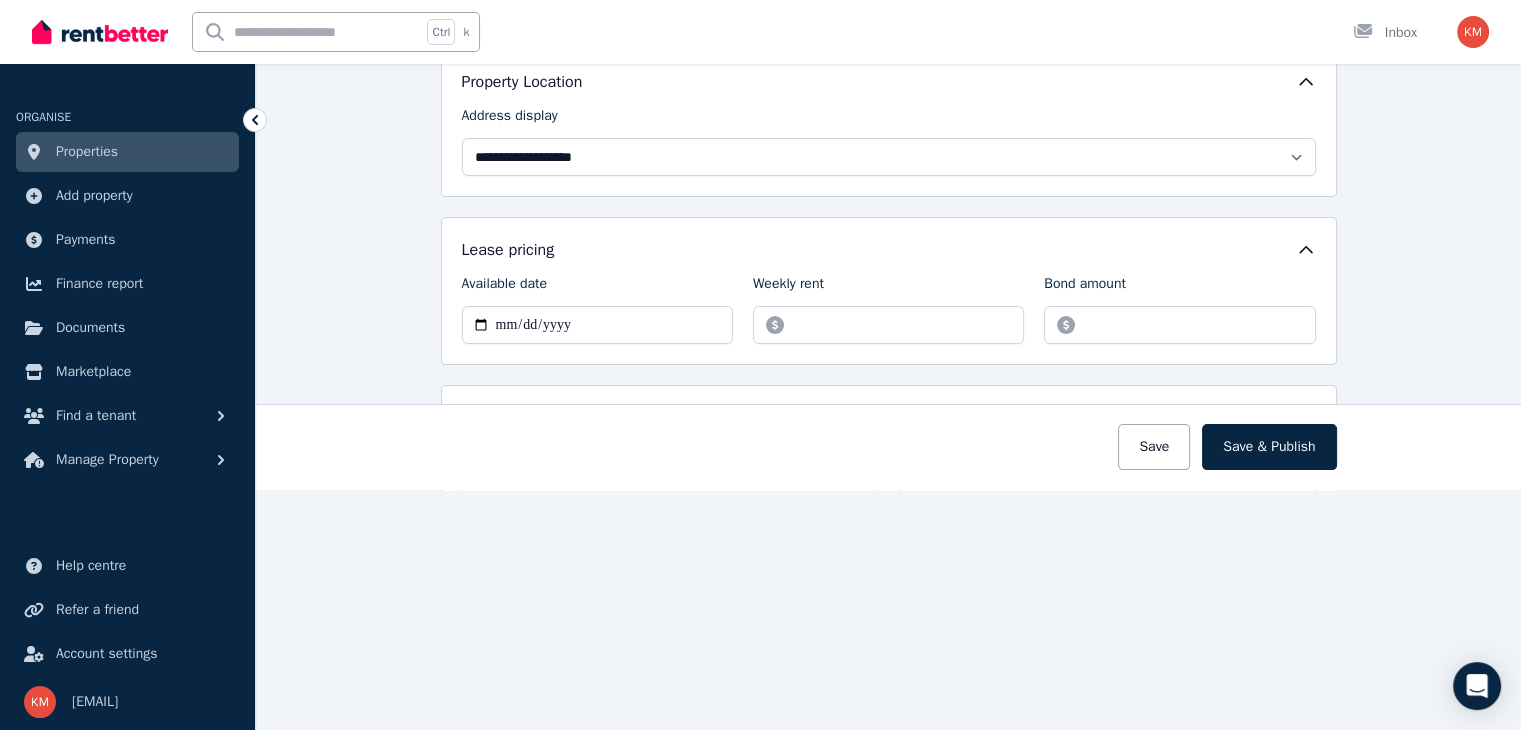click on "**********" at bounding box center (888, 240) 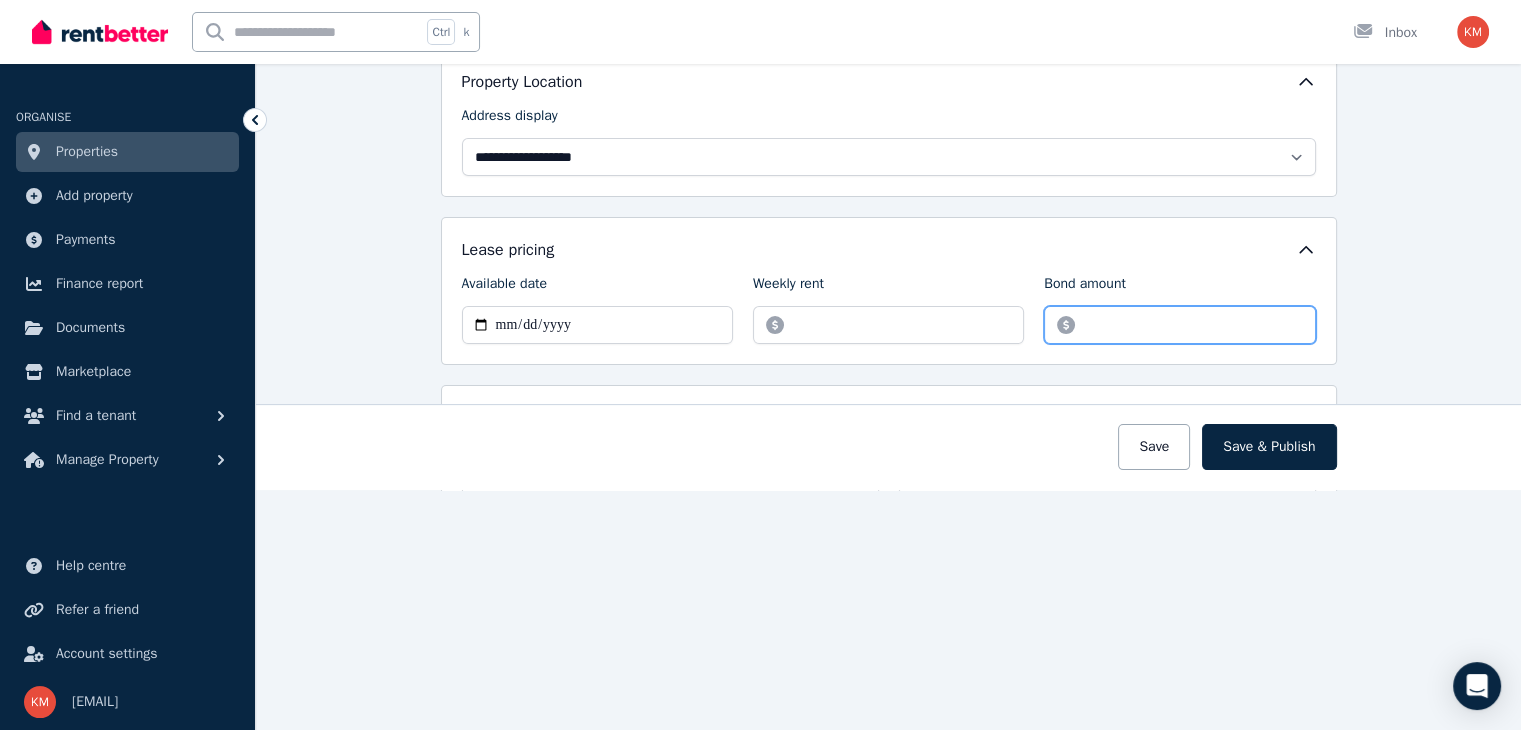 click on "****" at bounding box center (1179, 325) 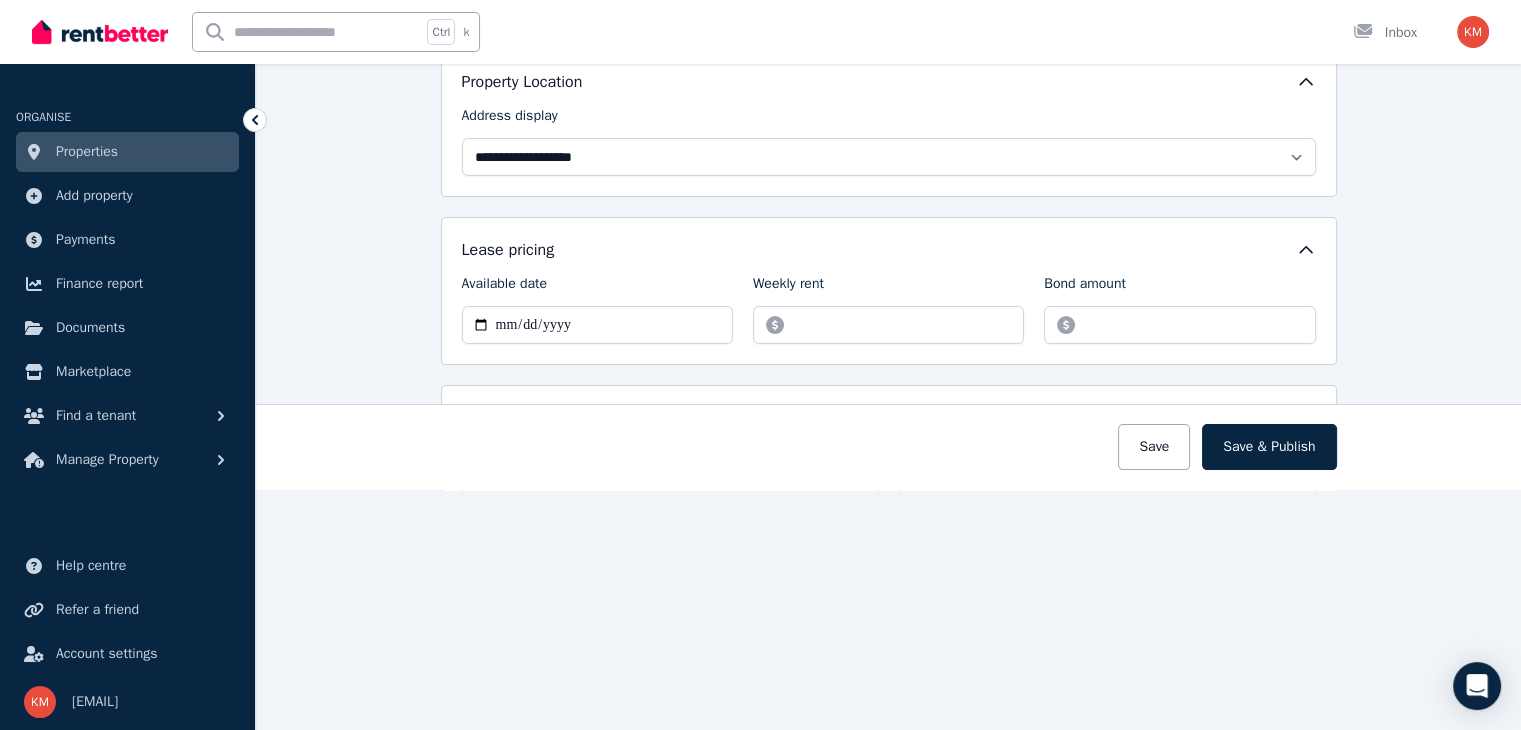 click on "**********" at bounding box center (888, 240) 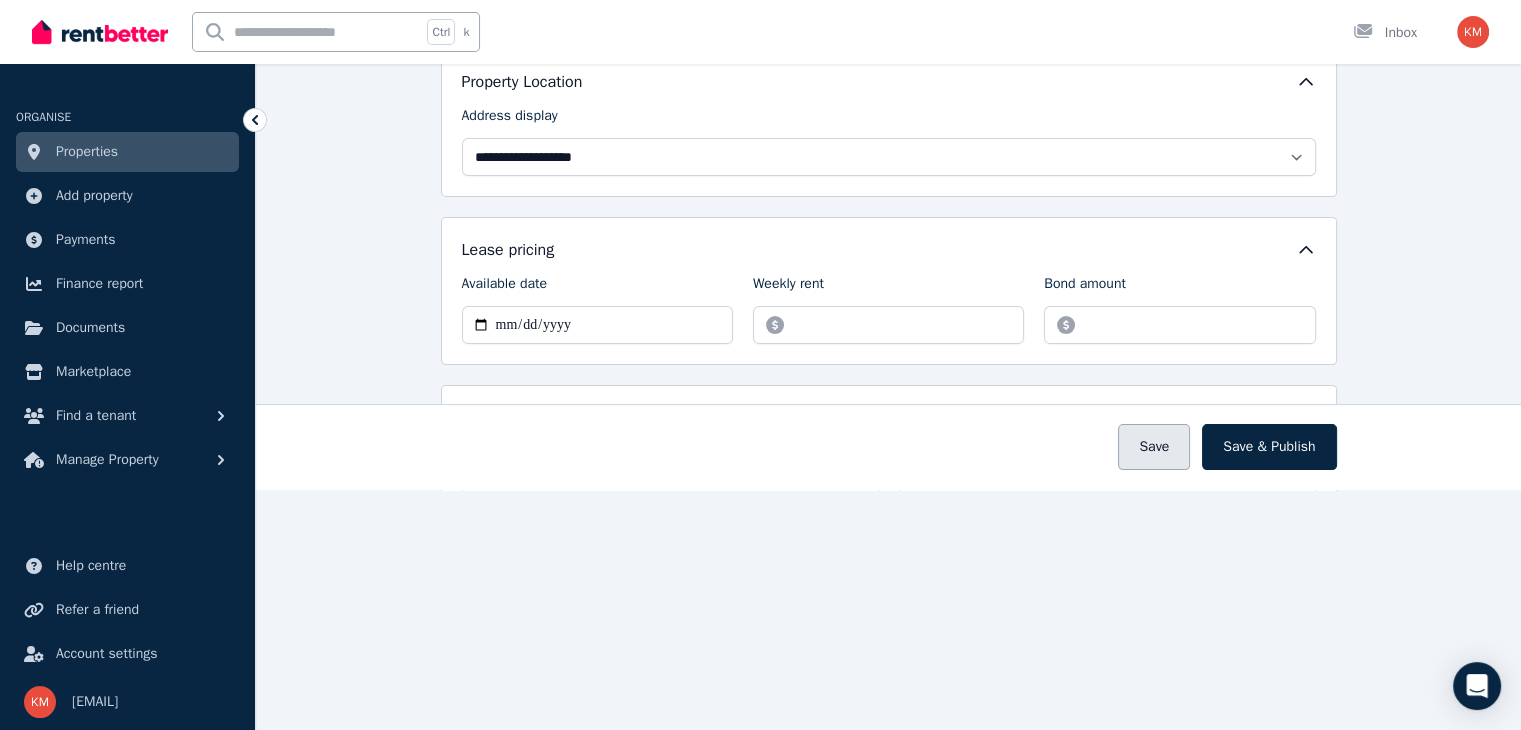 click on "Save" at bounding box center (1154, 447) 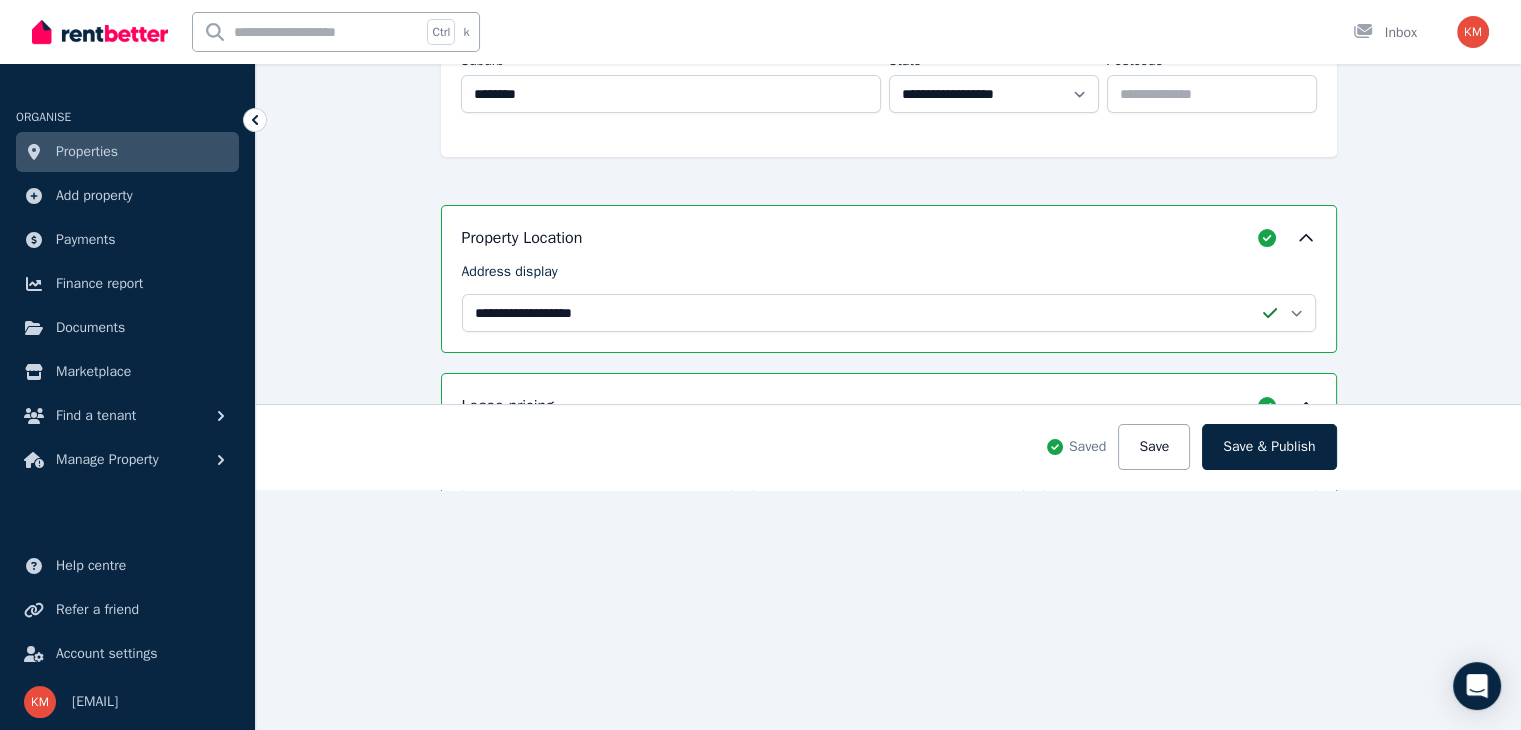 scroll, scrollTop: 578, scrollLeft: 0, axis: vertical 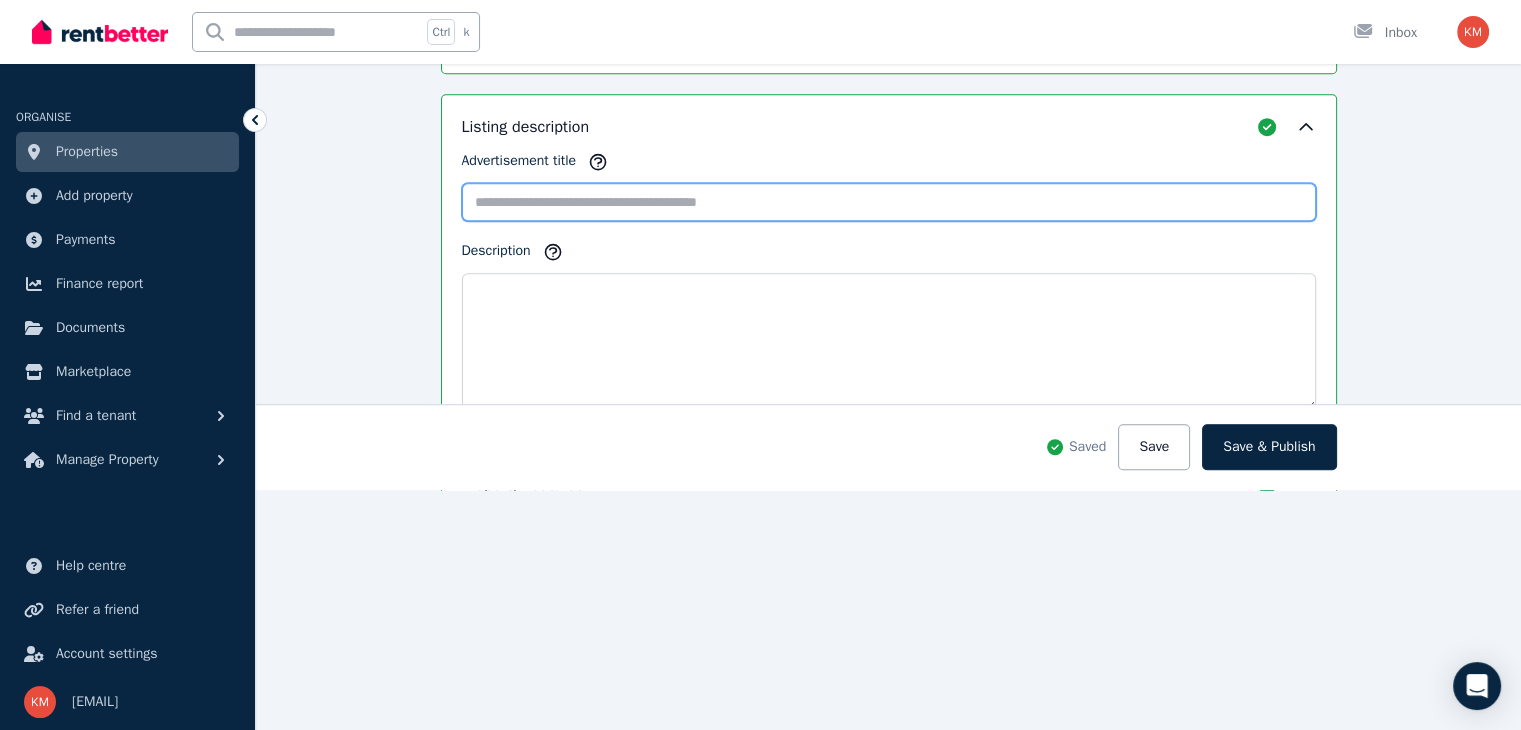 click on "Advertisement title" at bounding box center [889, 202] 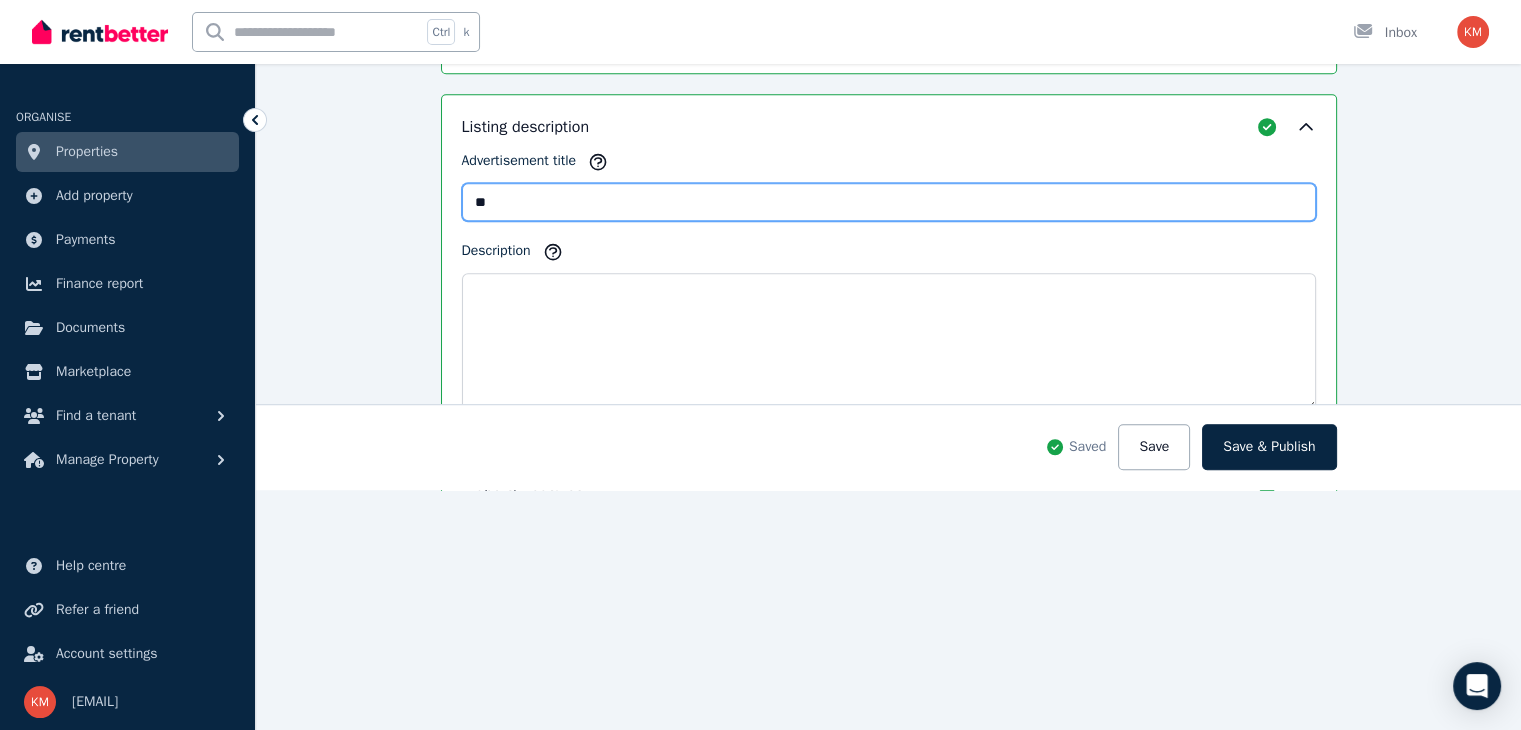 type on "*" 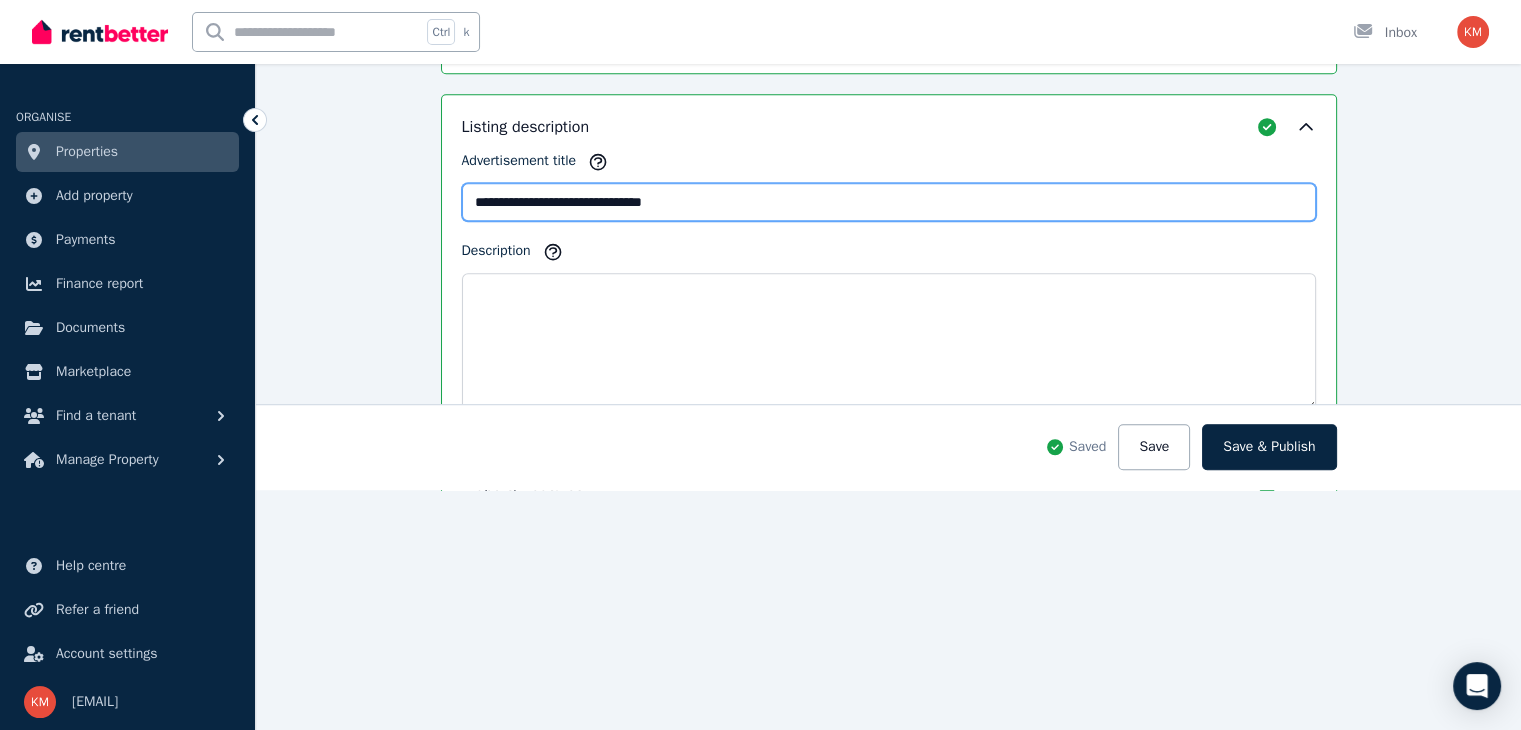 type on "**********" 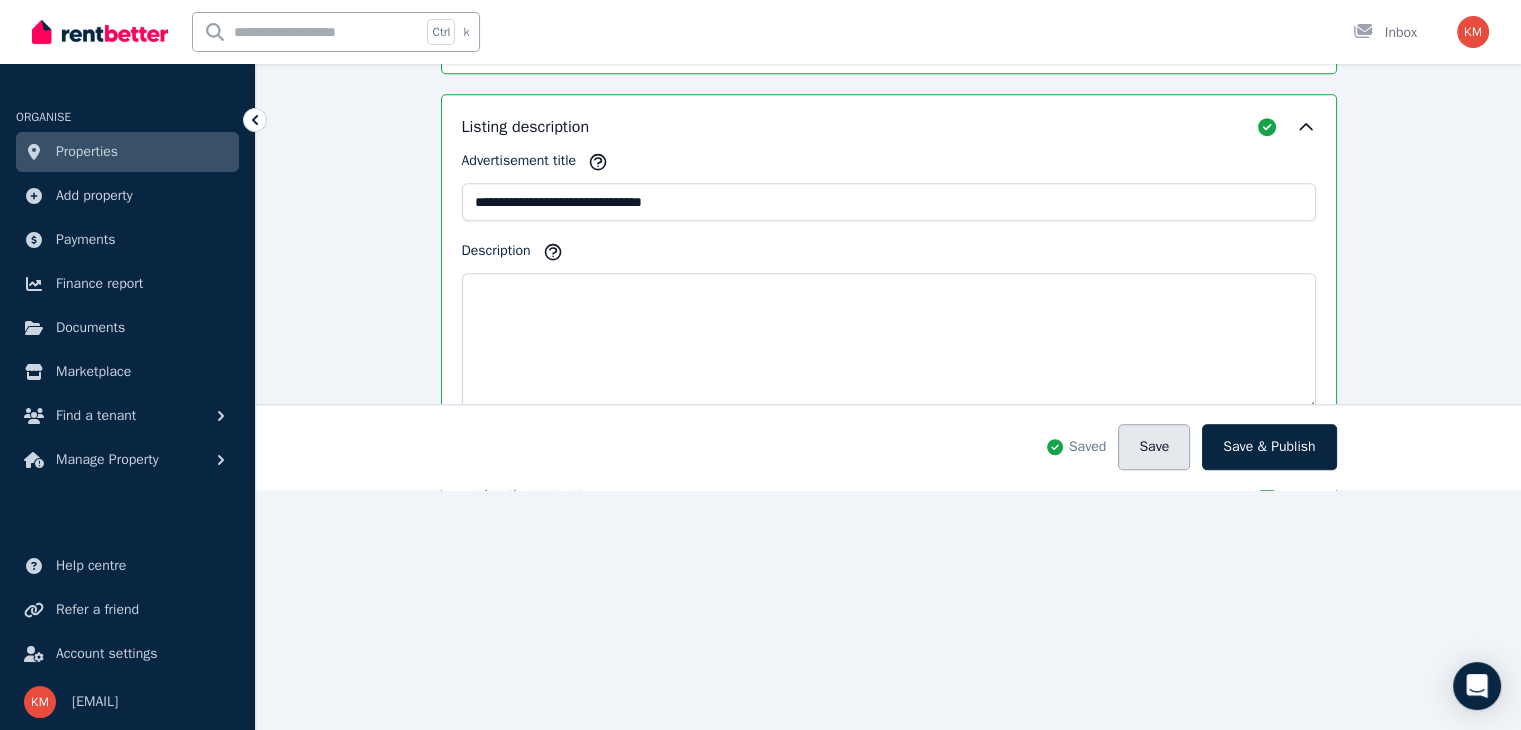 click on "Save" at bounding box center (1154, 447) 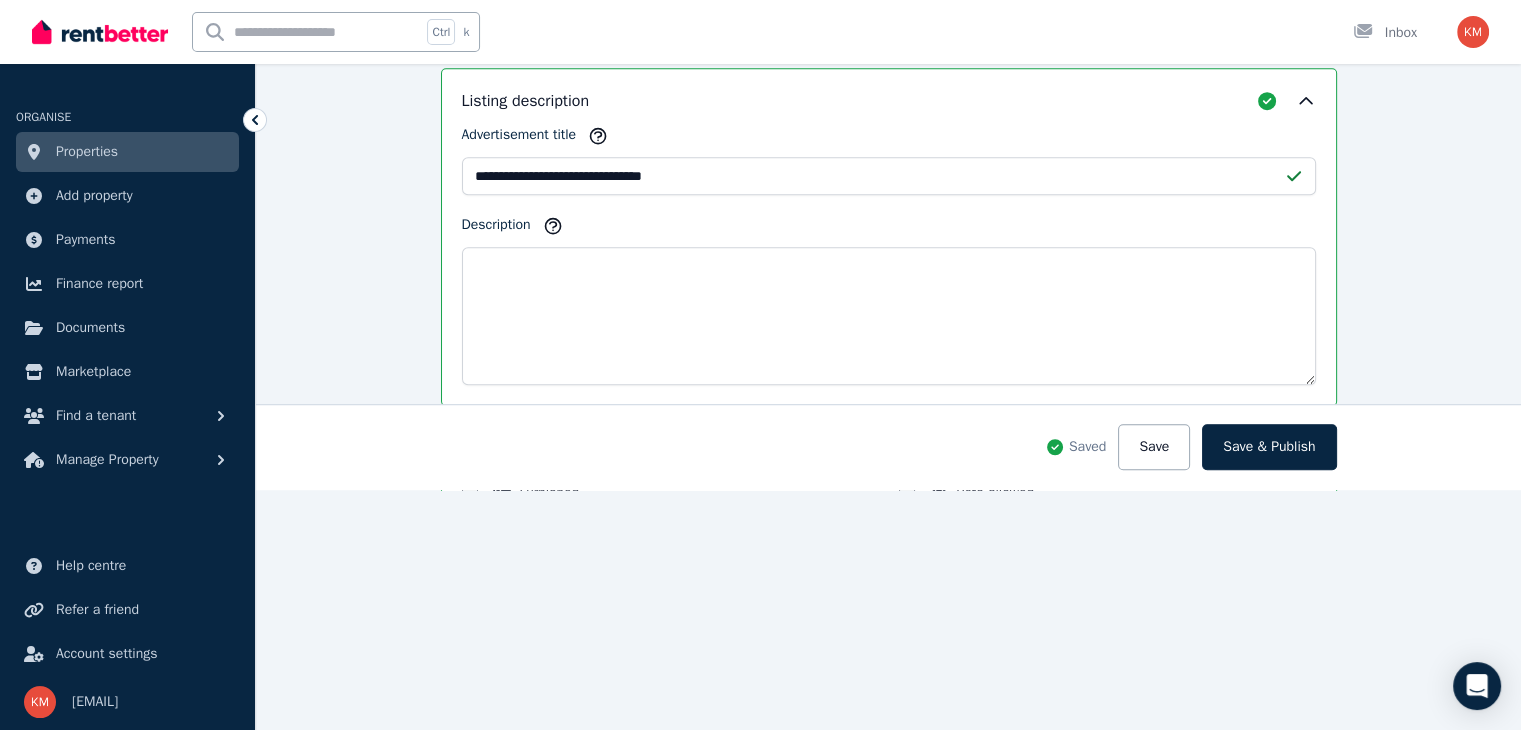 scroll, scrollTop: 1257, scrollLeft: 0, axis: vertical 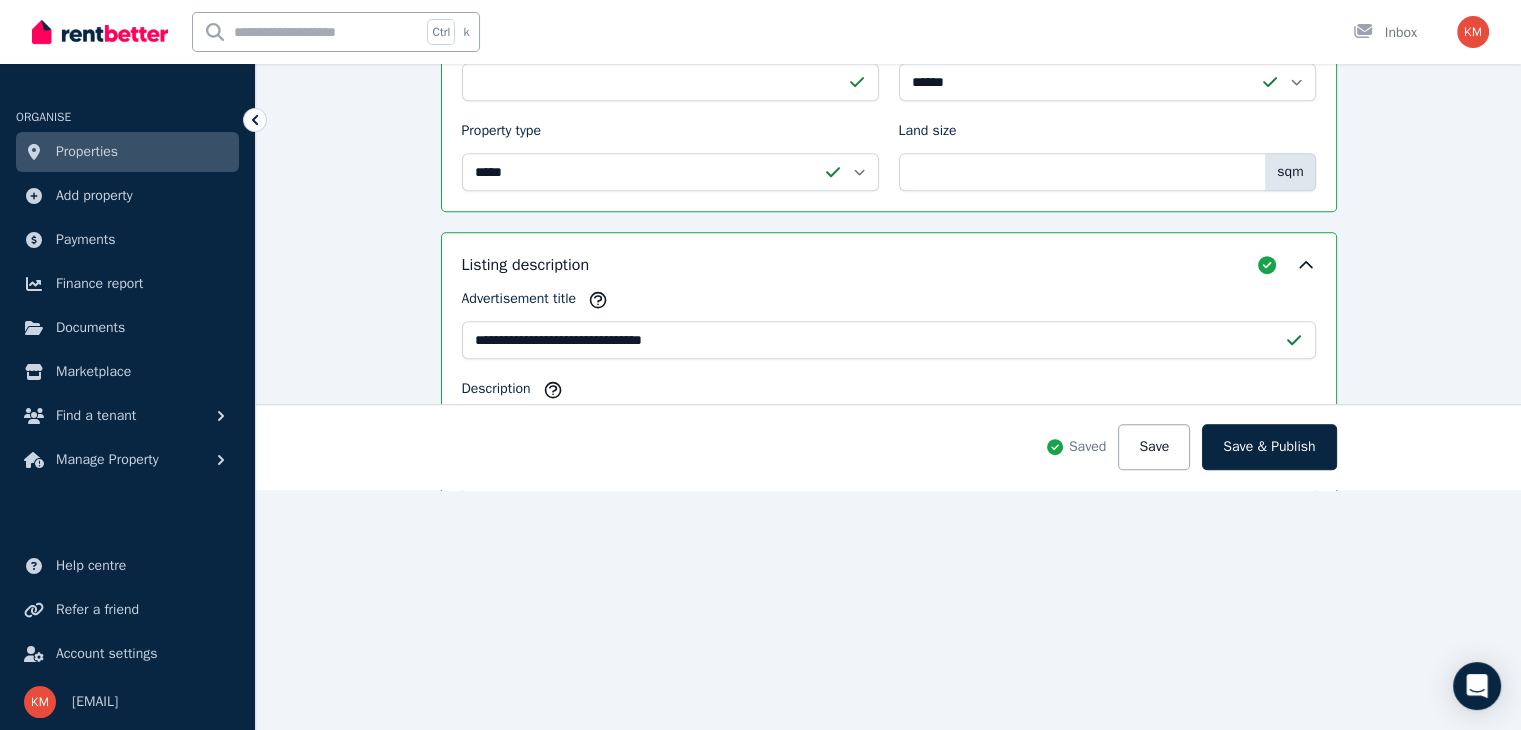 click on "Properties" at bounding box center (127, 152) 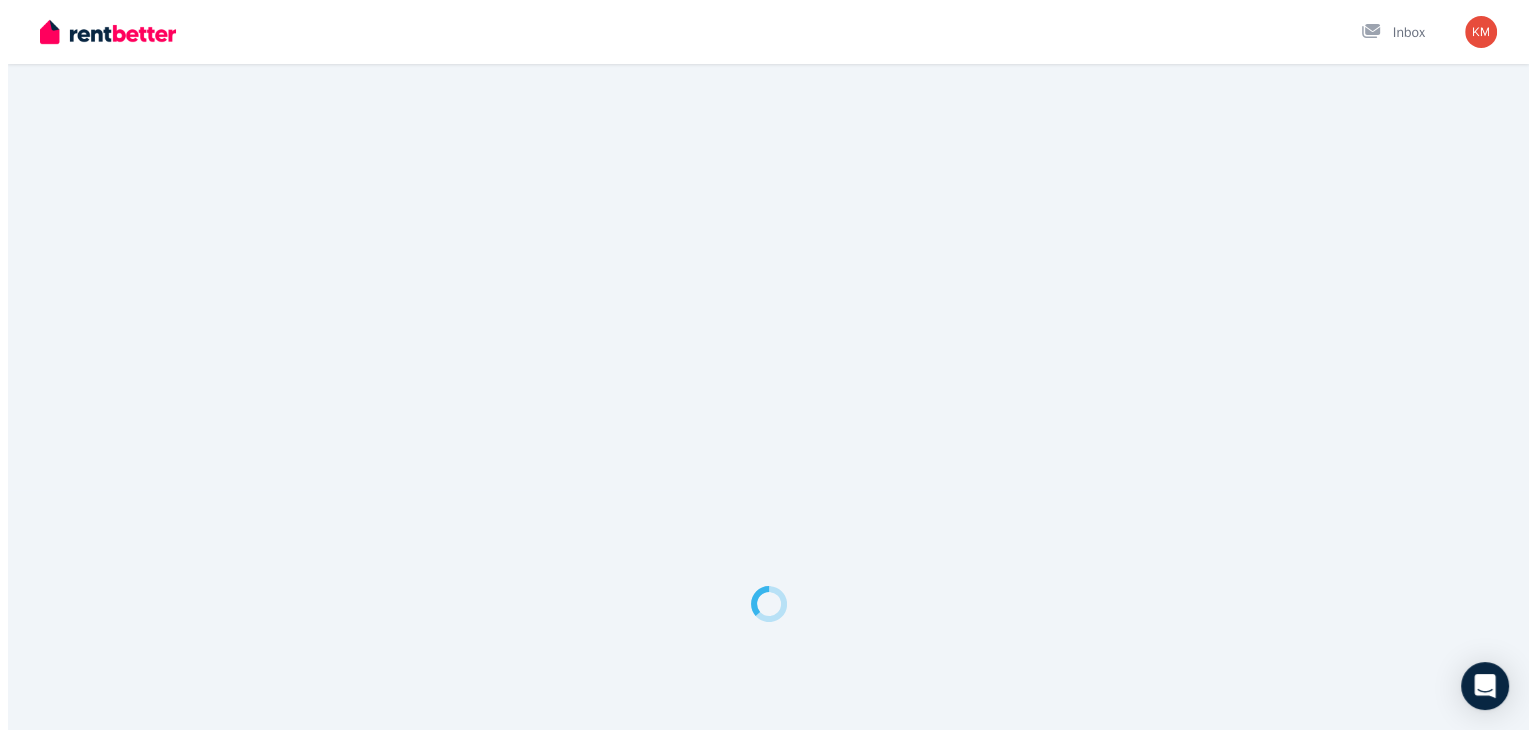 scroll, scrollTop: 0, scrollLeft: 0, axis: both 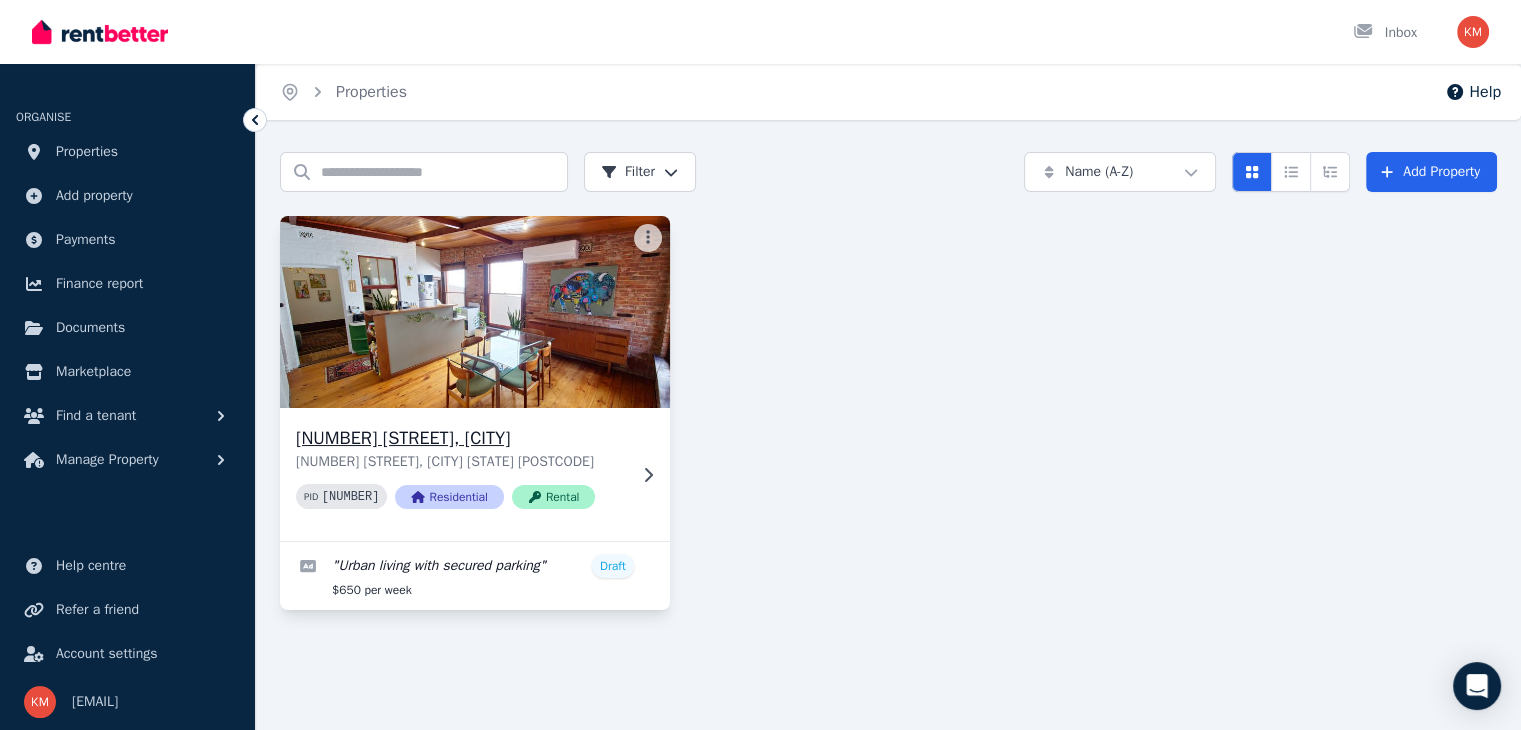 click at bounding box center [474, 312] 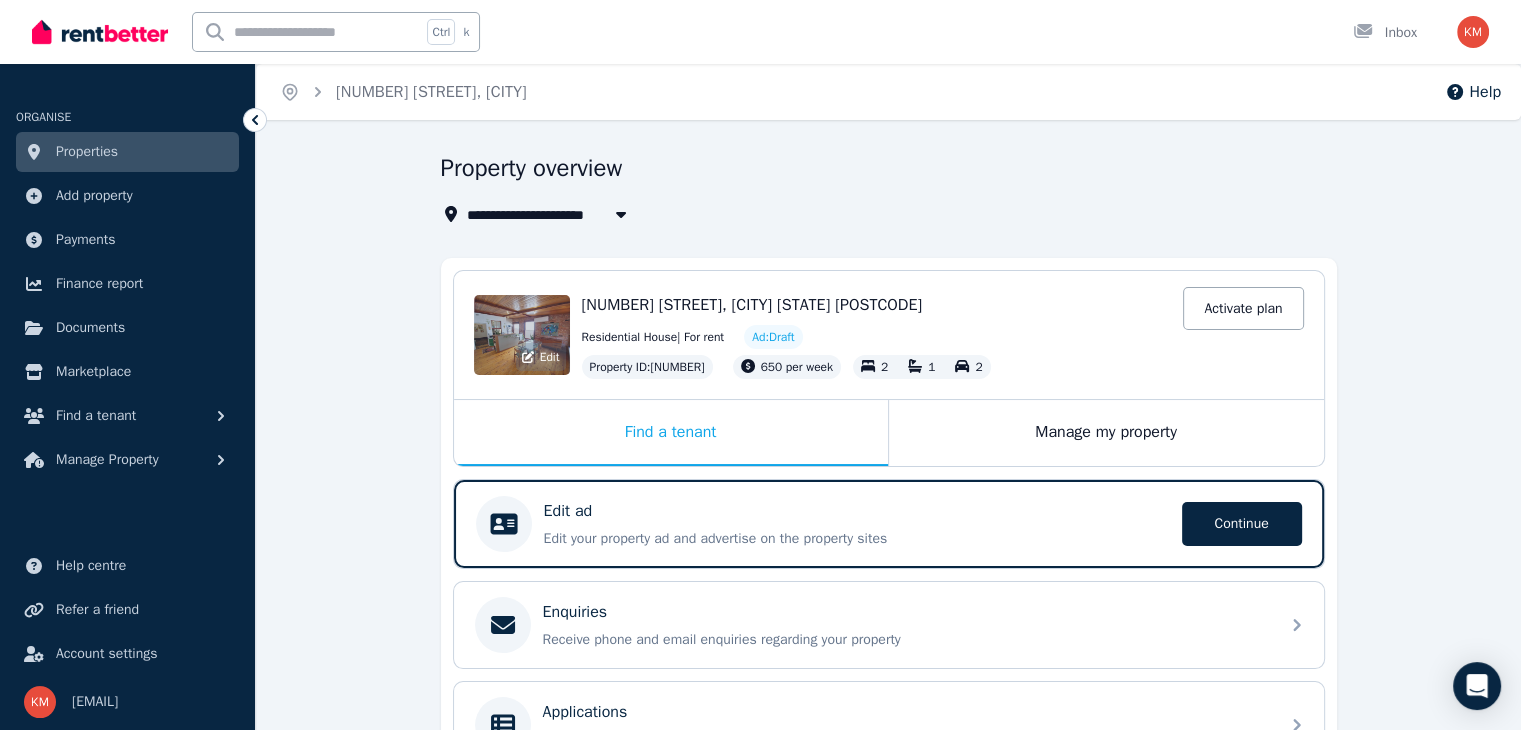 click on "Edit" at bounding box center [522, 335] 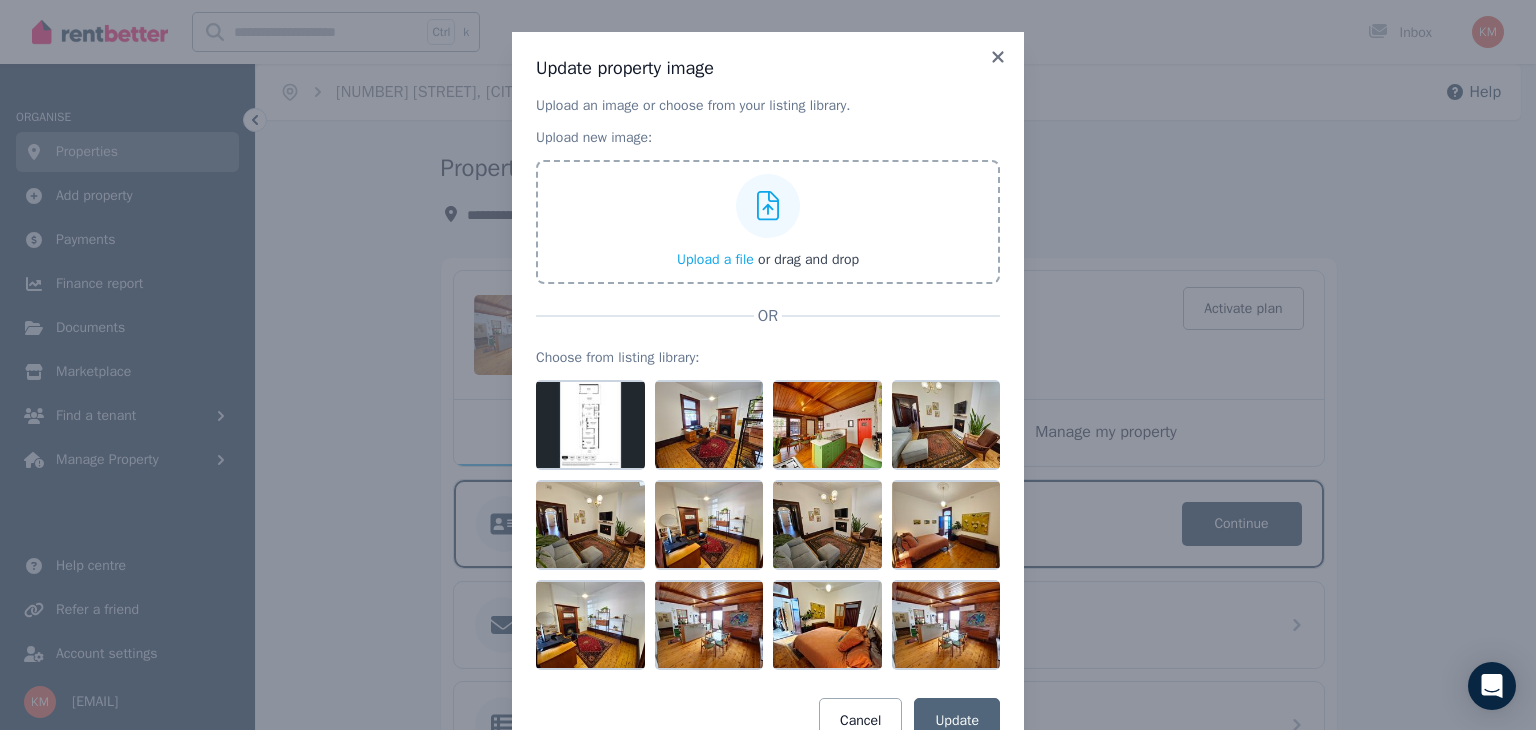 click on "Upload a file" at bounding box center (715, 259) 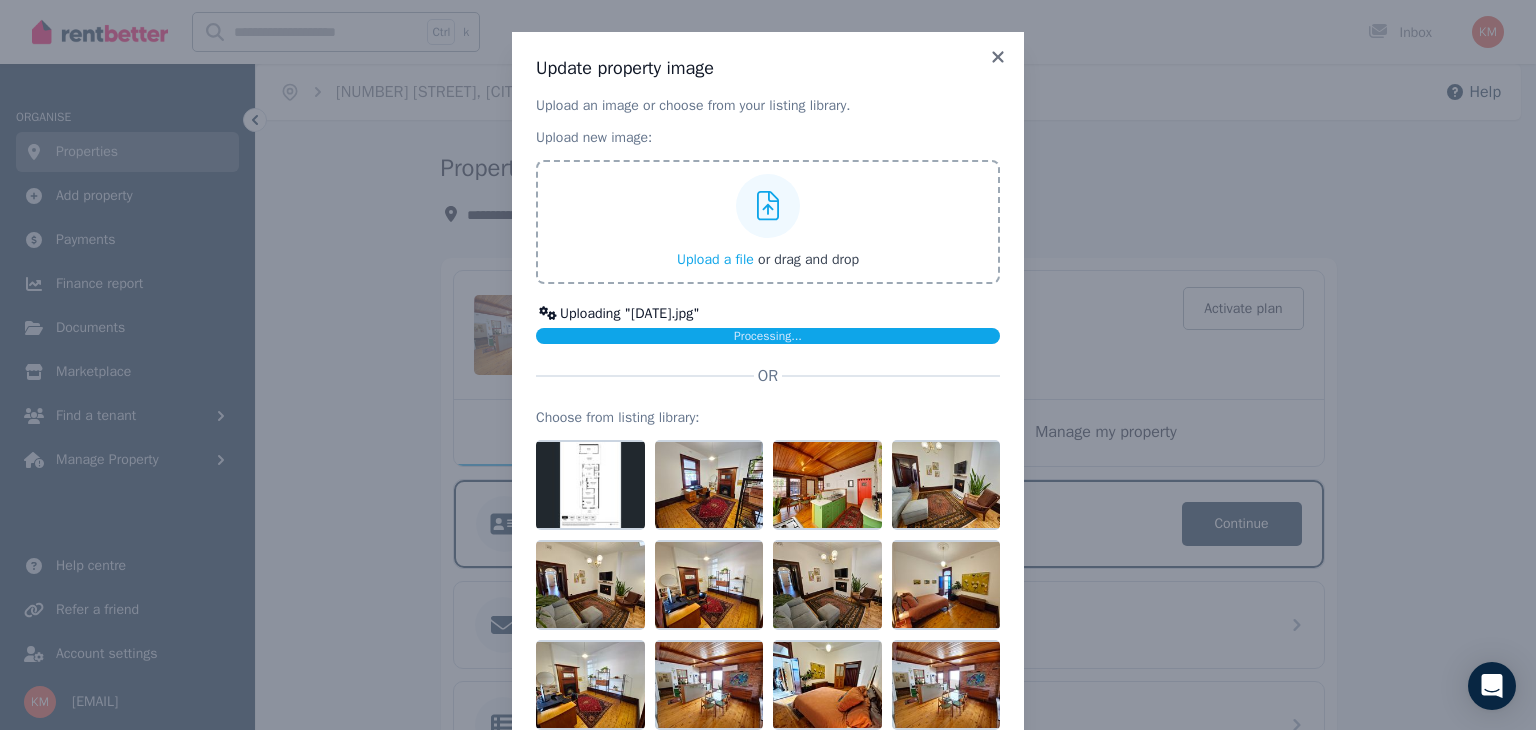 click on "Upload a file" at bounding box center [715, 259] 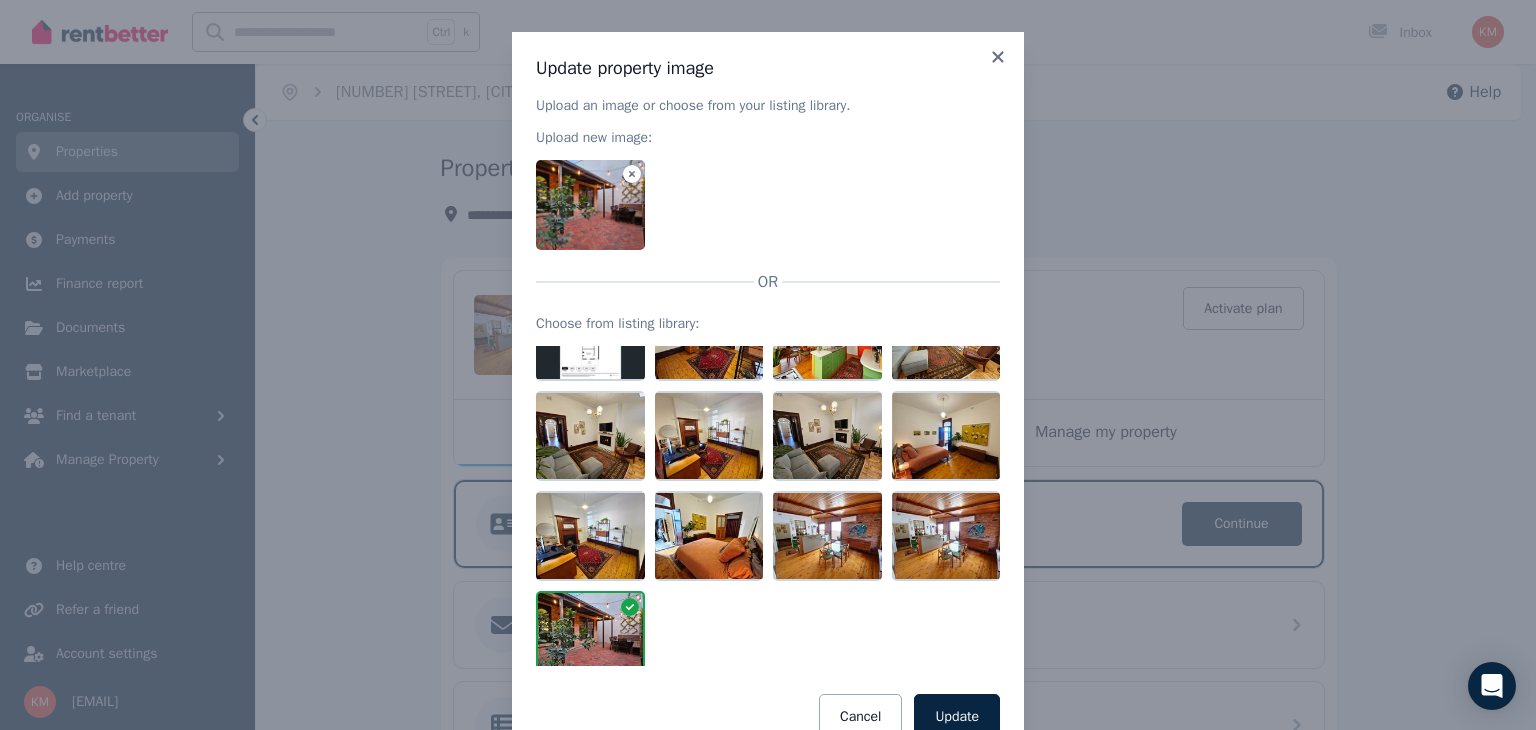 scroll, scrollTop: 69, scrollLeft: 0, axis: vertical 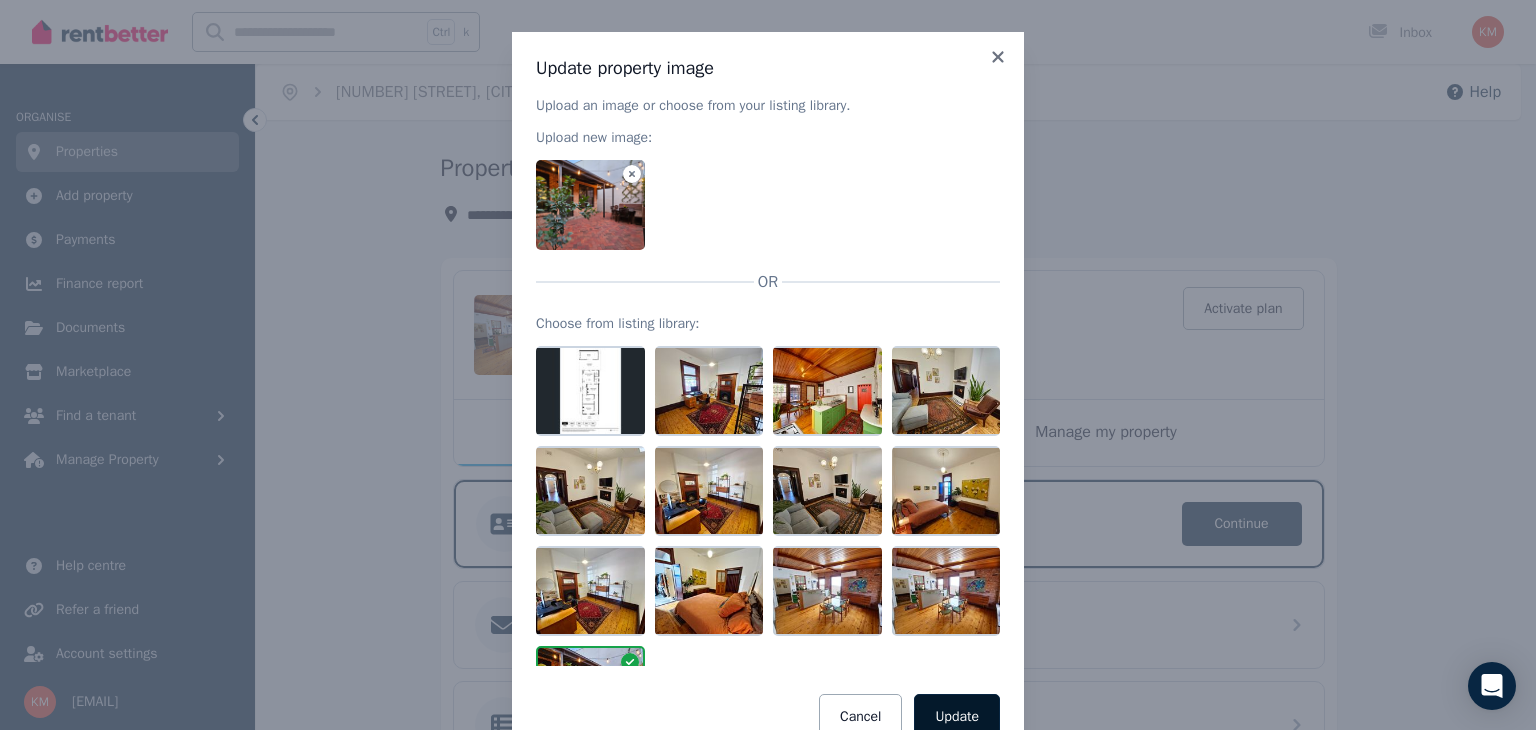 click on "Update" at bounding box center (957, 717) 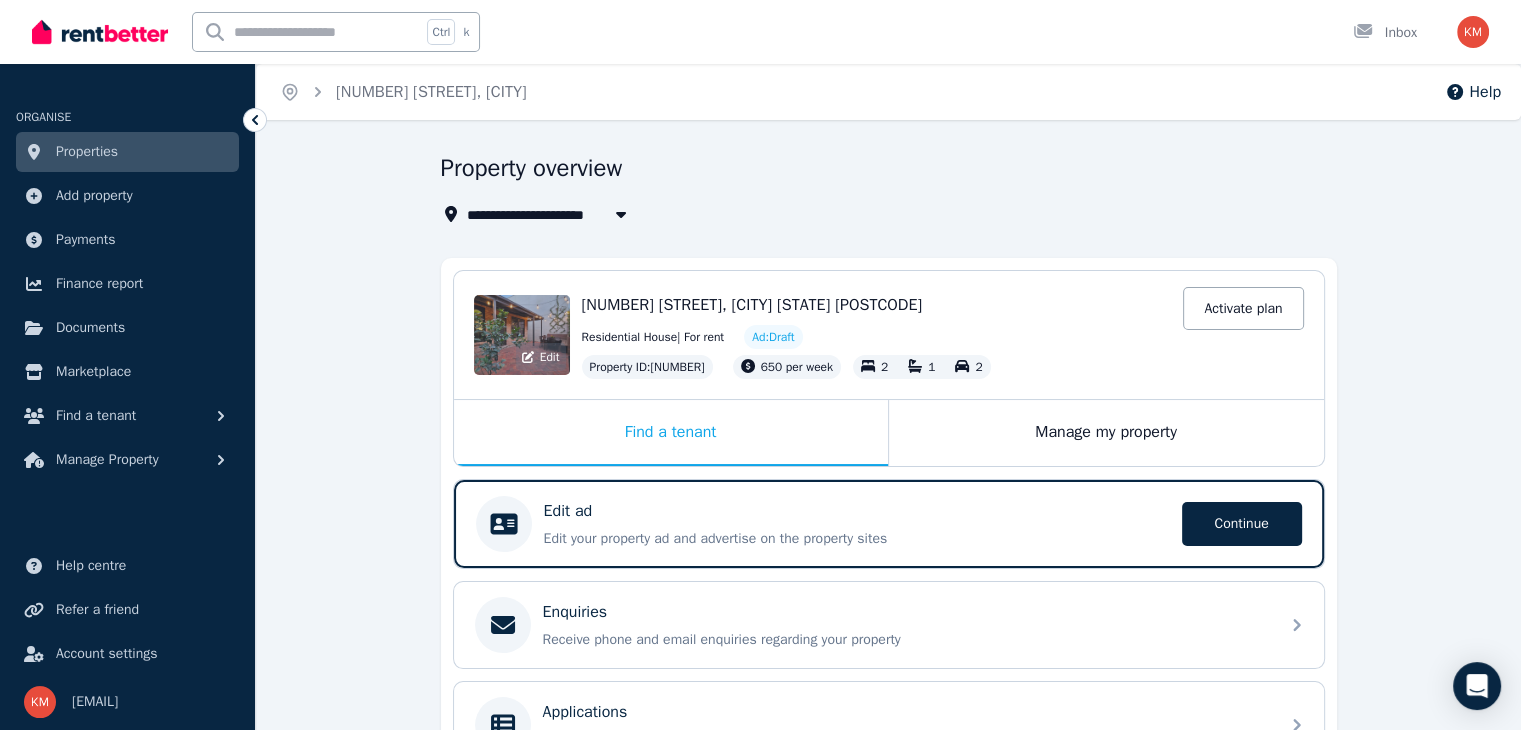 click on "Edit" at bounding box center [522, 335] 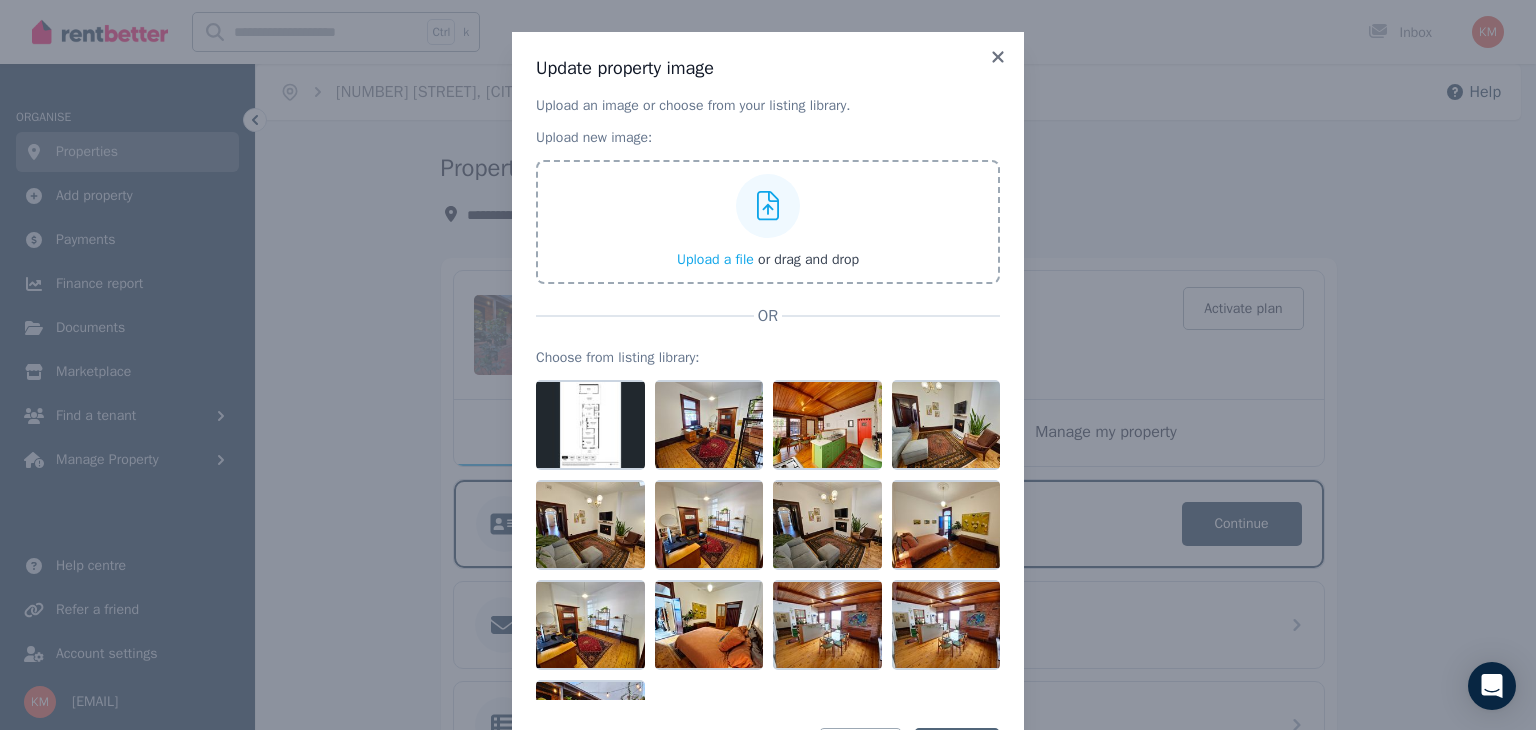 scroll, scrollTop: 25, scrollLeft: 0, axis: vertical 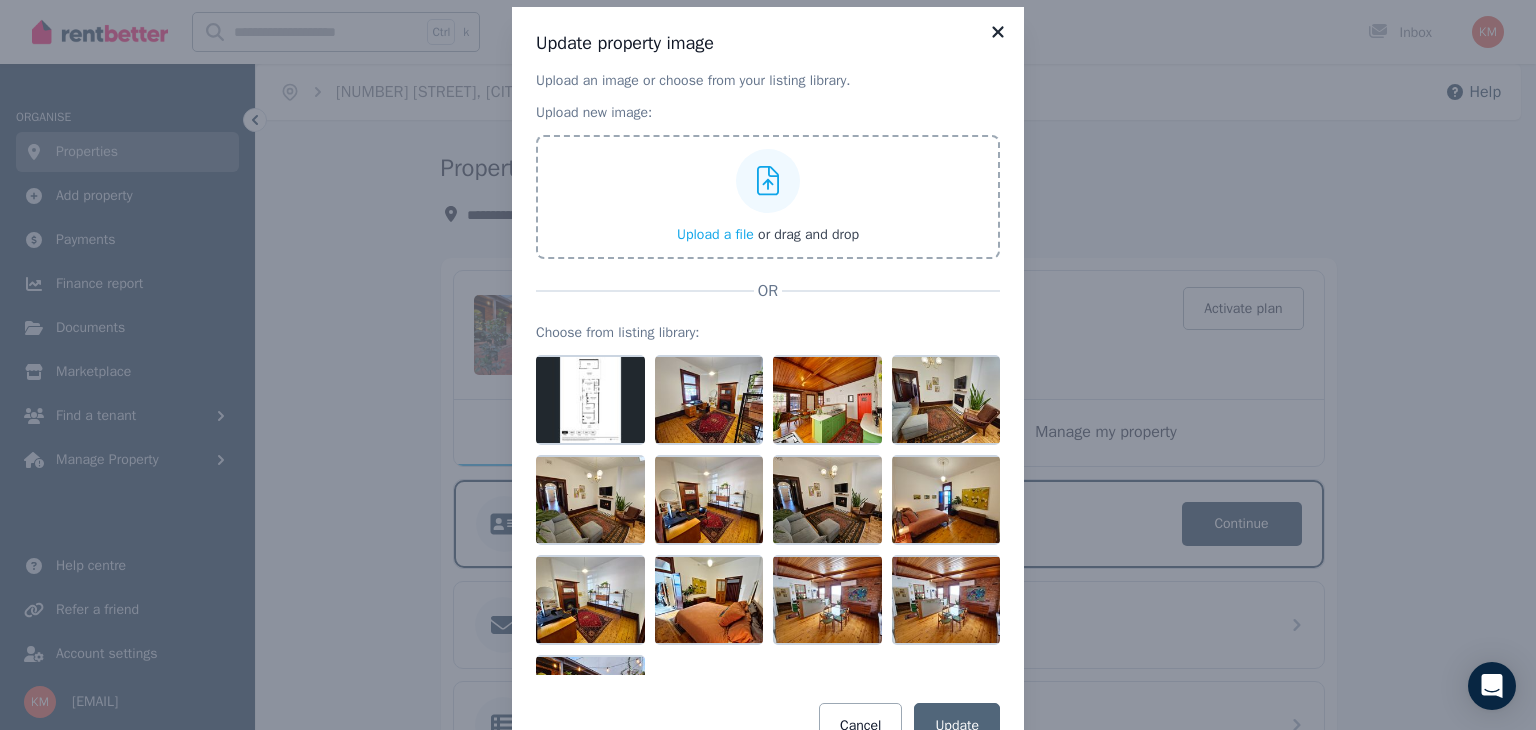 click 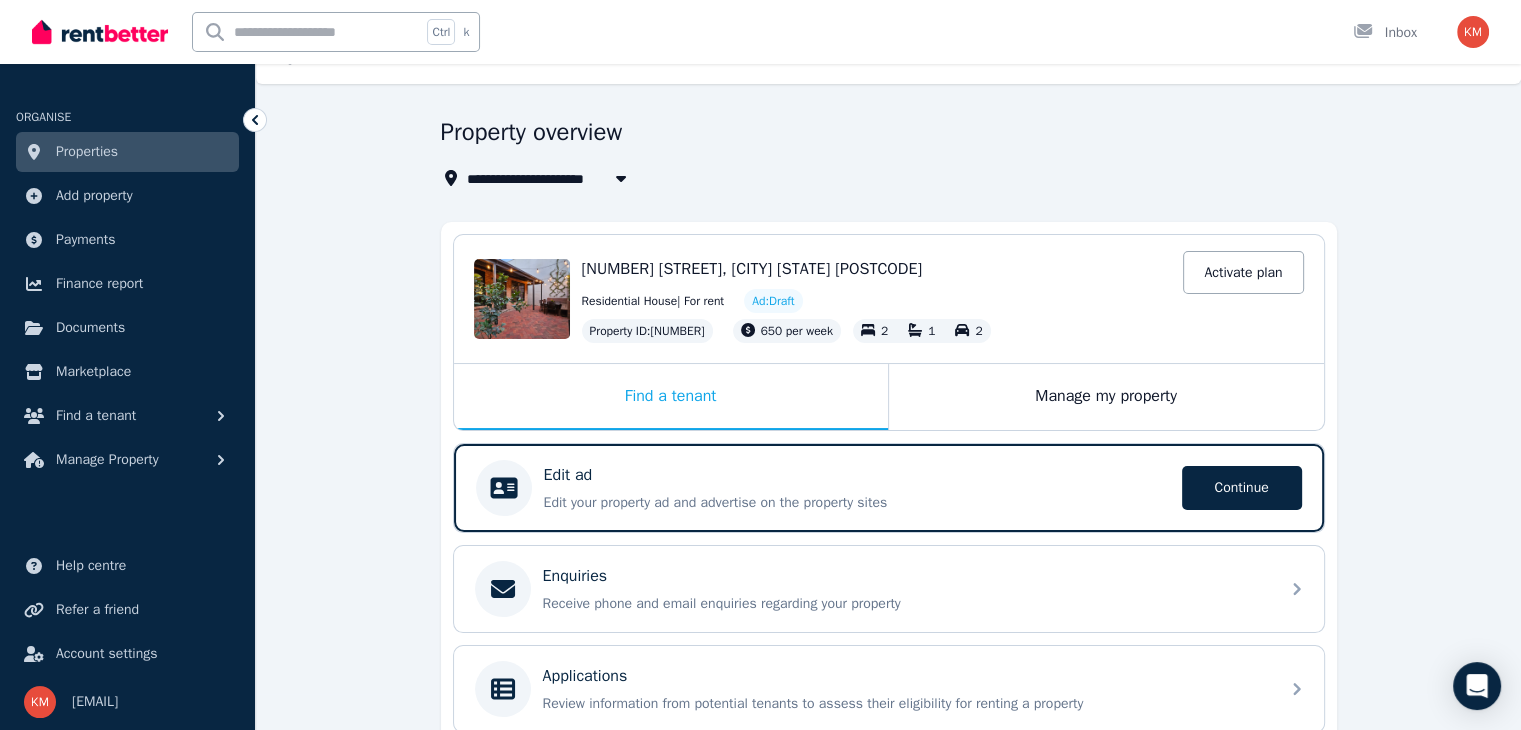 scroll, scrollTop: 0, scrollLeft: 0, axis: both 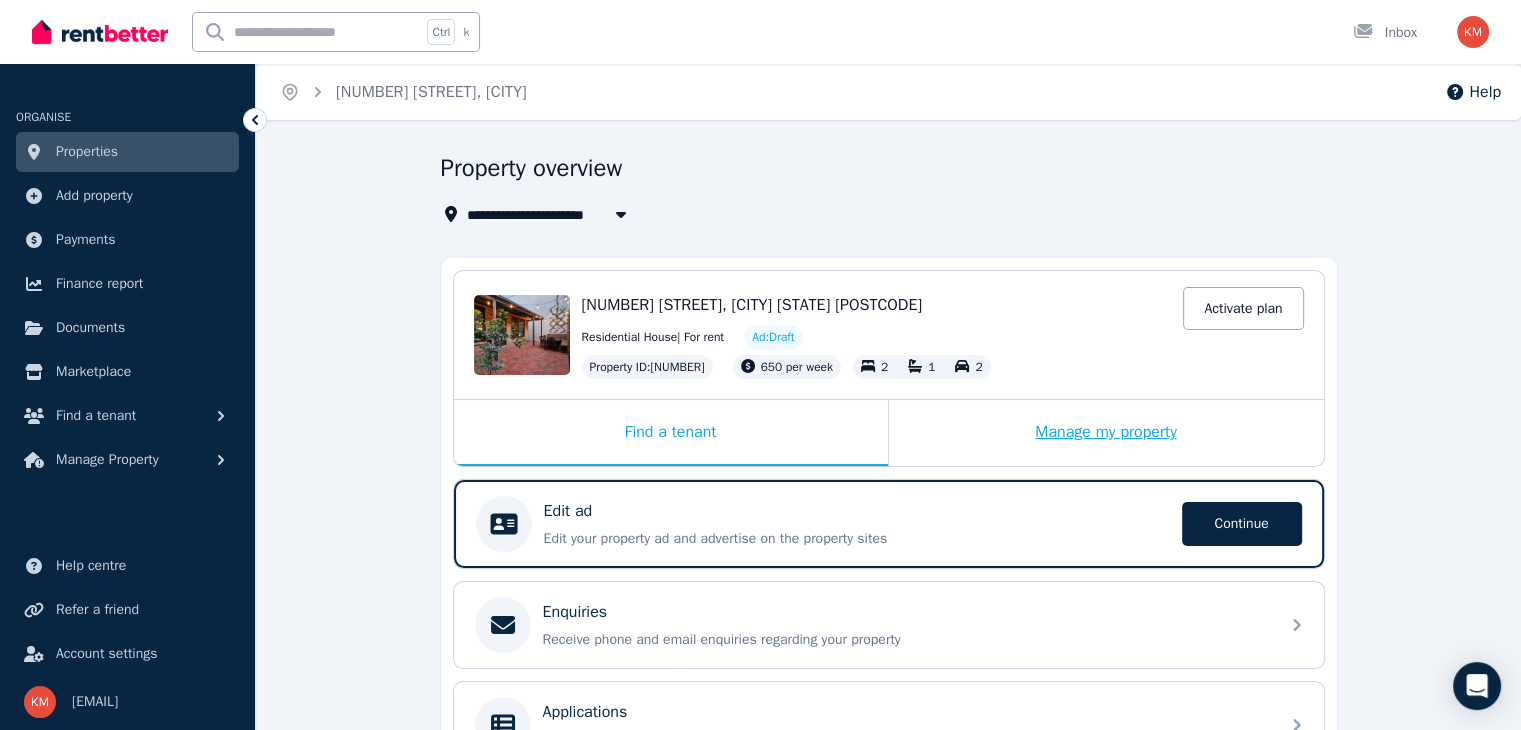 click on "Manage my property" at bounding box center [1106, 433] 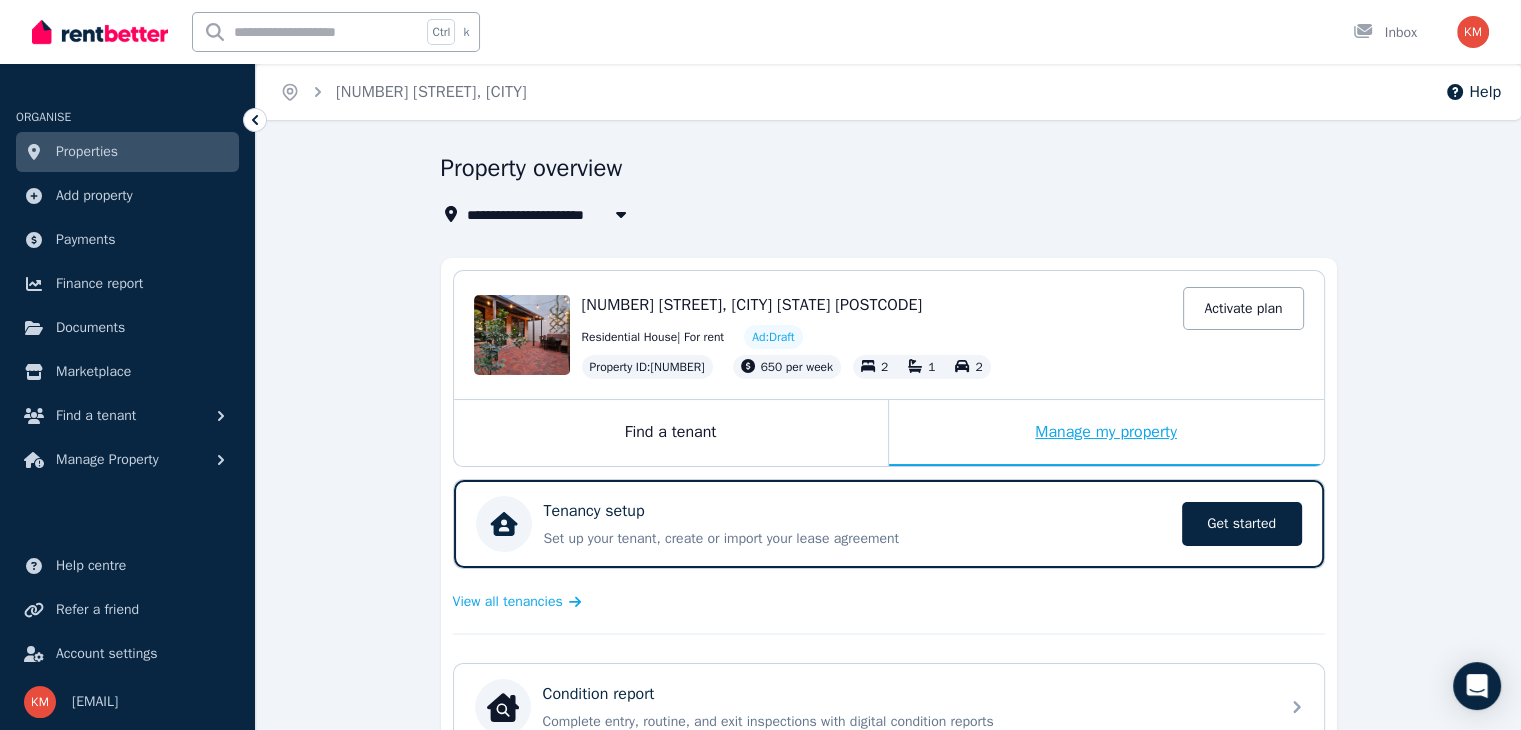 click on "Manage my property" at bounding box center [1106, 433] 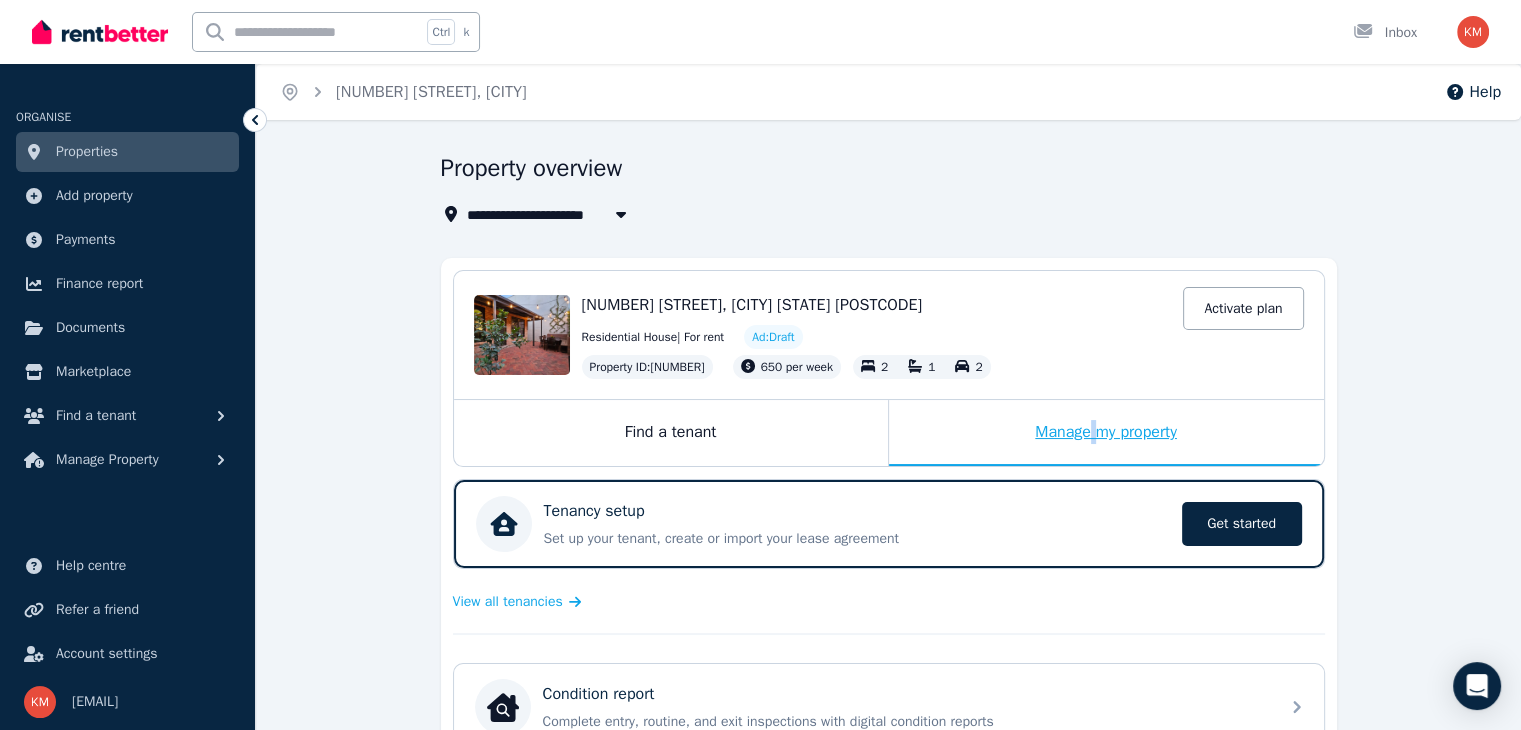 click on "Manage my property" at bounding box center (1106, 433) 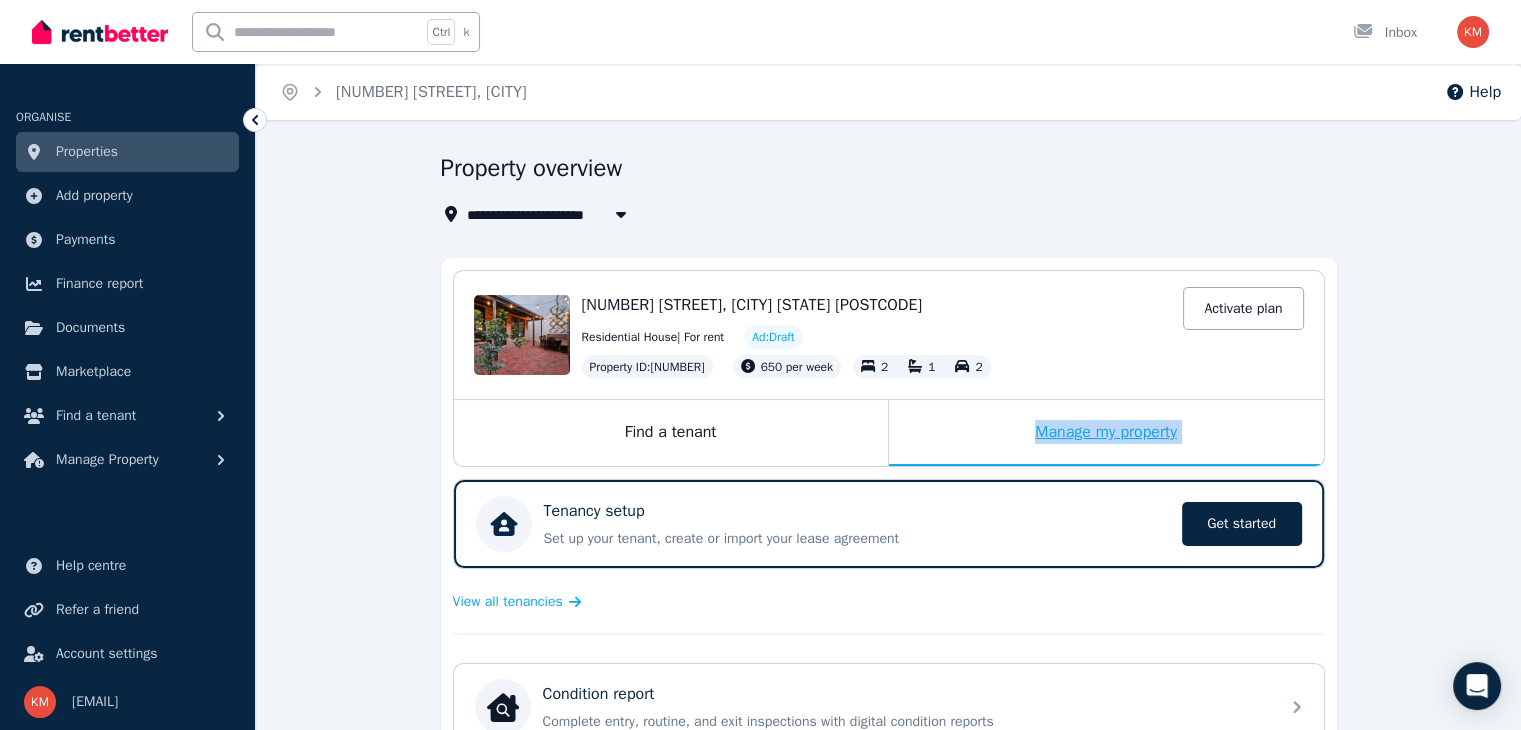 click on "Manage my property" at bounding box center (1106, 433) 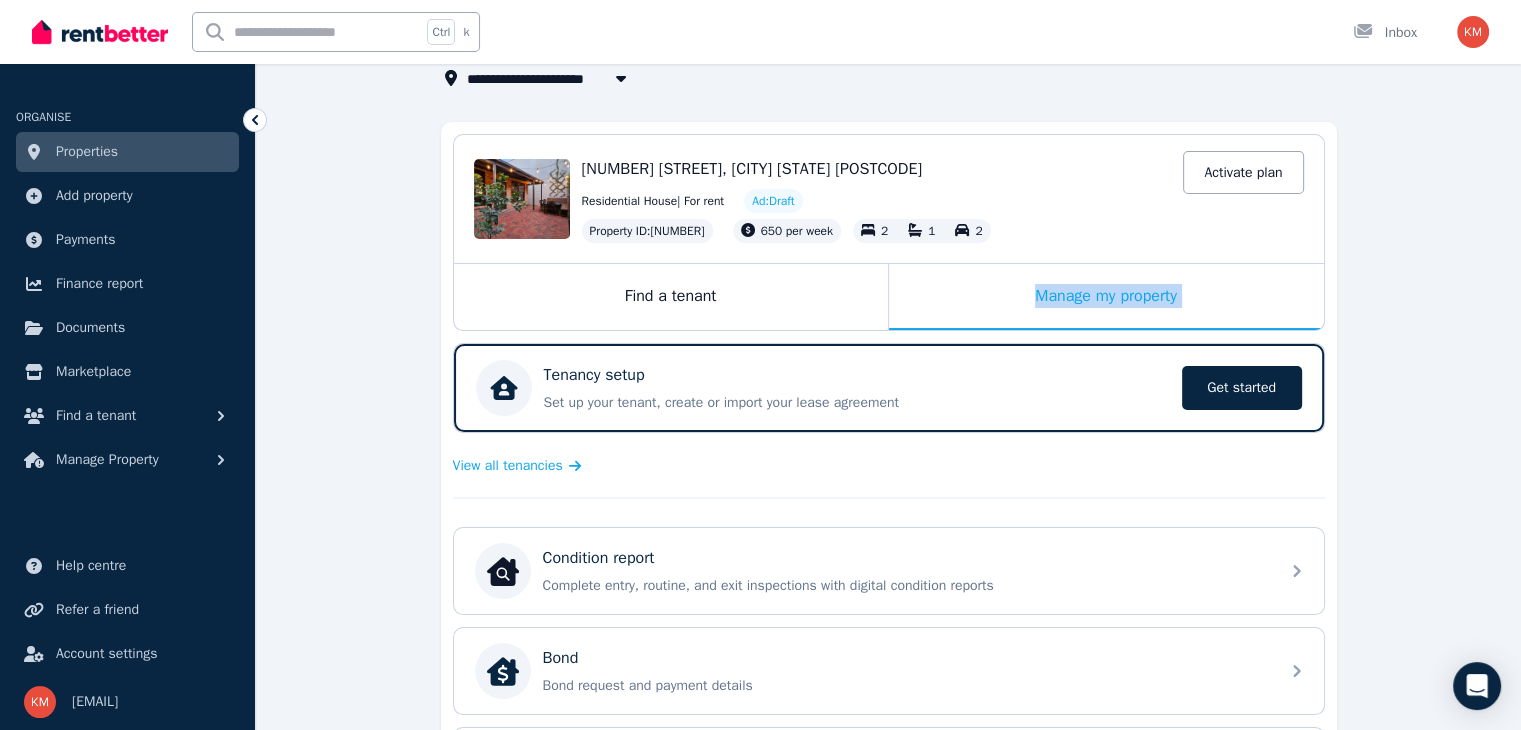 scroll, scrollTop: 120, scrollLeft: 0, axis: vertical 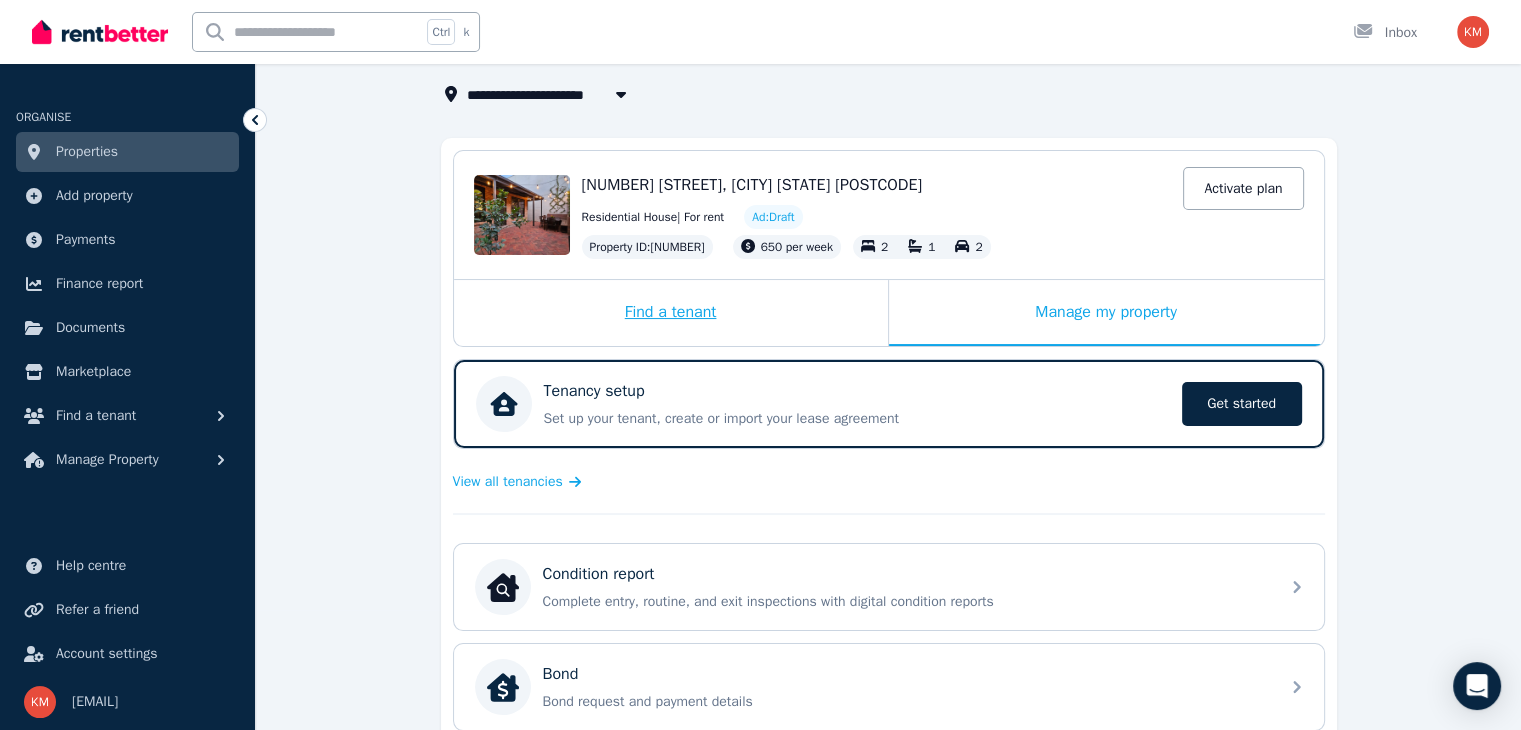 click on "Find a tenant" at bounding box center (671, 313) 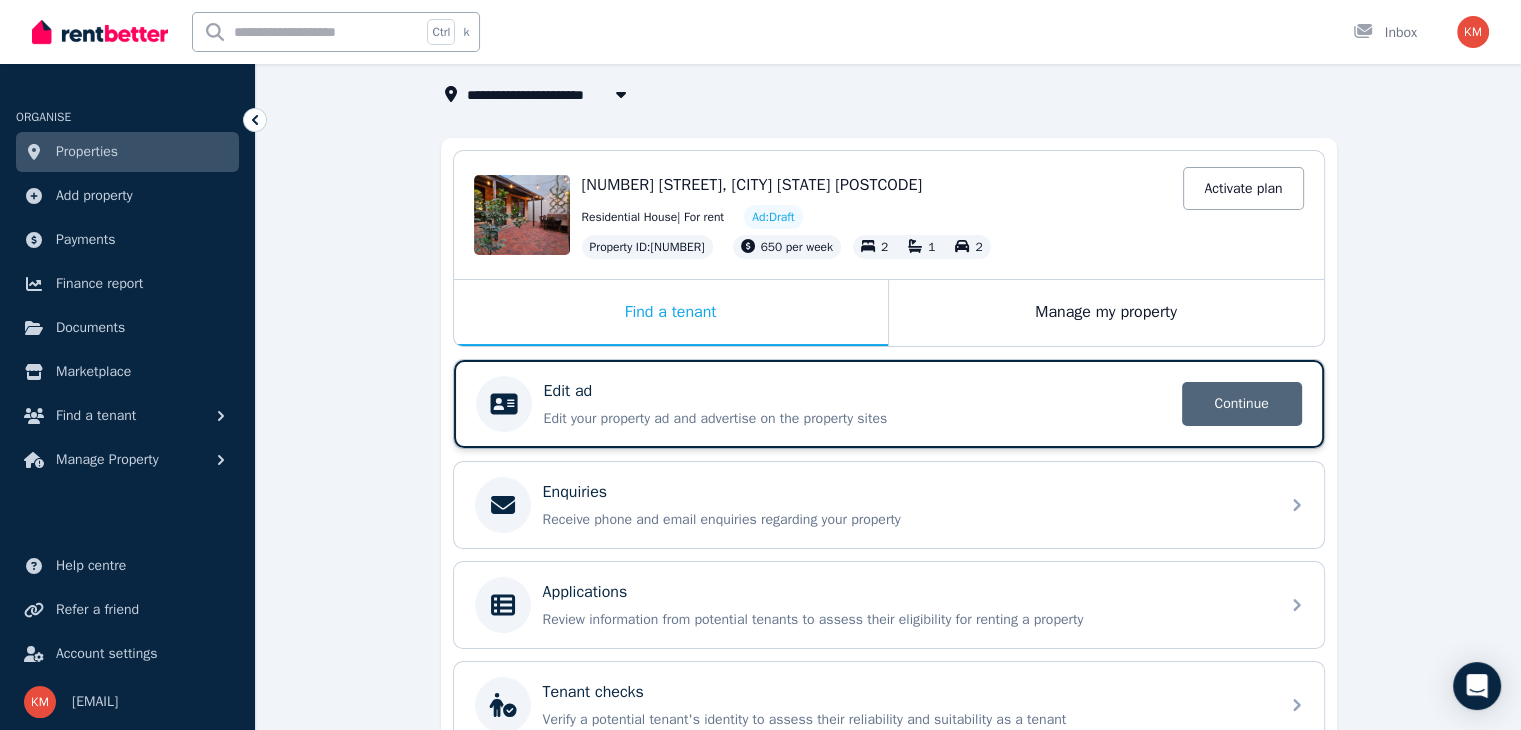 click on "Continue" at bounding box center (1242, 404) 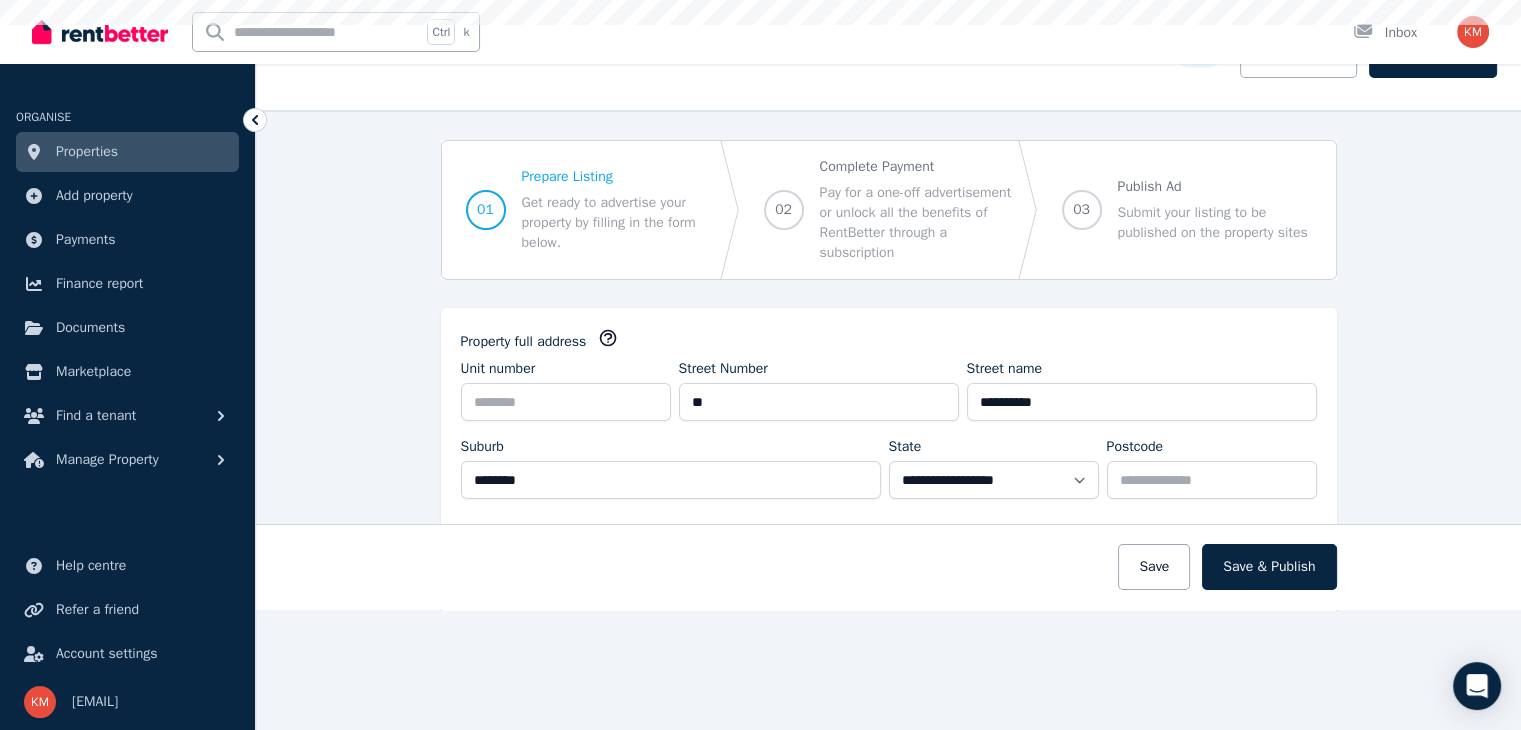 scroll, scrollTop: 0, scrollLeft: 0, axis: both 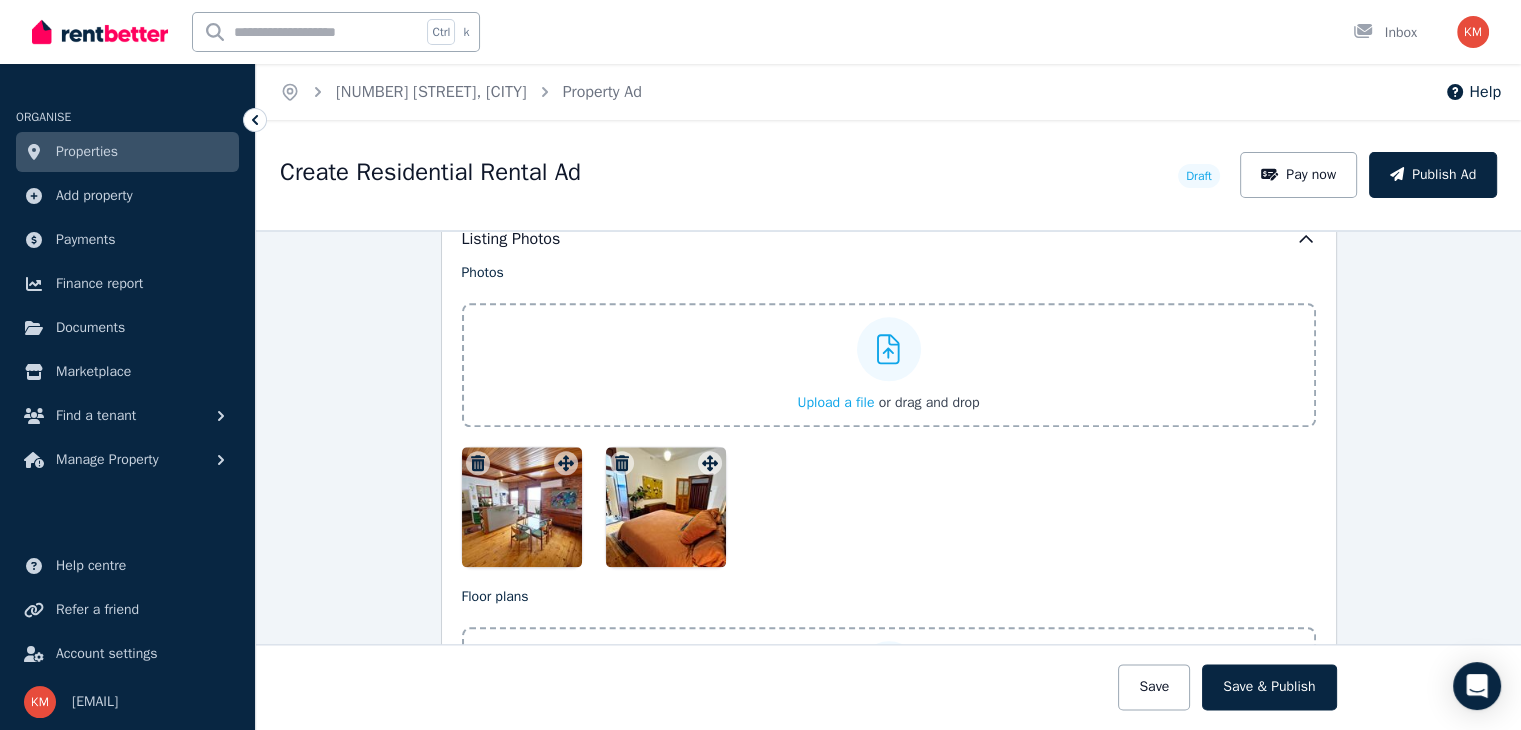 click on "Upload a file" at bounding box center [835, 402] 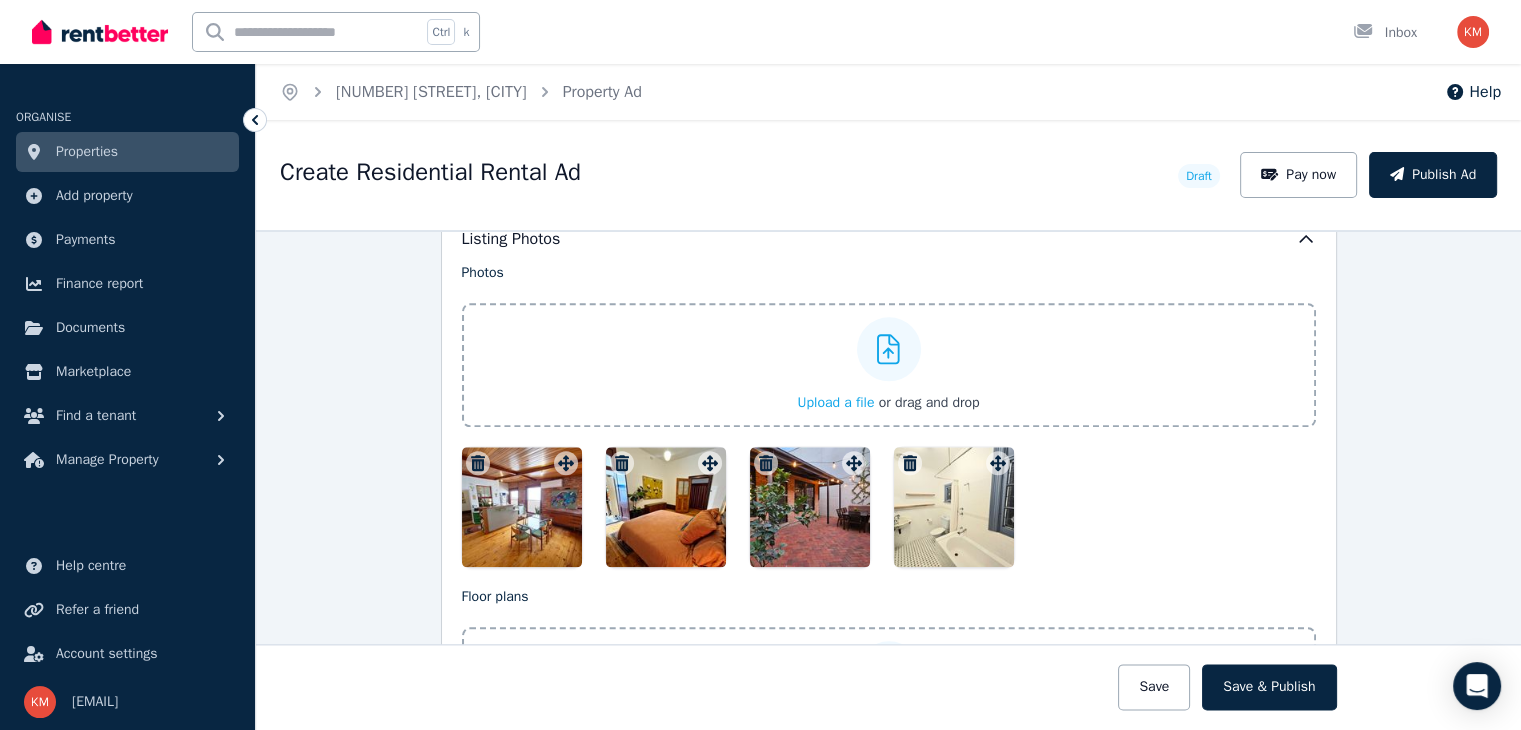 click on "Upload a file" at bounding box center (835, 402) 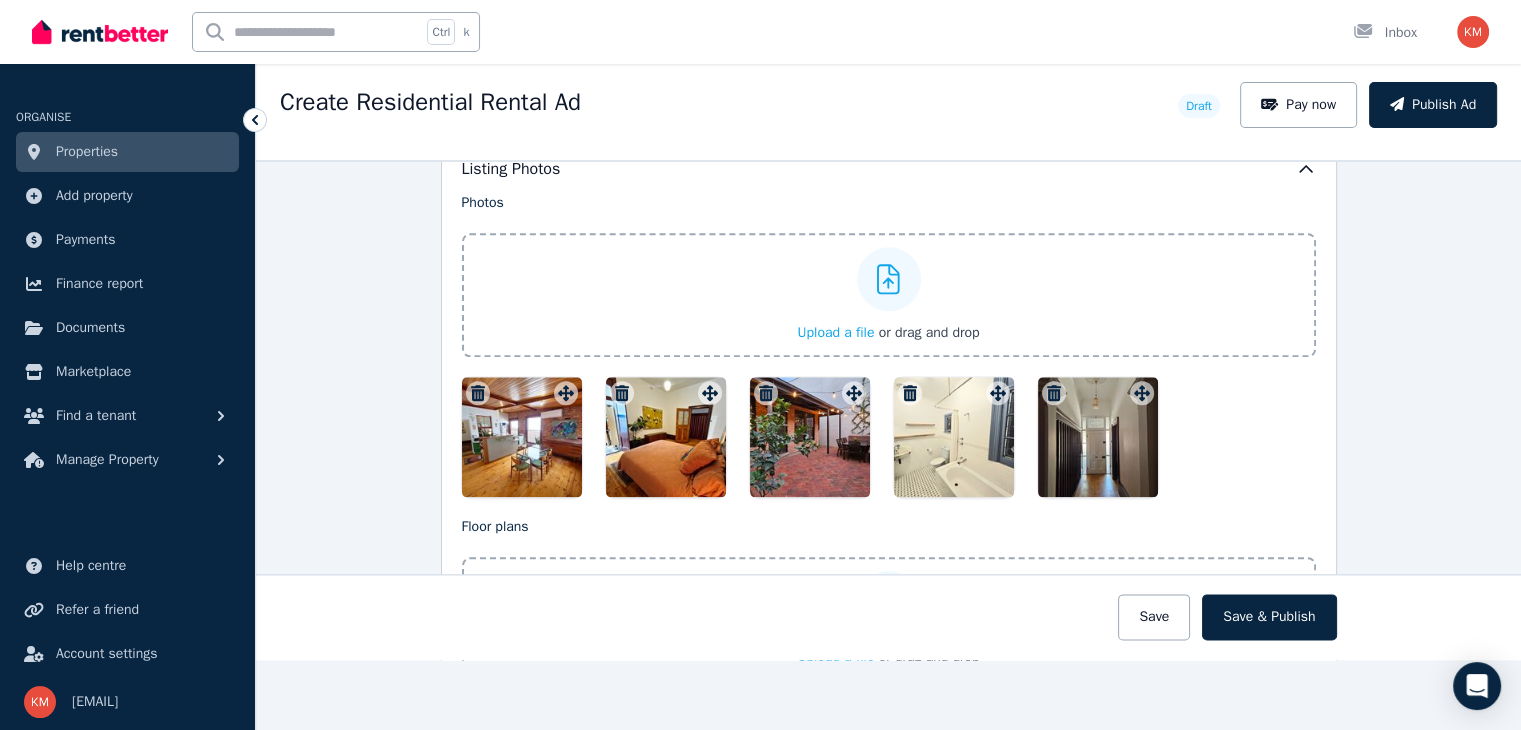 scroll, scrollTop: 65, scrollLeft: 0, axis: vertical 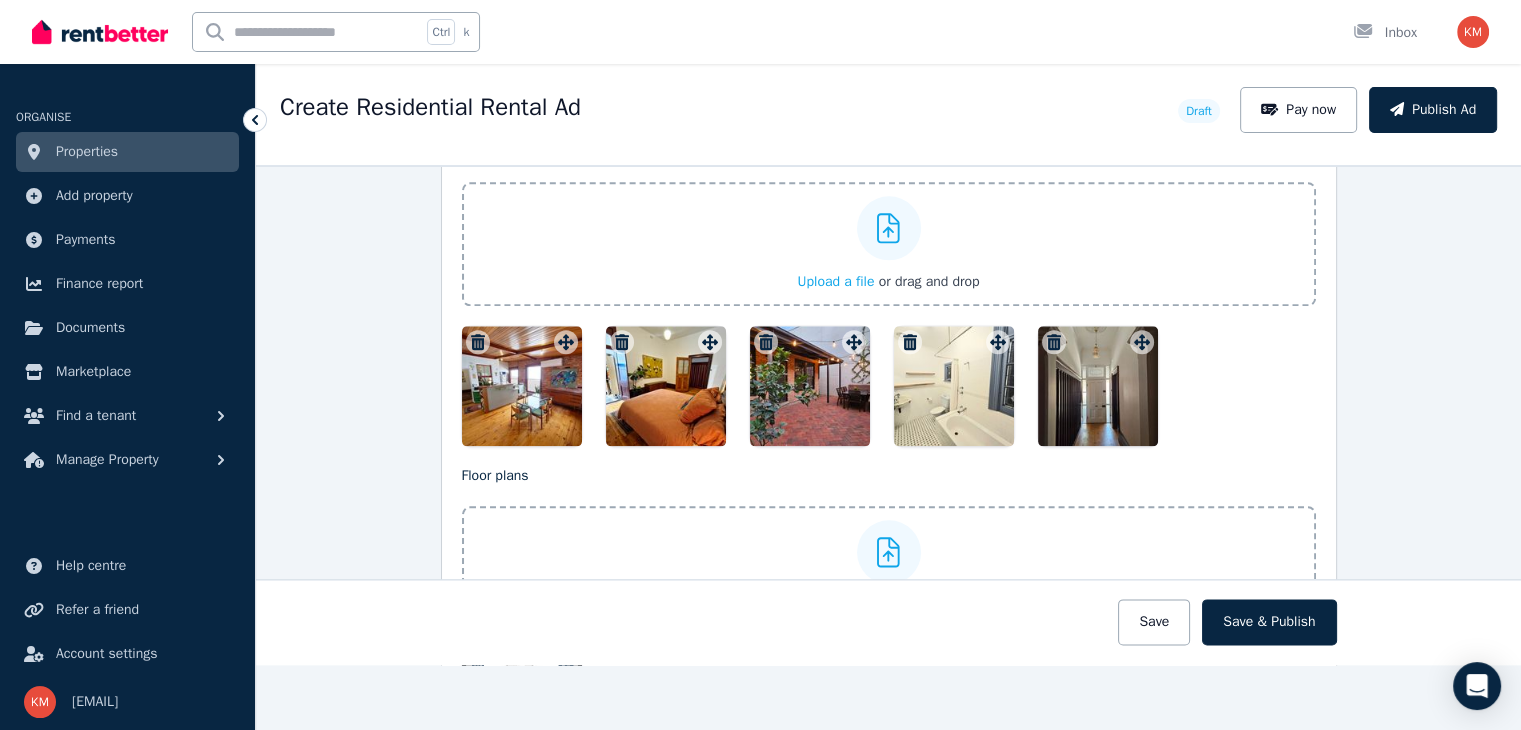 drag, startPoint x: 813, startPoint y: 389, endPoint x: 554, endPoint y: 390, distance: 259.00192 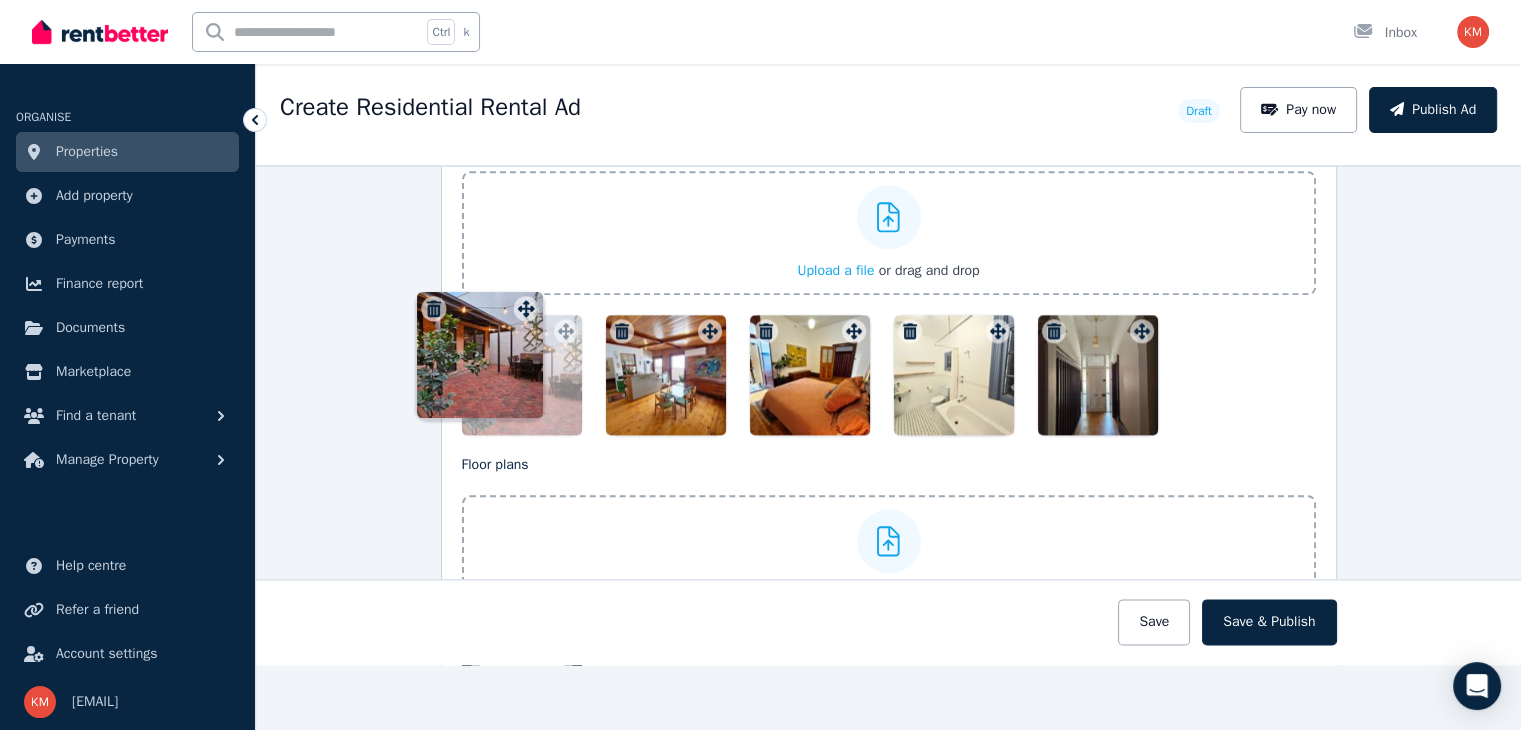 drag, startPoint x: 847, startPoint y: 322, endPoint x: 530, endPoint y: 292, distance: 318.41638 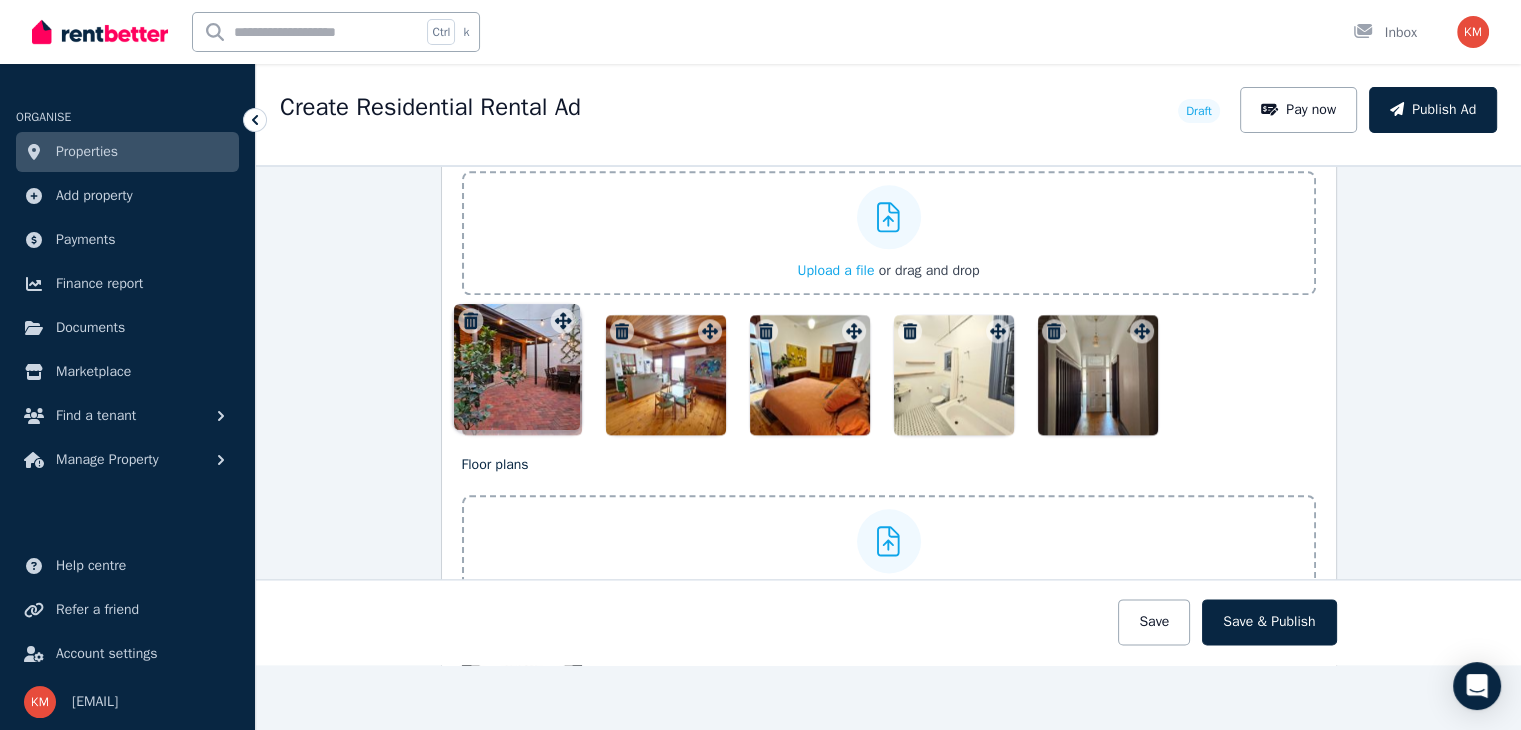 click on "Photos Upload a file   or drag and drop Uploaded   " [DATE].jpg " Uploaded   " [DATE].jpg " Uploaded   " [DATE].jpg "
To pick up a draggable item, press the space bar.
While dragging, use the arrow keys to move the item.
Press space again to drop the item in its new position, or press escape to cancel.
Draggable item [UUID] was moved over droppable area [UUID]." at bounding box center [889, 283] 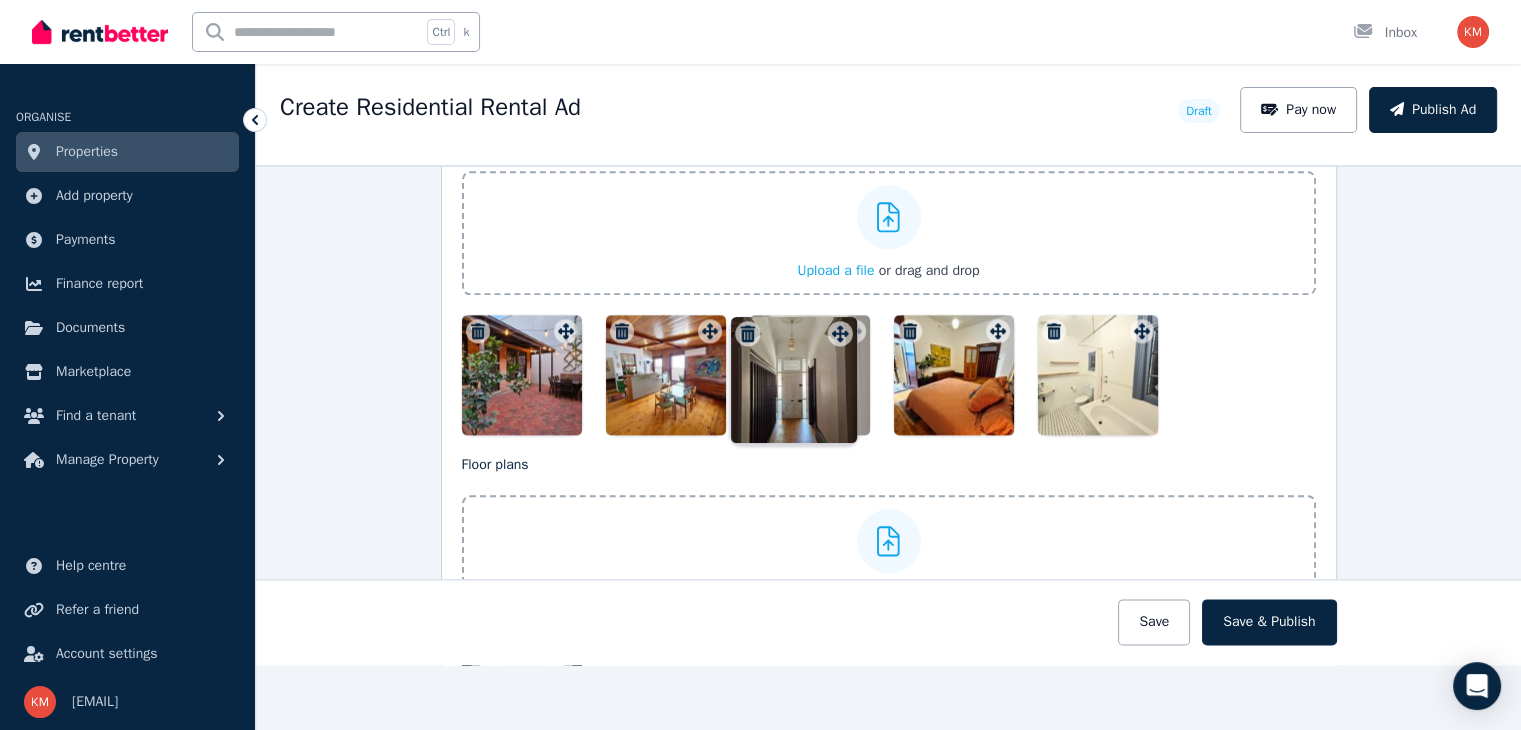 drag, startPoint x: 1144, startPoint y: 316, endPoint x: 839, endPoint y: 301, distance: 305.36862 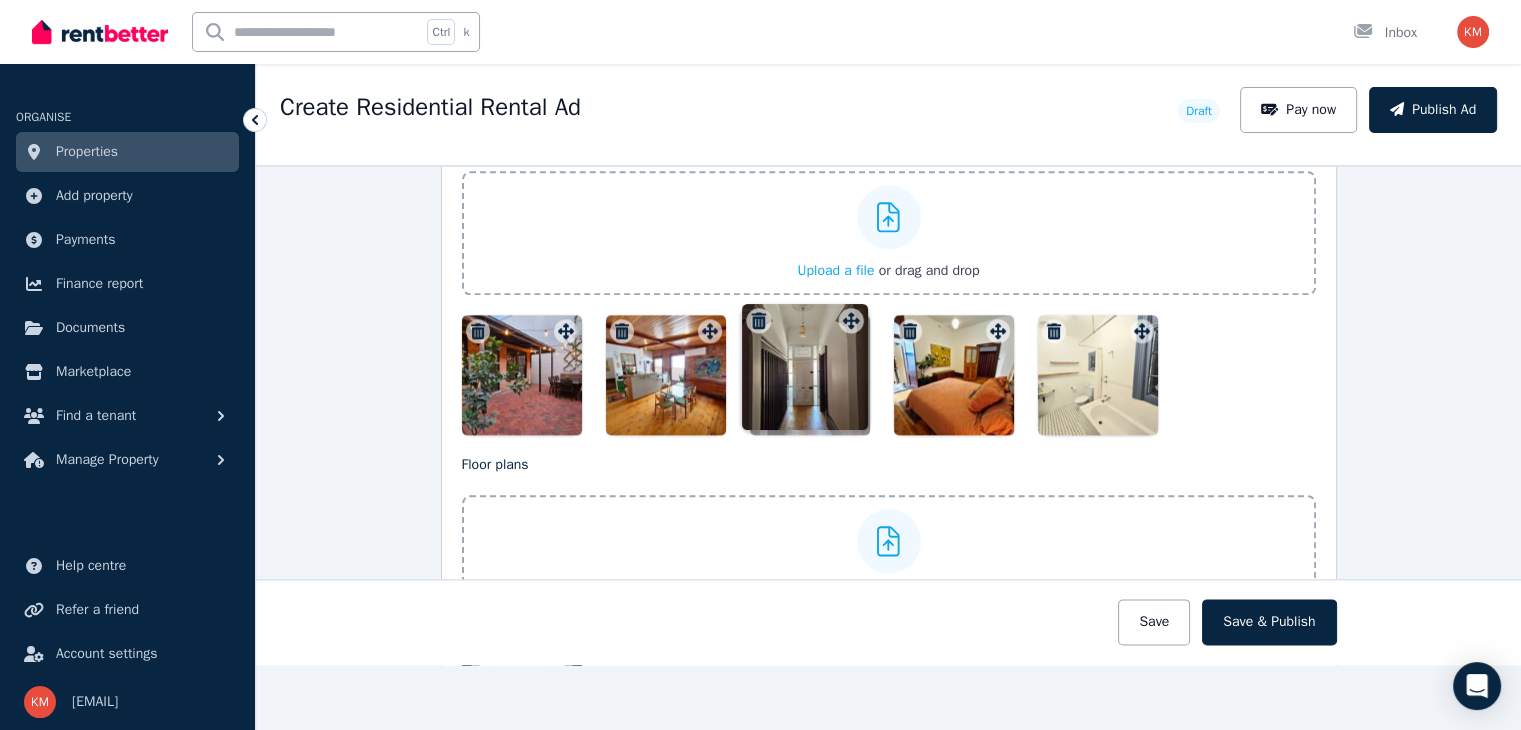 click on "Photos Upload a file   or drag and drop Uploaded   " [DATE].jpg " Uploaded   " [DATE].jpg " Uploaded   " [DATE].jpg "
To pick up a draggable item, press the space bar.
While dragging, use the arrow keys to move the item.
Press space again to drop the item in its new position, or press escape to cancel.
Draggable item [UUID] was moved over droppable area [UUID]." at bounding box center (889, 283) 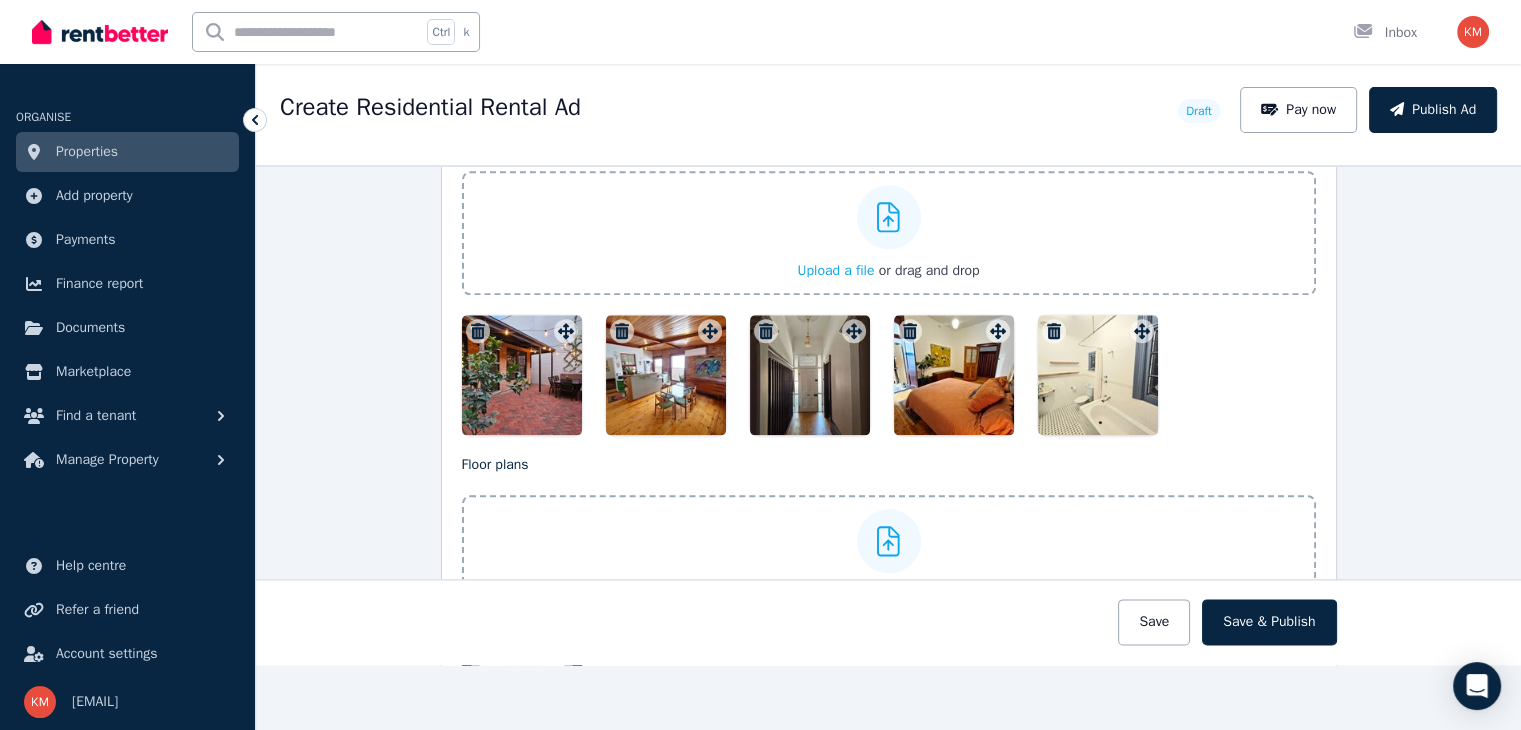 click on "Upload a file" at bounding box center [835, 270] 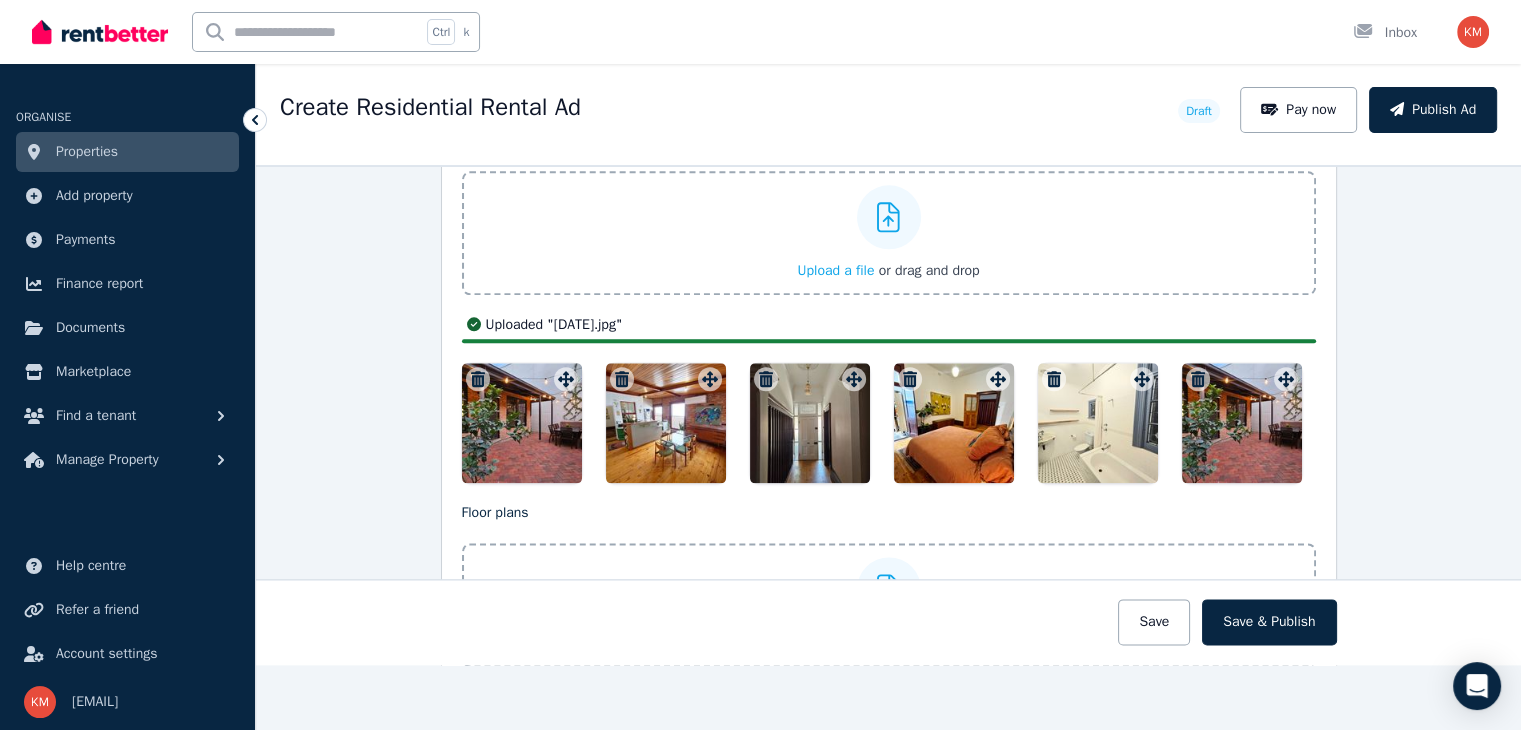 click at bounding box center [1198, 379] 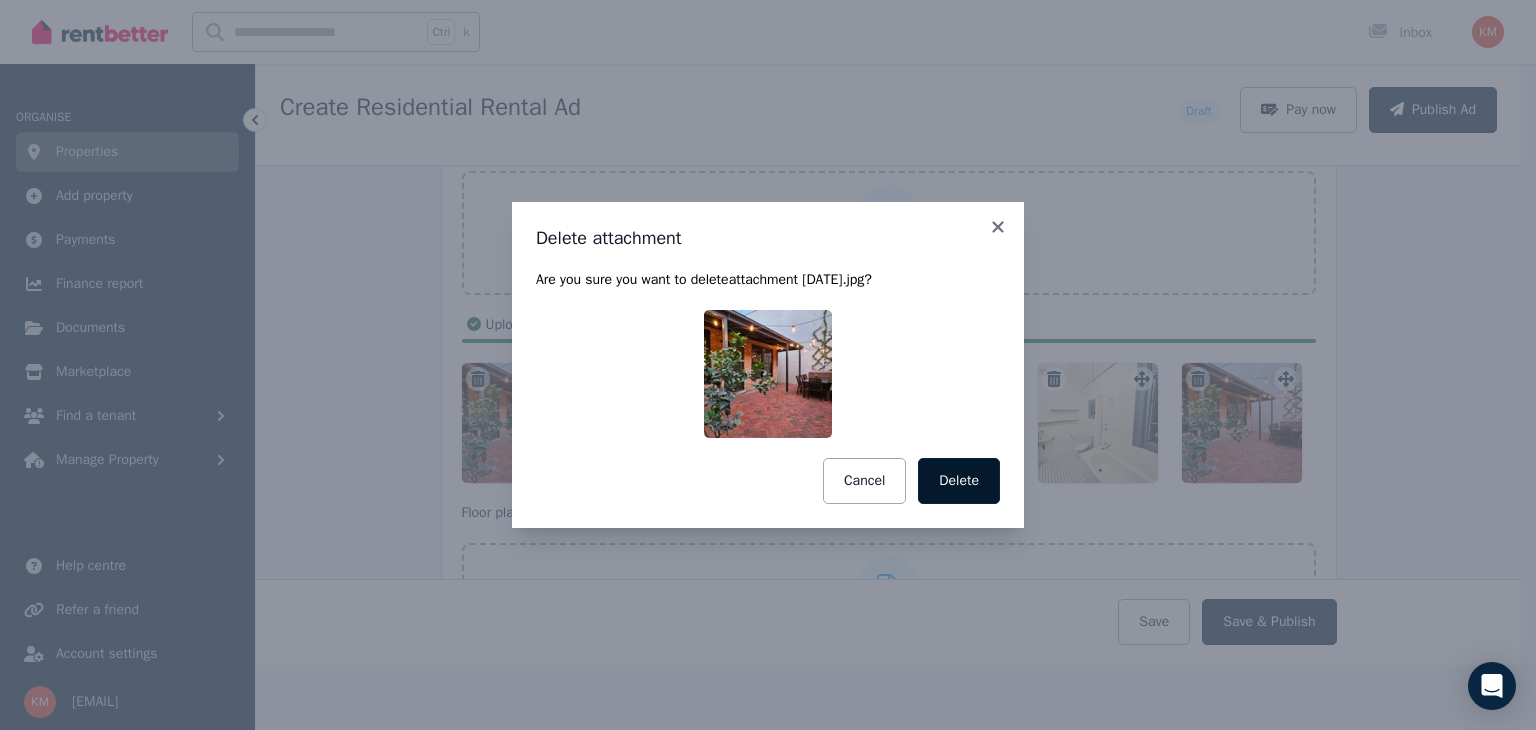 click on "Delete" at bounding box center [959, 481] 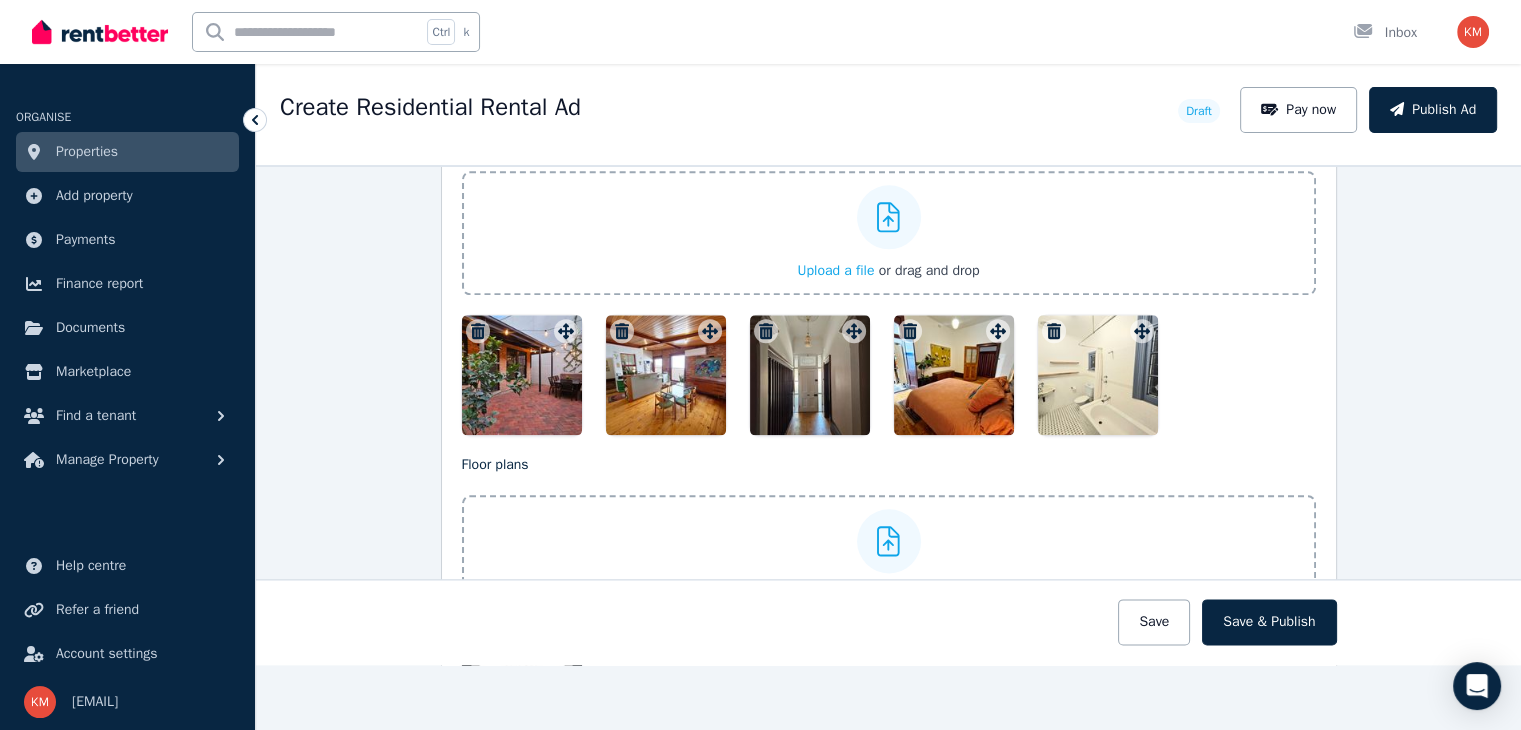 click on "Upload a file" at bounding box center [835, 270] 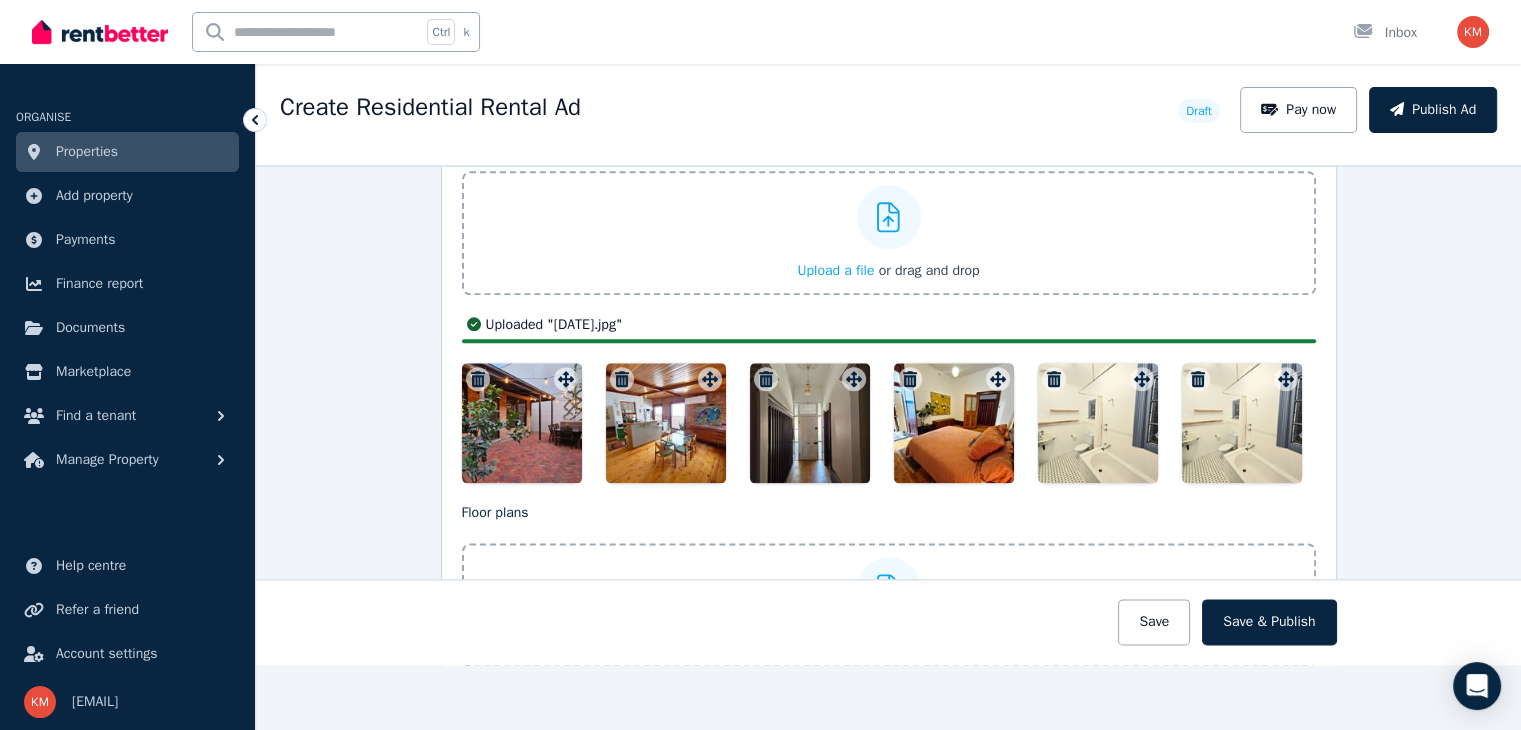 click 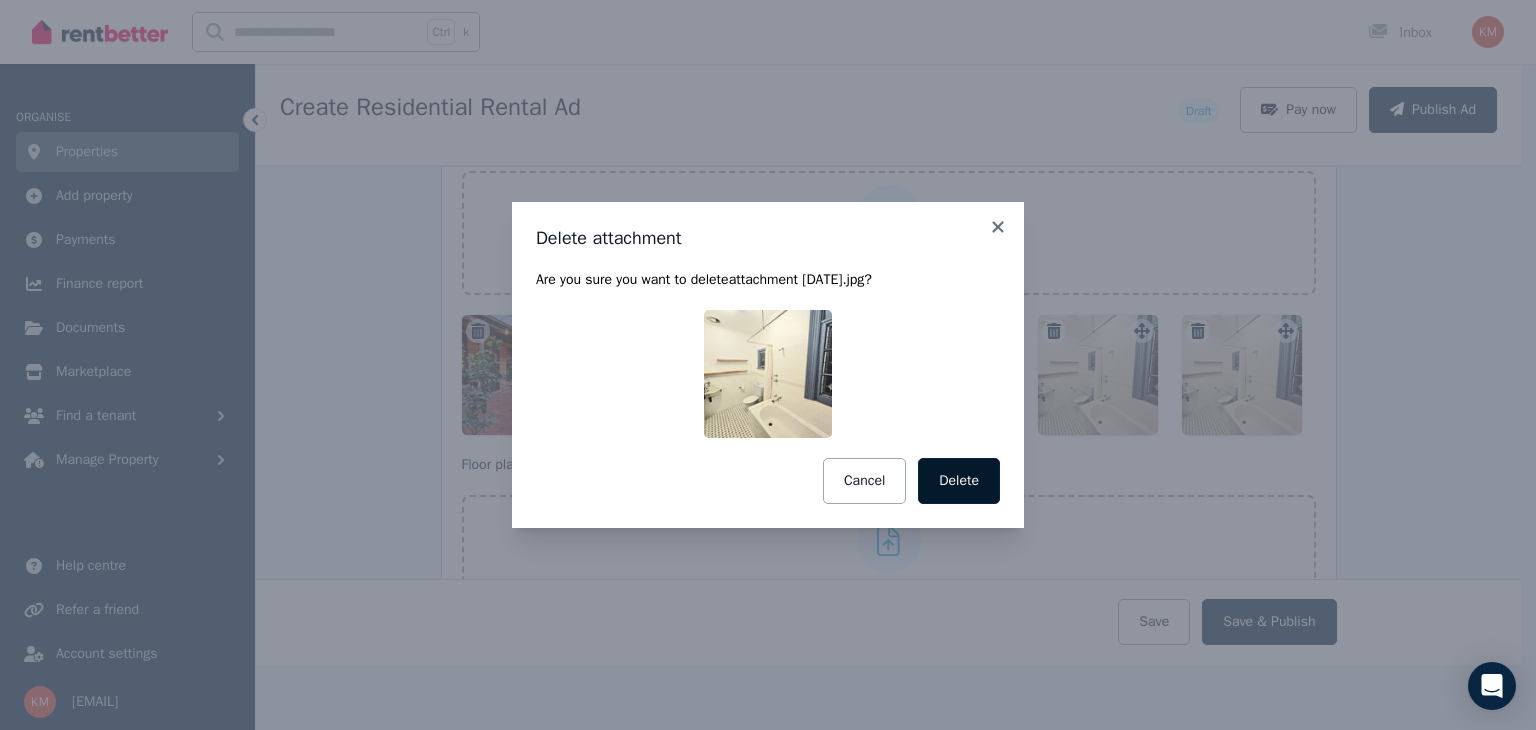 click on "Delete" at bounding box center (959, 481) 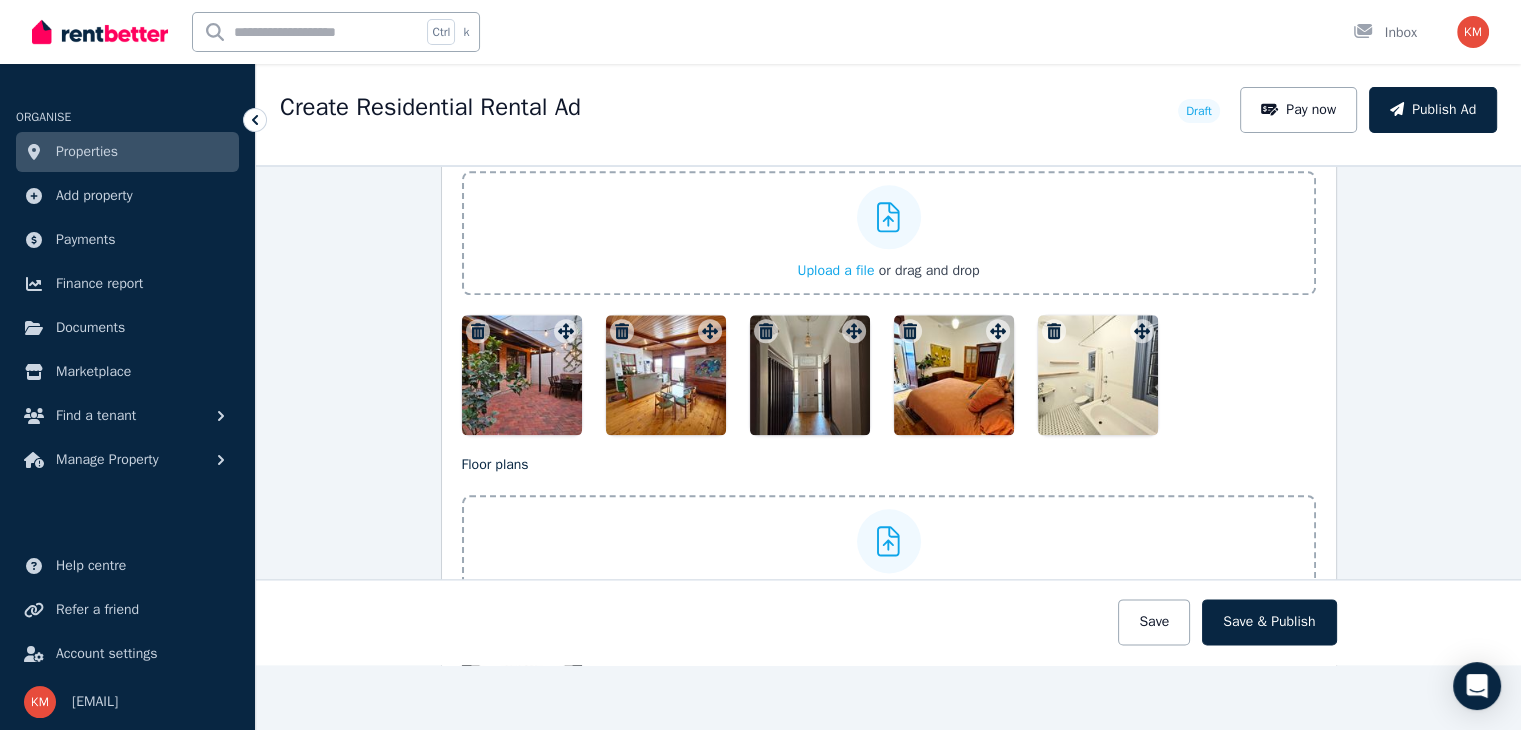 click on "**********" at bounding box center (888, 415) 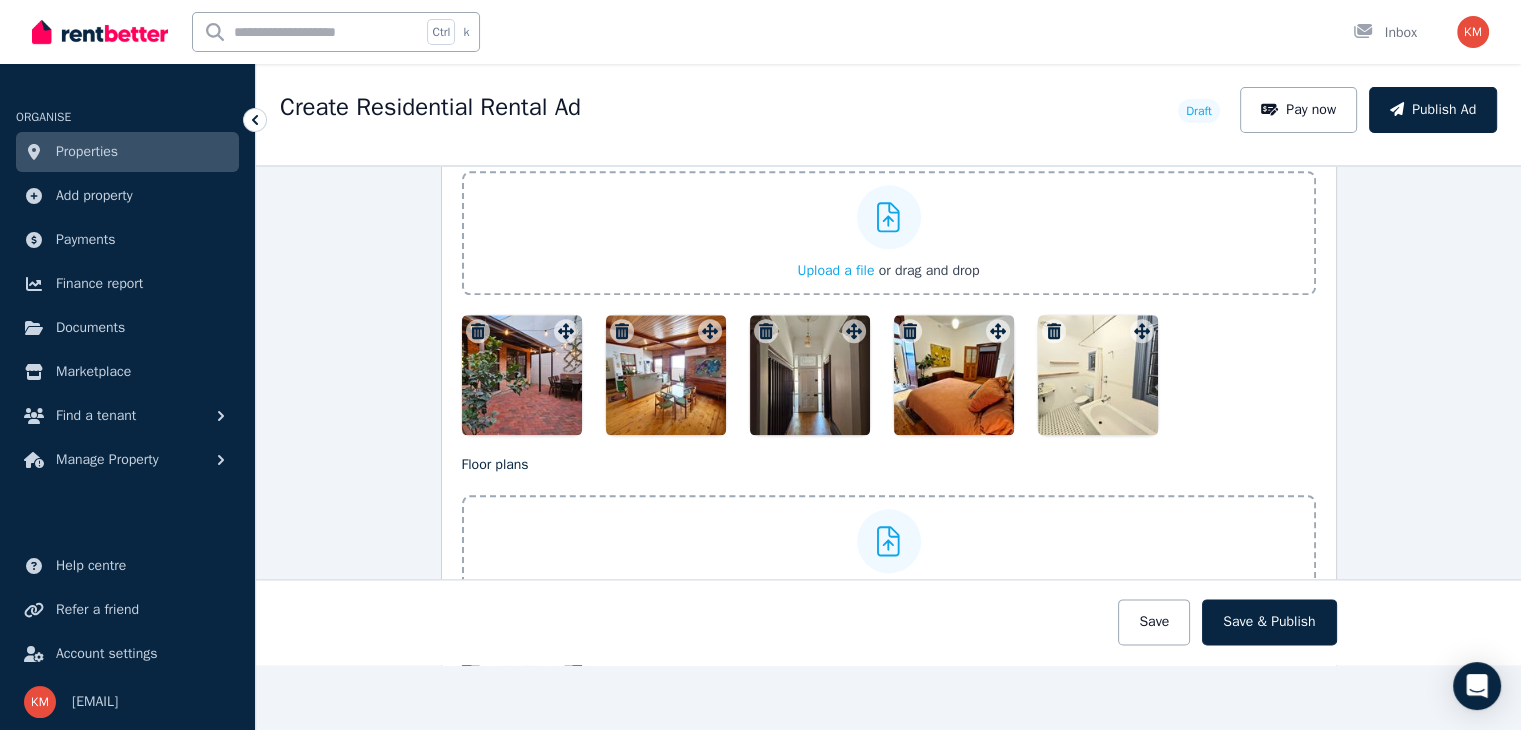 click on "Upload a file" at bounding box center (835, 270) 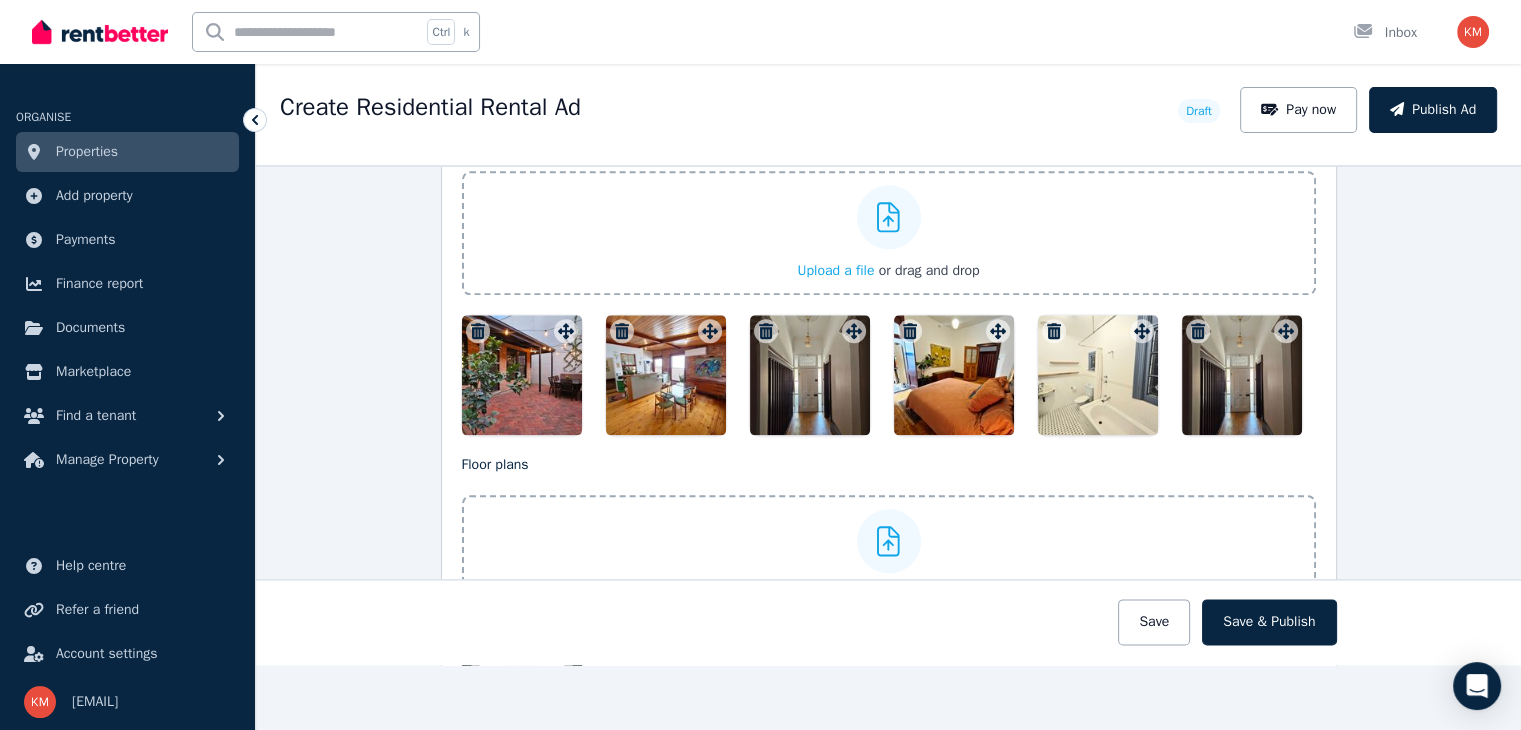 scroll, scrollTop: 0, scrollLeft: 0, axis: both 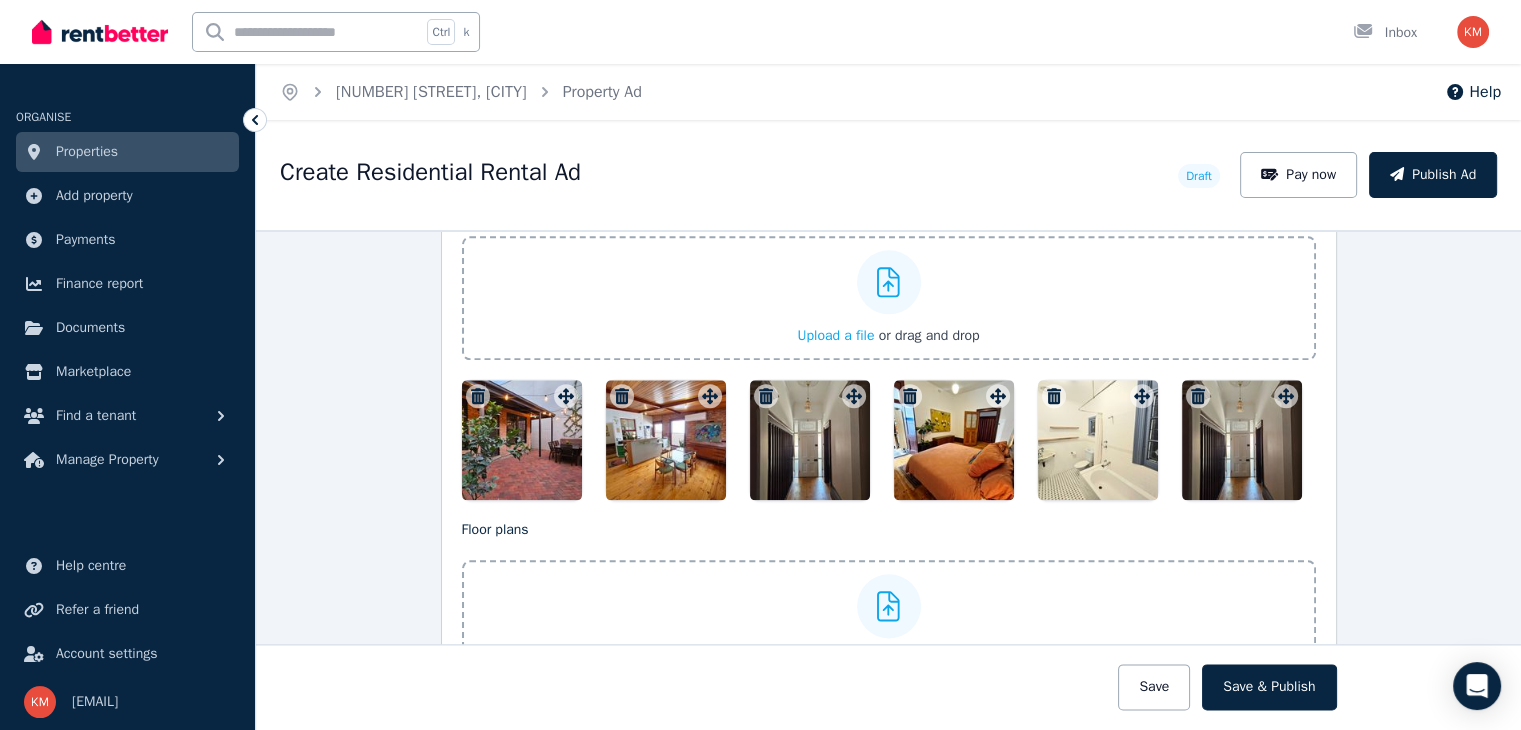 drag, startPoint x: 1504, startPoint y: 572, endPoint x: 1504, endPoint y: 555, distance: 17 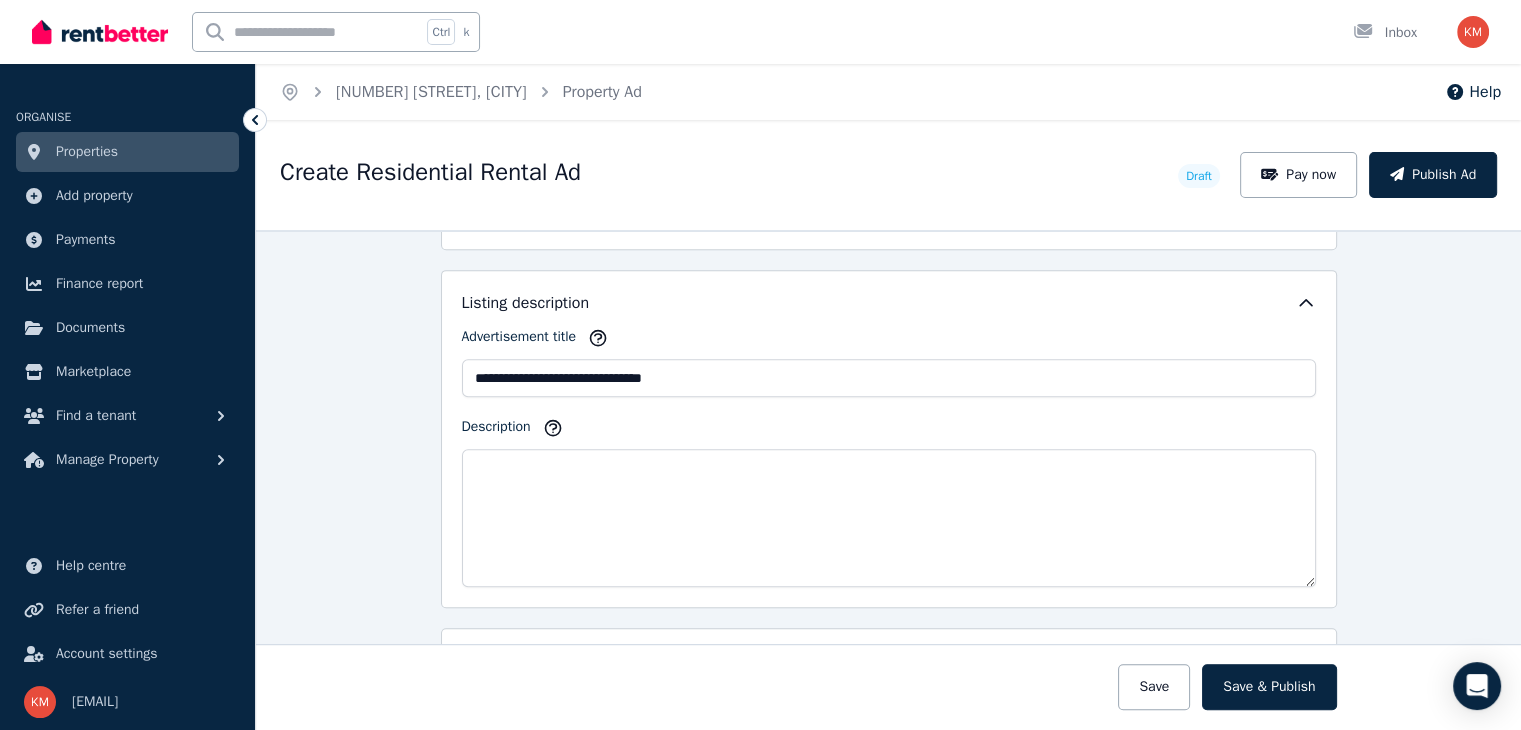 scroll, scrollTop: 1138, scrollLeft: 0, axis: vertical 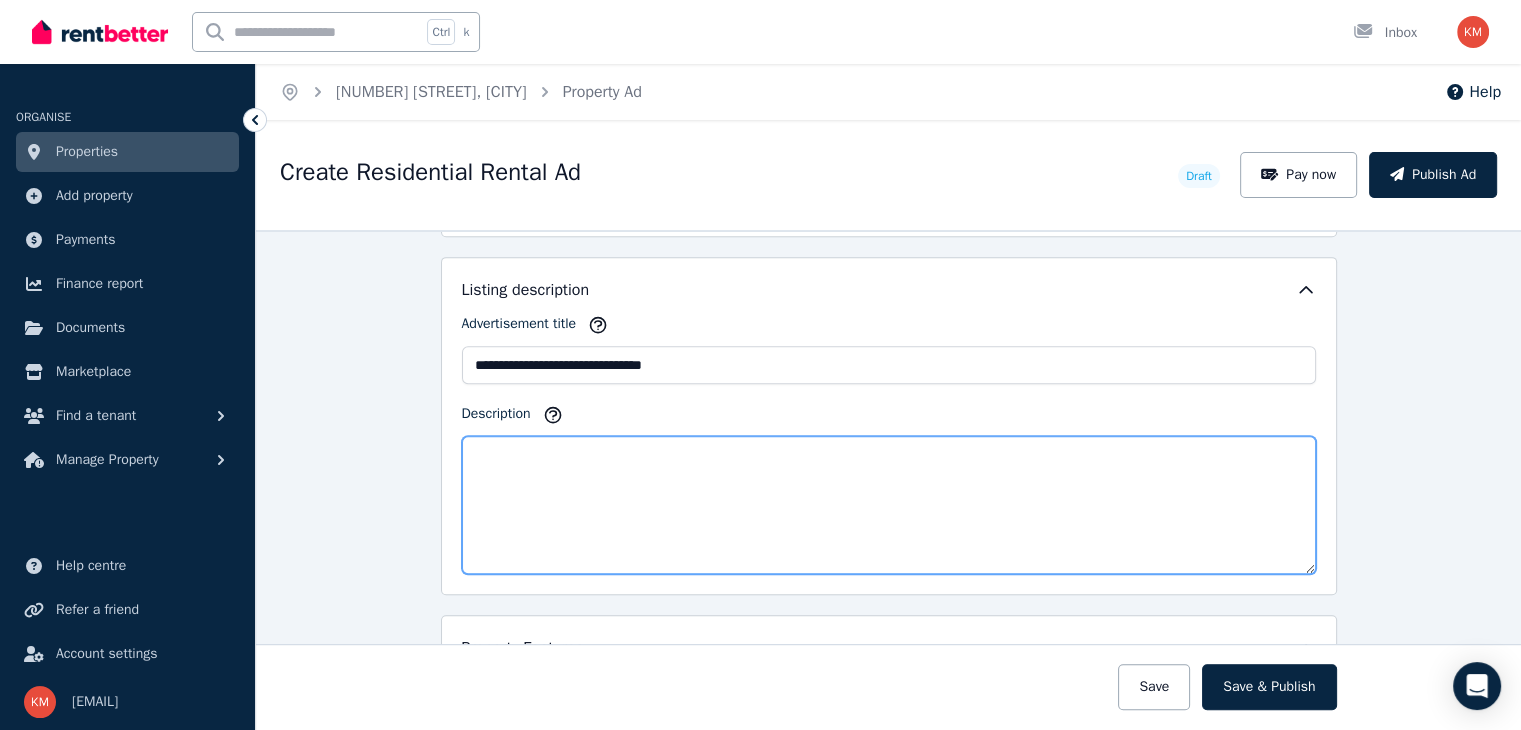 click on "Description" at bounding box center (889, 505) 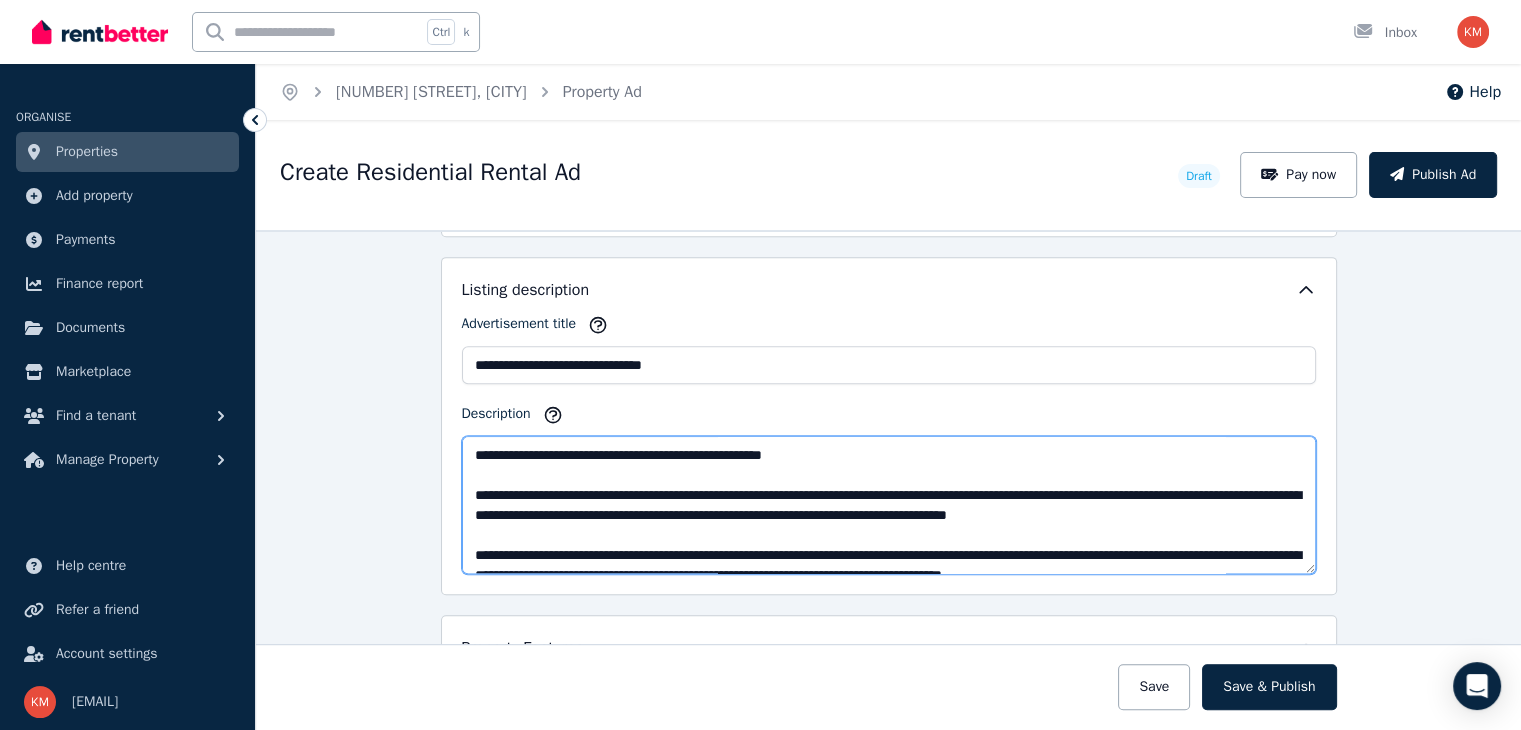 scroll, scrollTop: 312, scrollLeft: 0, axis: vertical 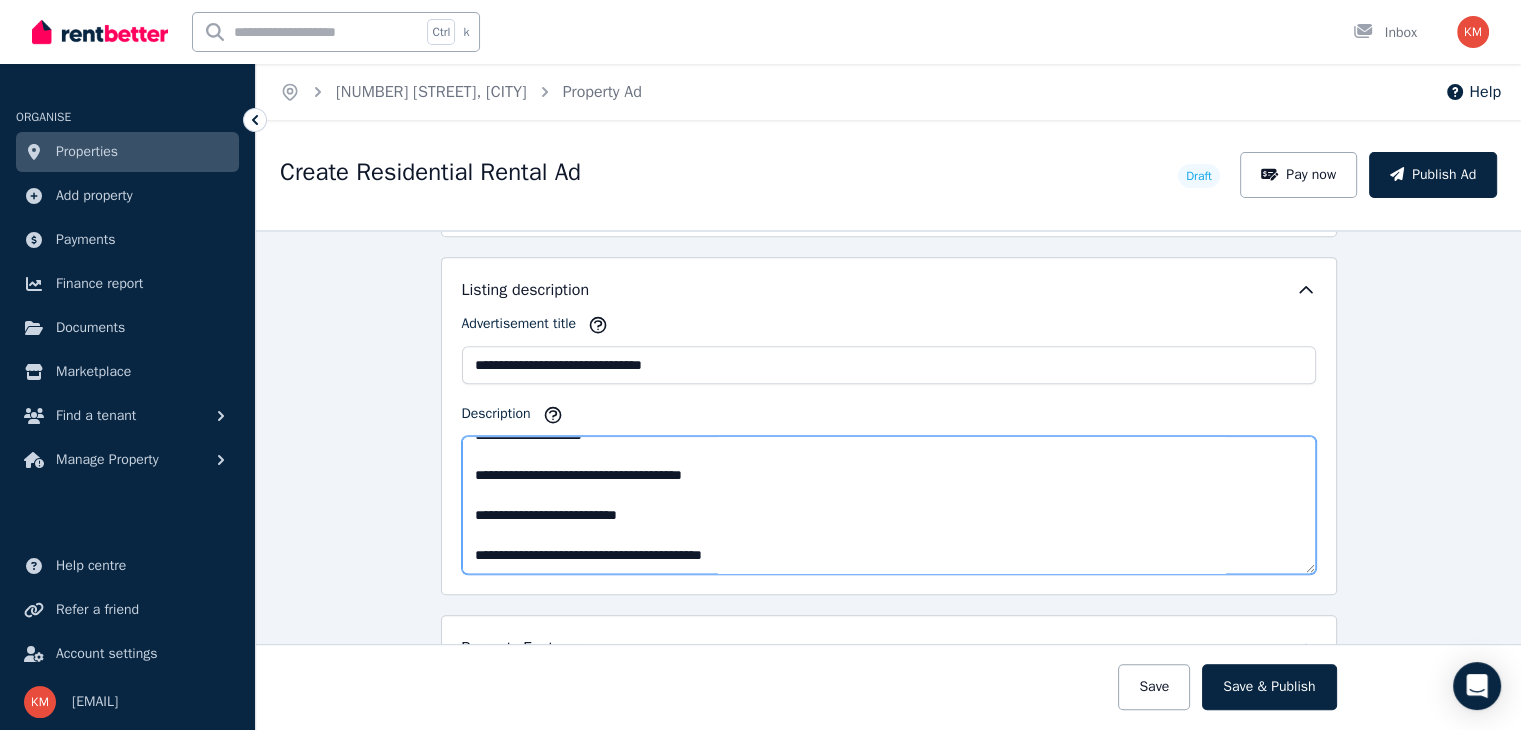 drag, startPoint x: 1300, startPoint y: 513, endPoint x: 1290, endPoint y: 448, distance: 65.76473 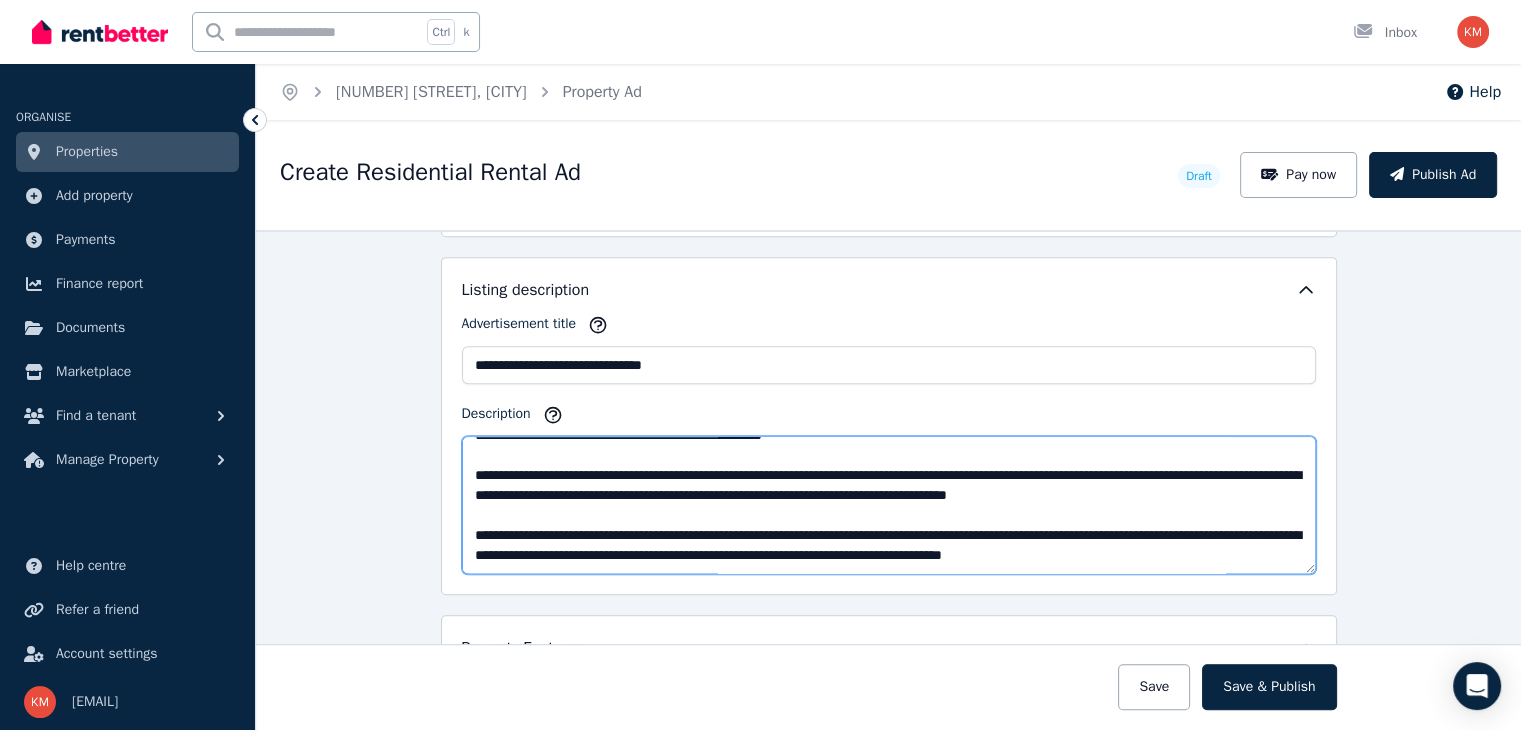 scroll, scrollTop: 1, scrollLeft: 0, axis: vertical 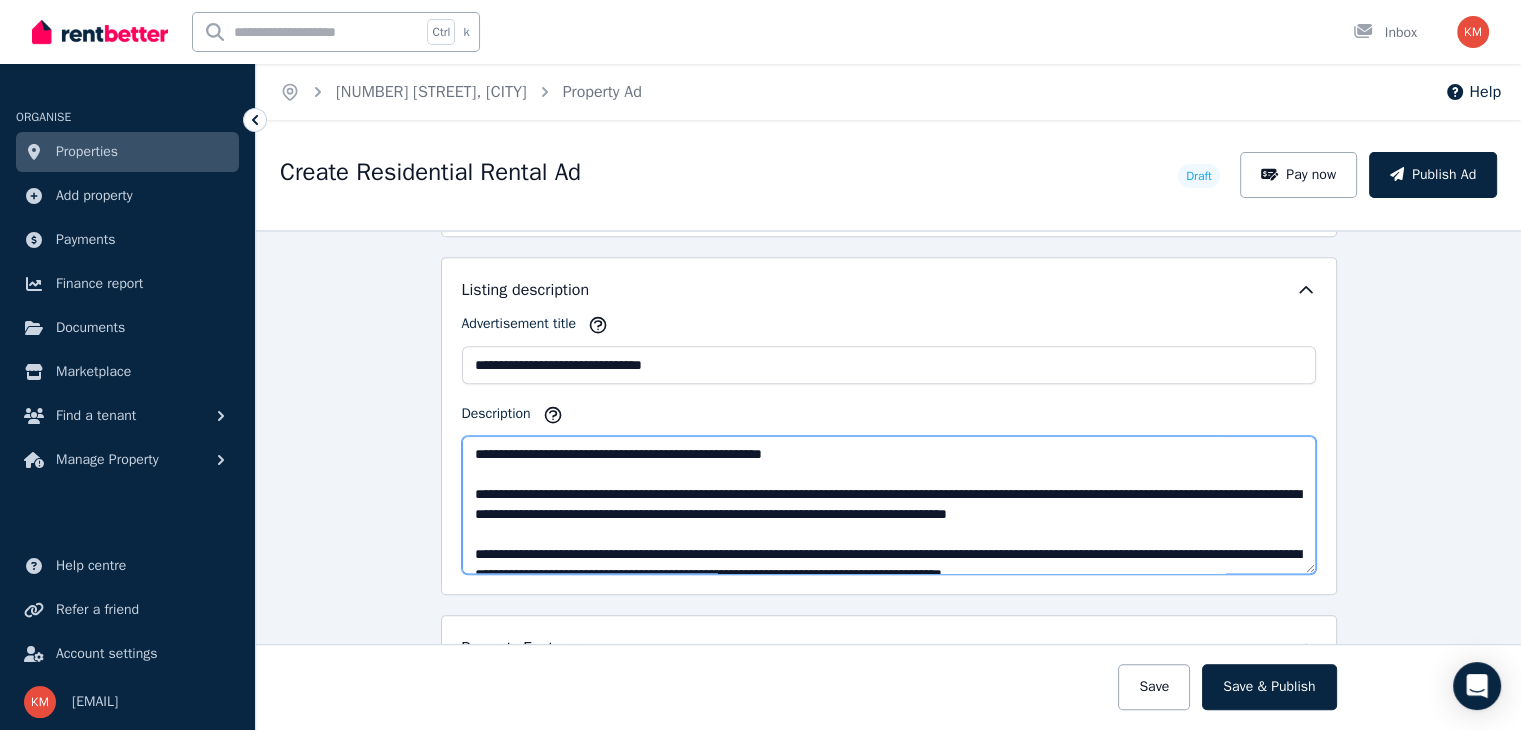 drag, startPoint x: 870, startPoint y: 445, endPoint x: 472, endPoint y: 459, distance: 398.24615 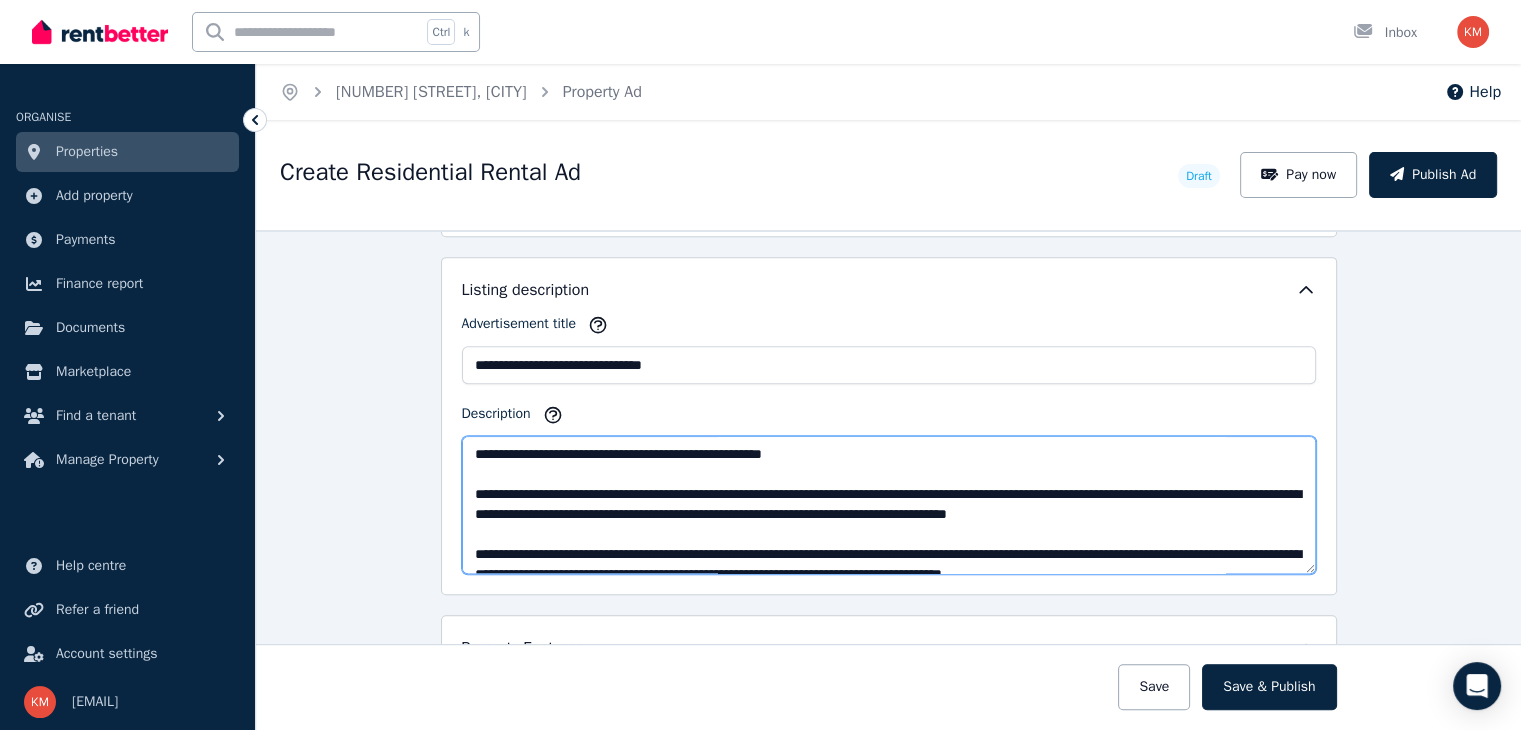 type on "**********" 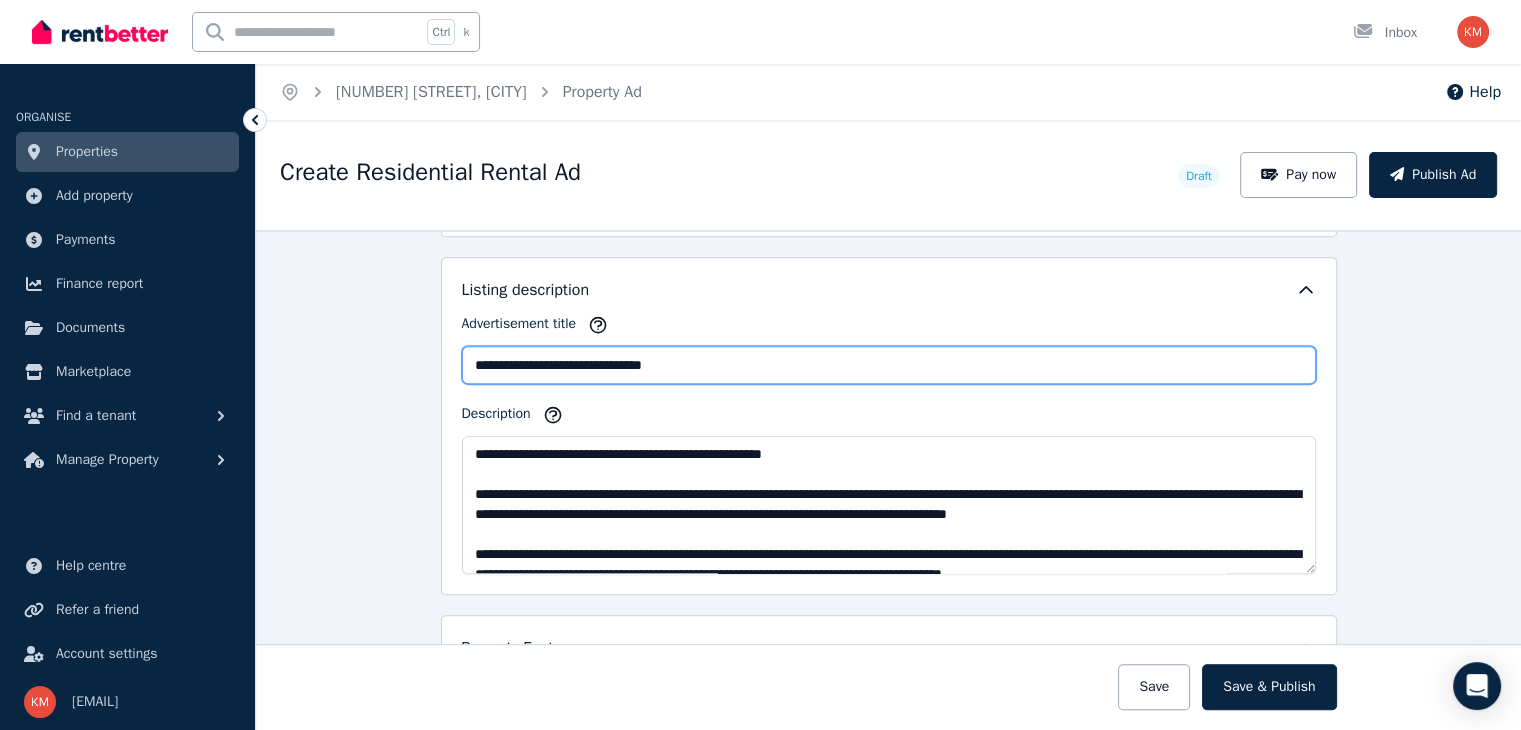 click on "**********" at bounding box center (889, 365) 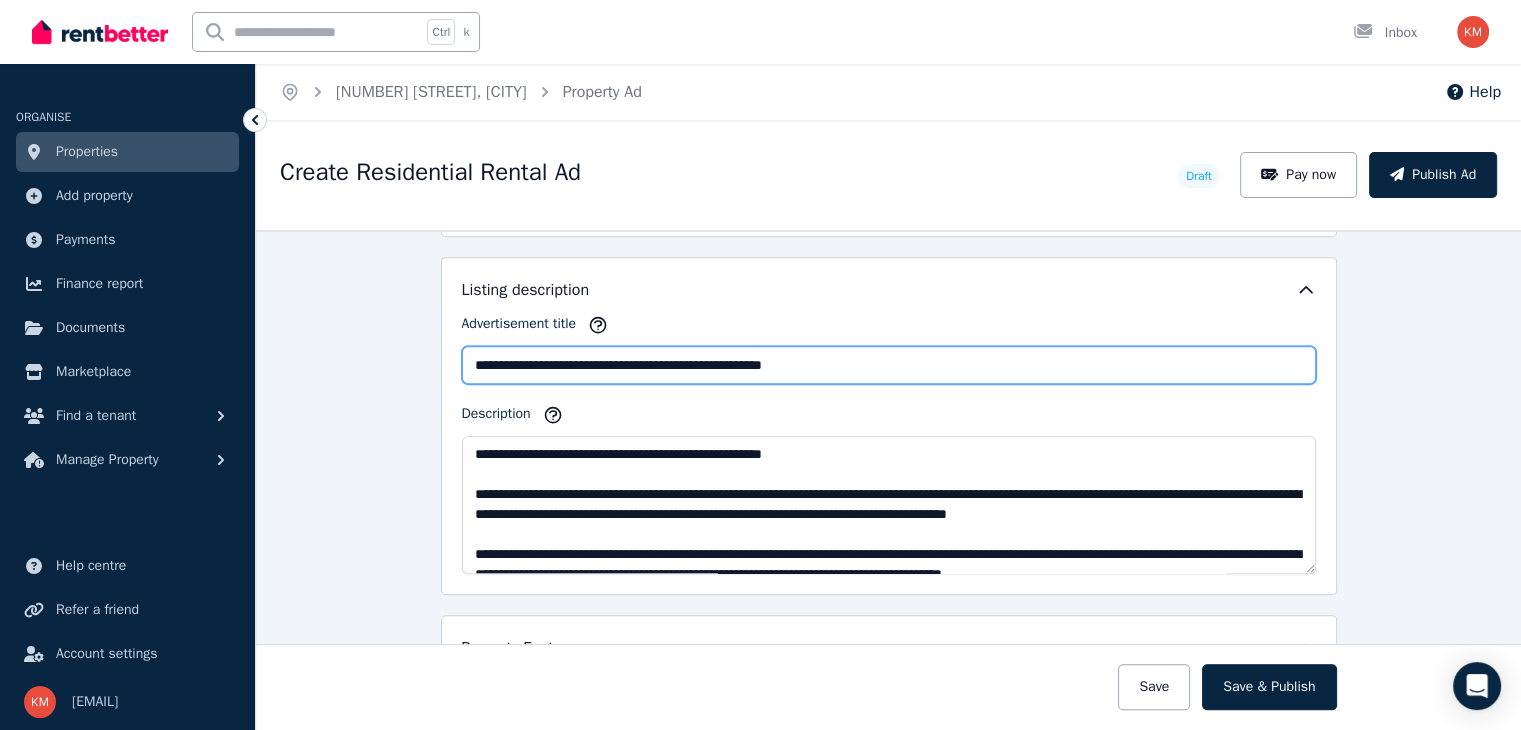 type on "**********" 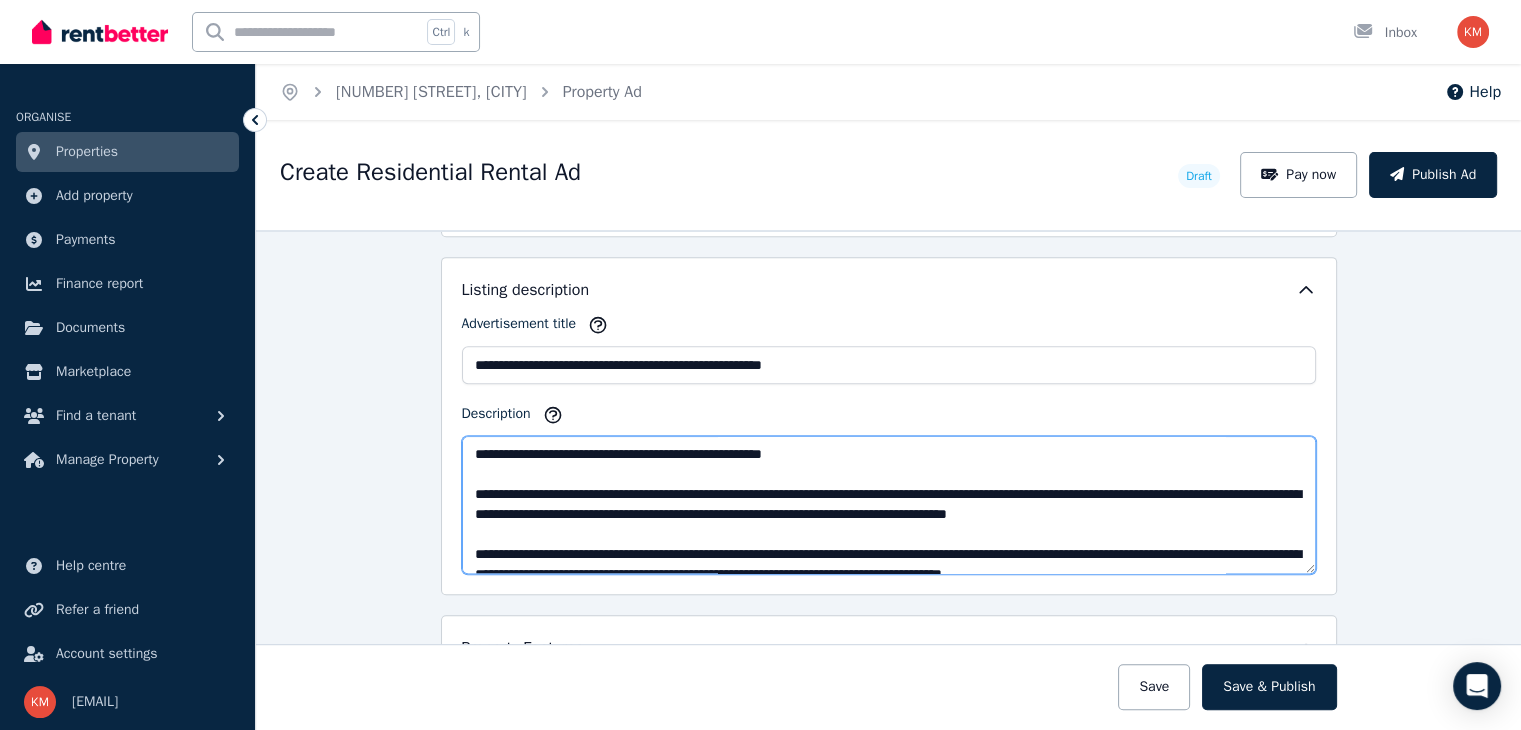 click on "**********" at bounding box center [889, 505] 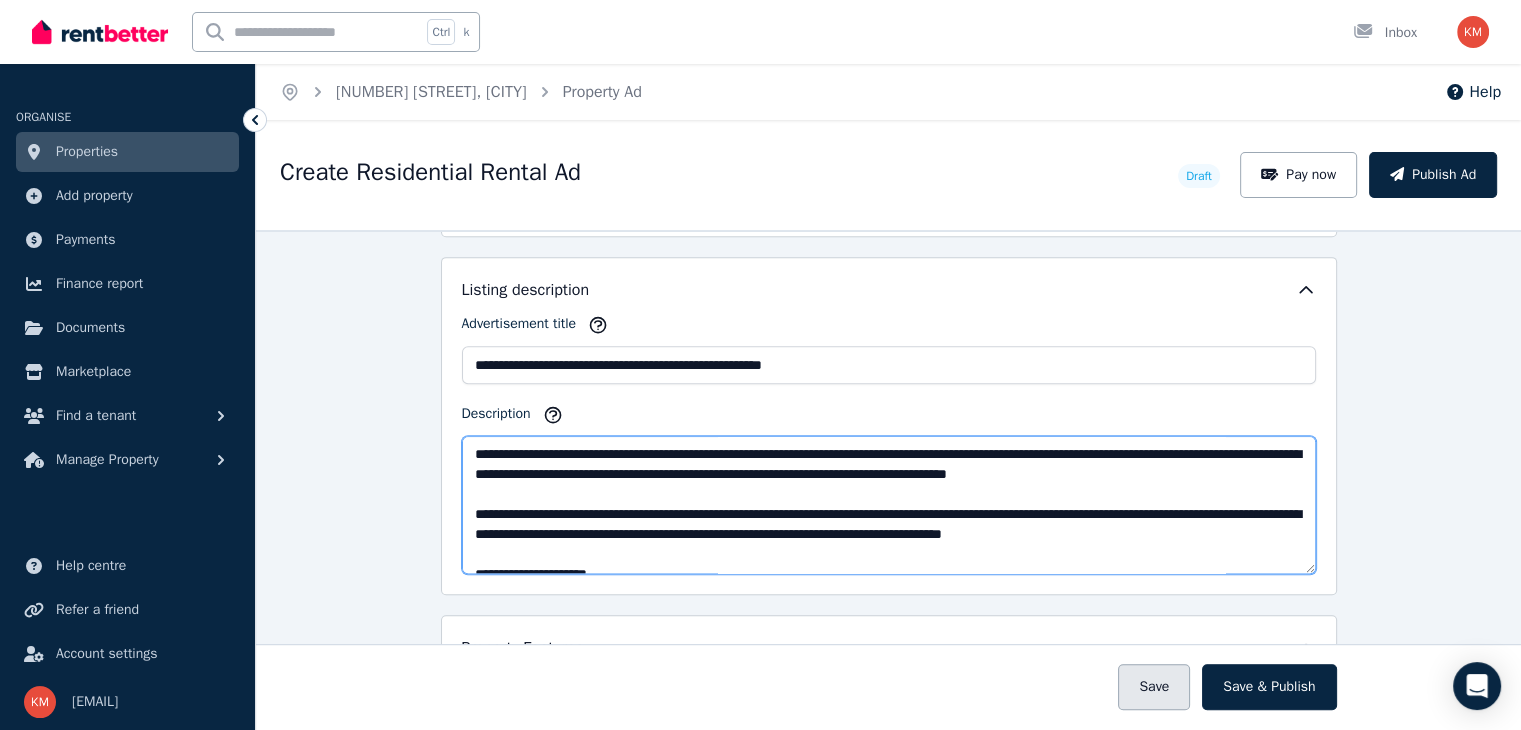 type on "**********" 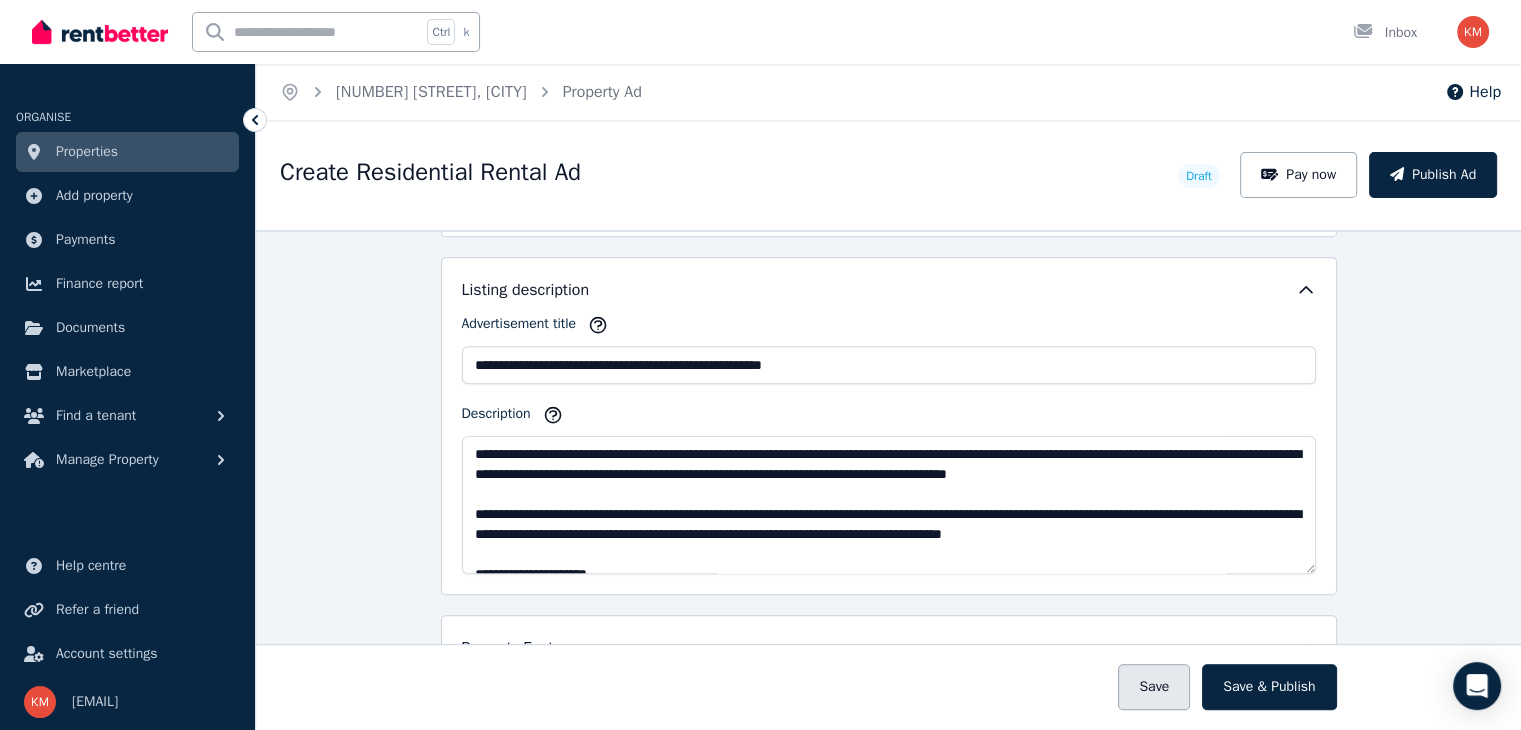 click on "Save" at bounding box center [1154, 687] 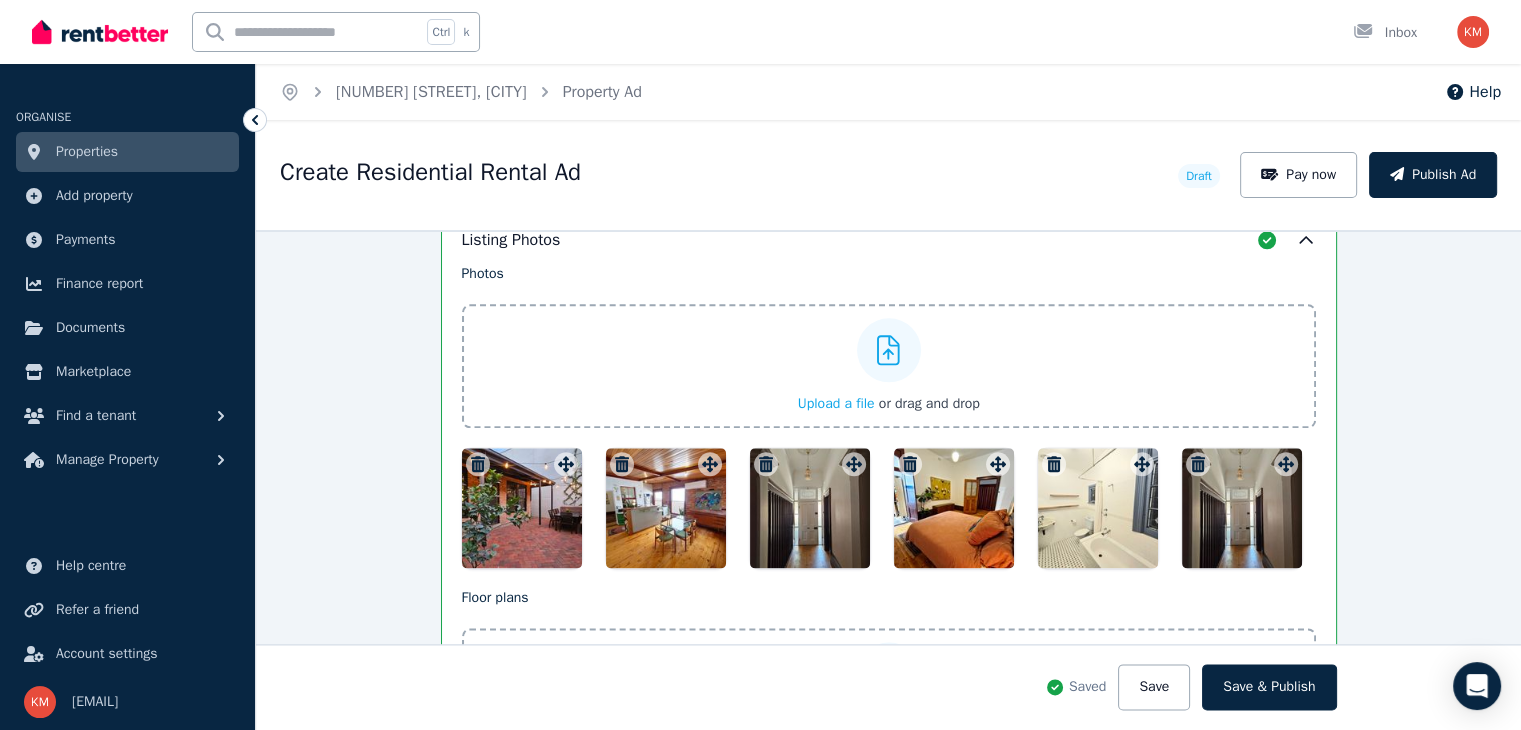 scroll, scrollTop: 2580, scrollLeft: 0, axis: vertical 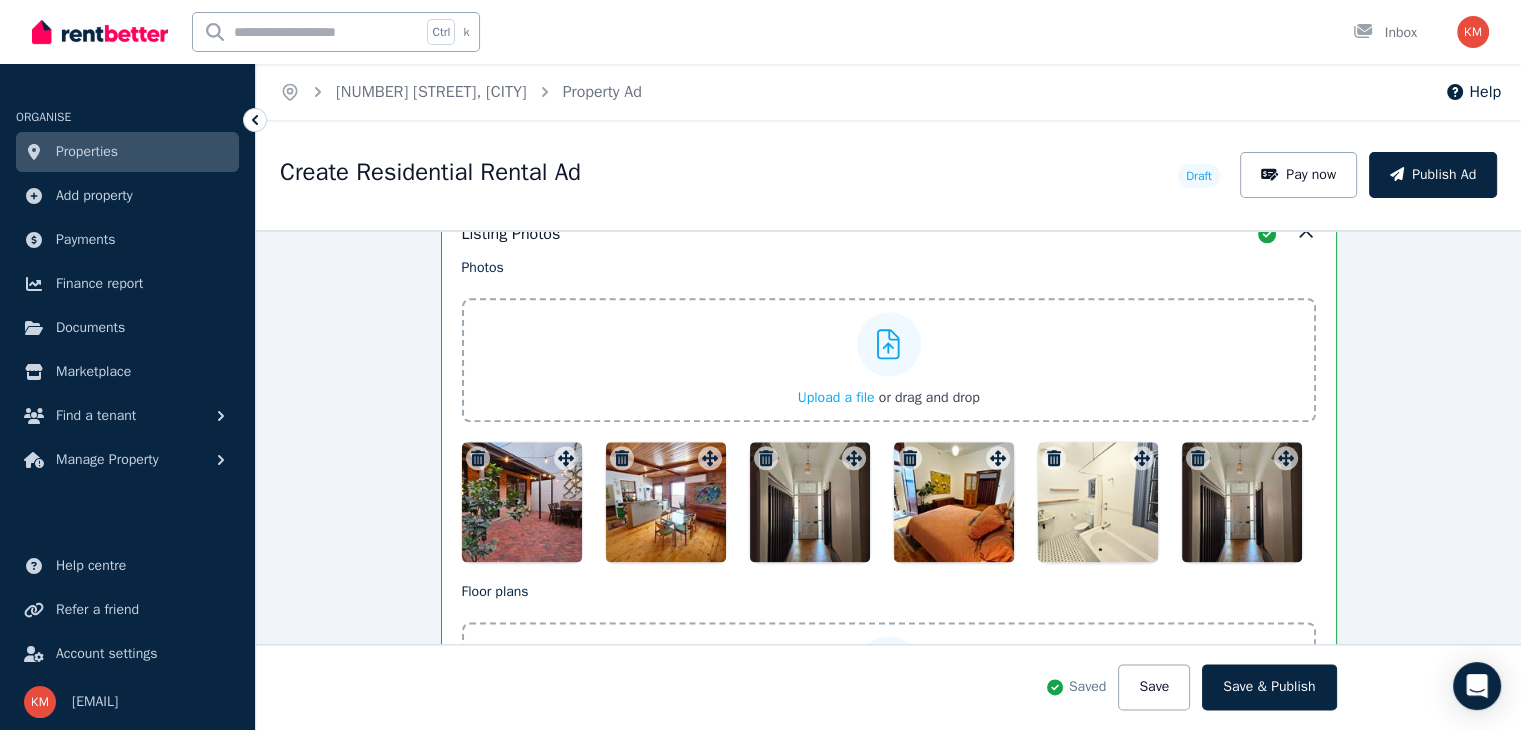 click on "Upload a file" at bounding box center (836, 397) 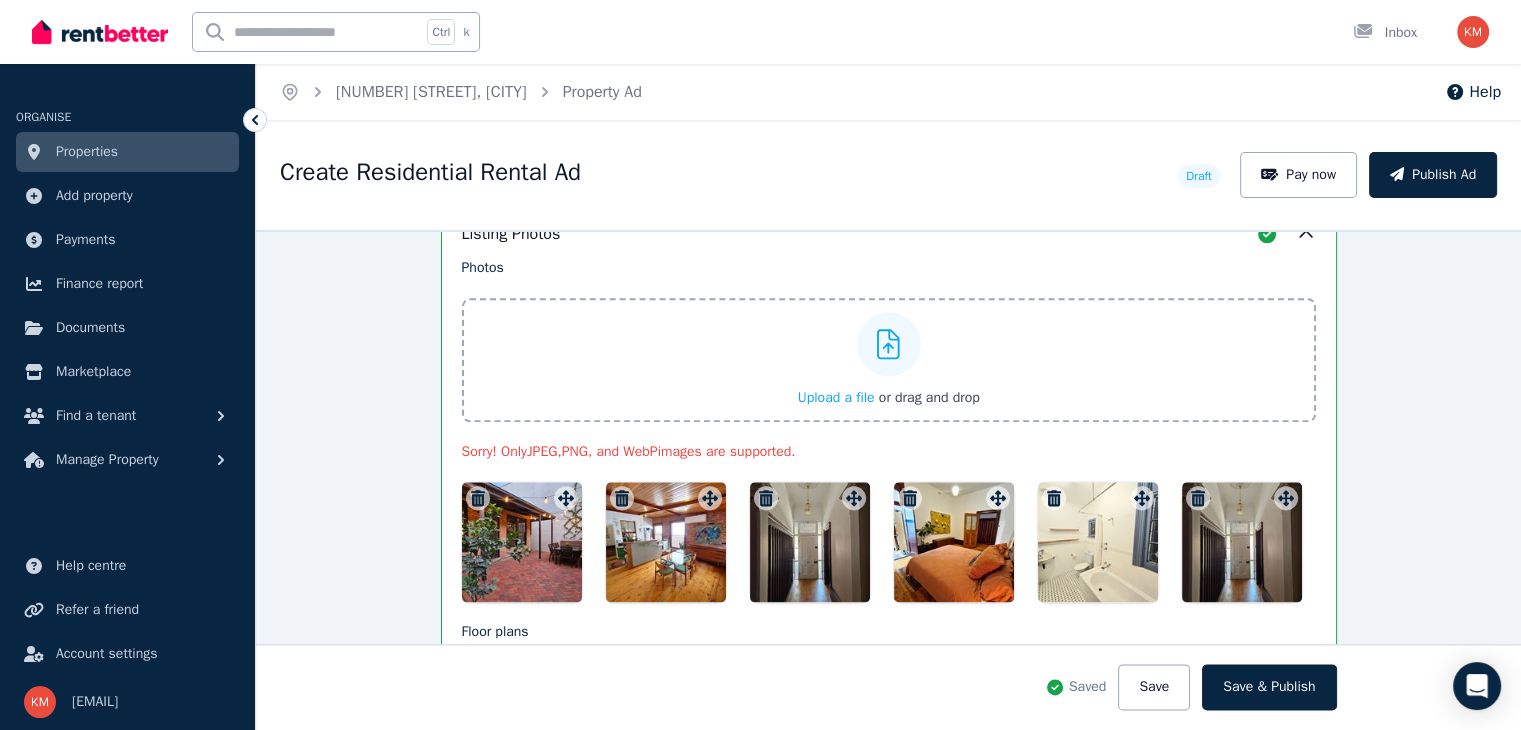 click on "Upload a file" at bounding box center [836, 397] 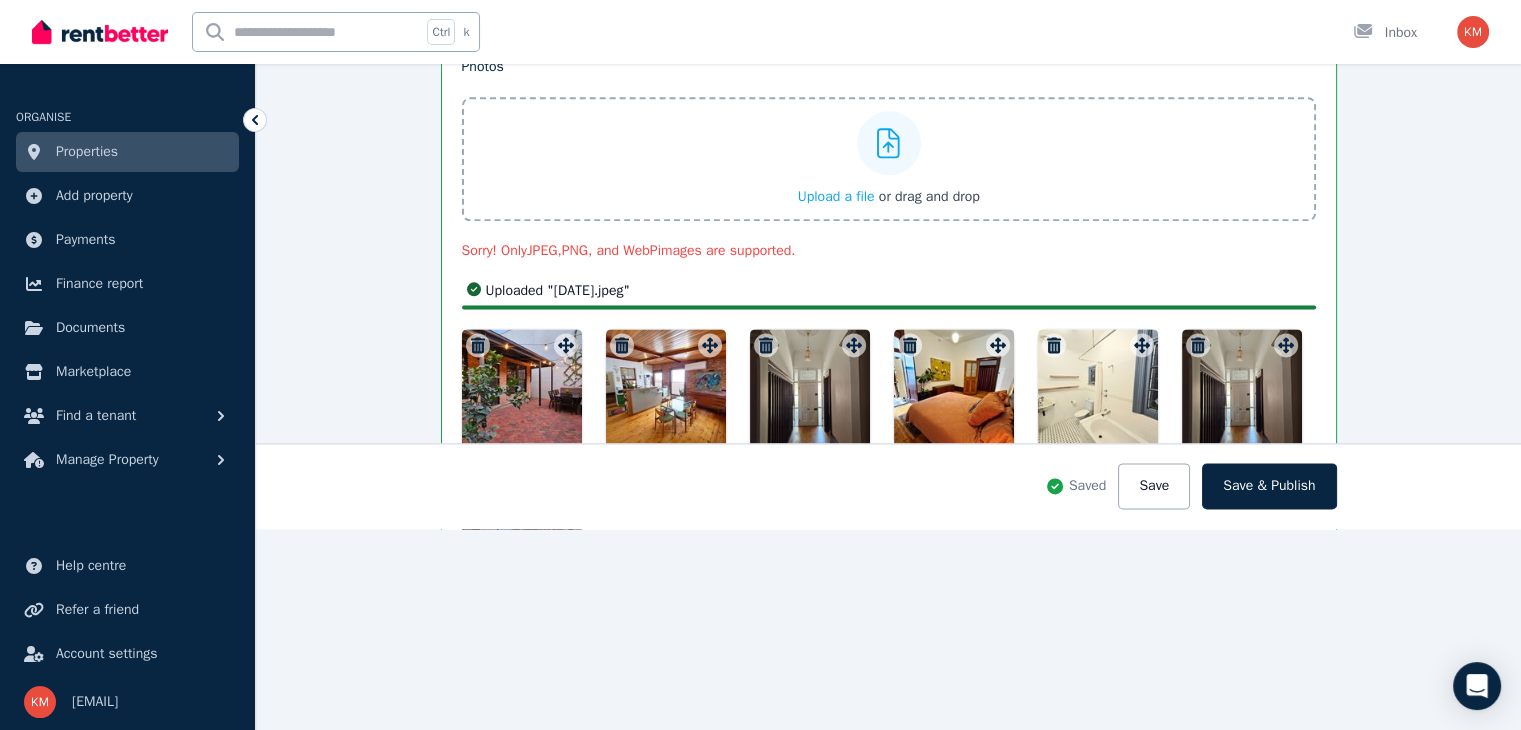 scroll, scrollTop: 208, scrollLeft: 0, axis: vertical 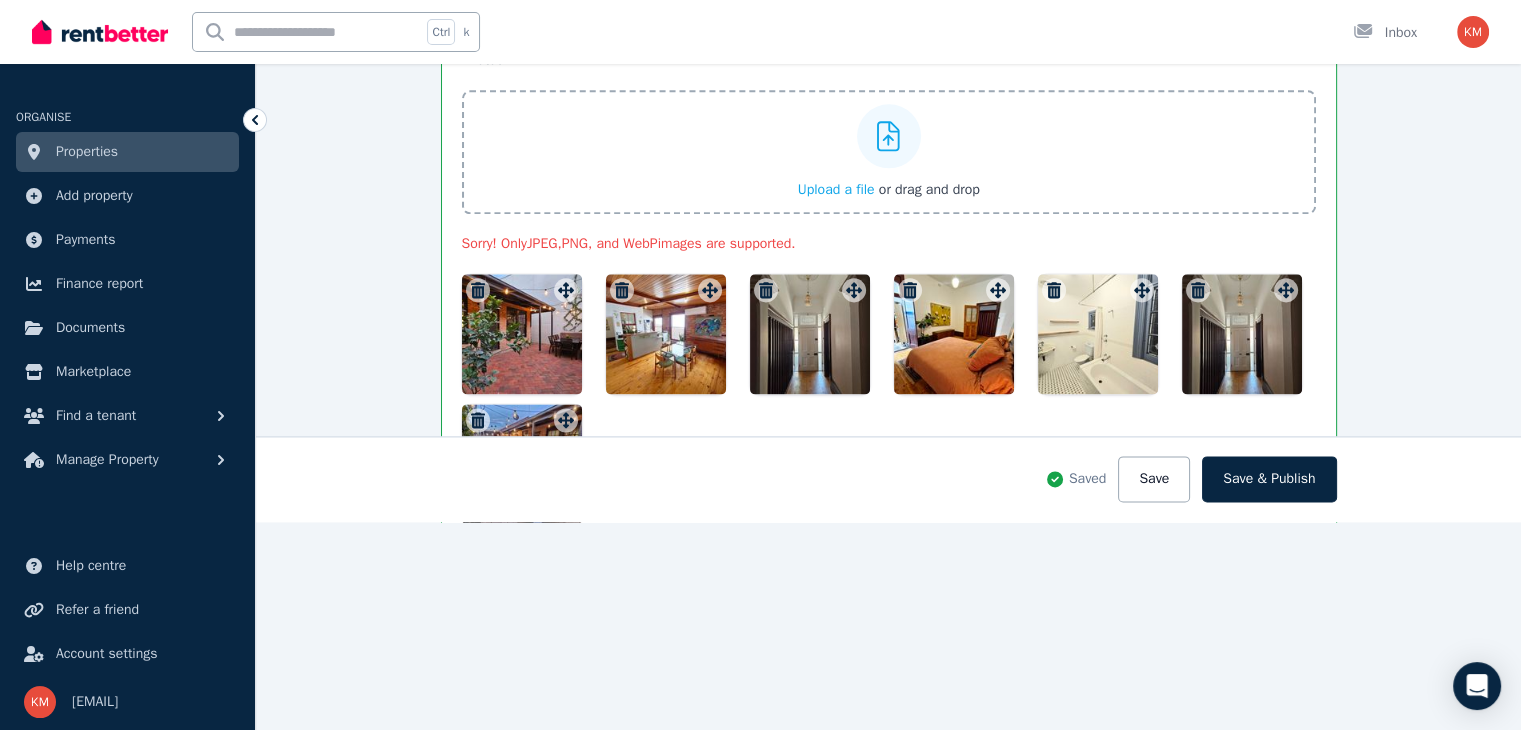 drag, startPoint x: 539, startPoint y: 356, endPoint x: 524, endPoint y: 262, distance: 95.189285 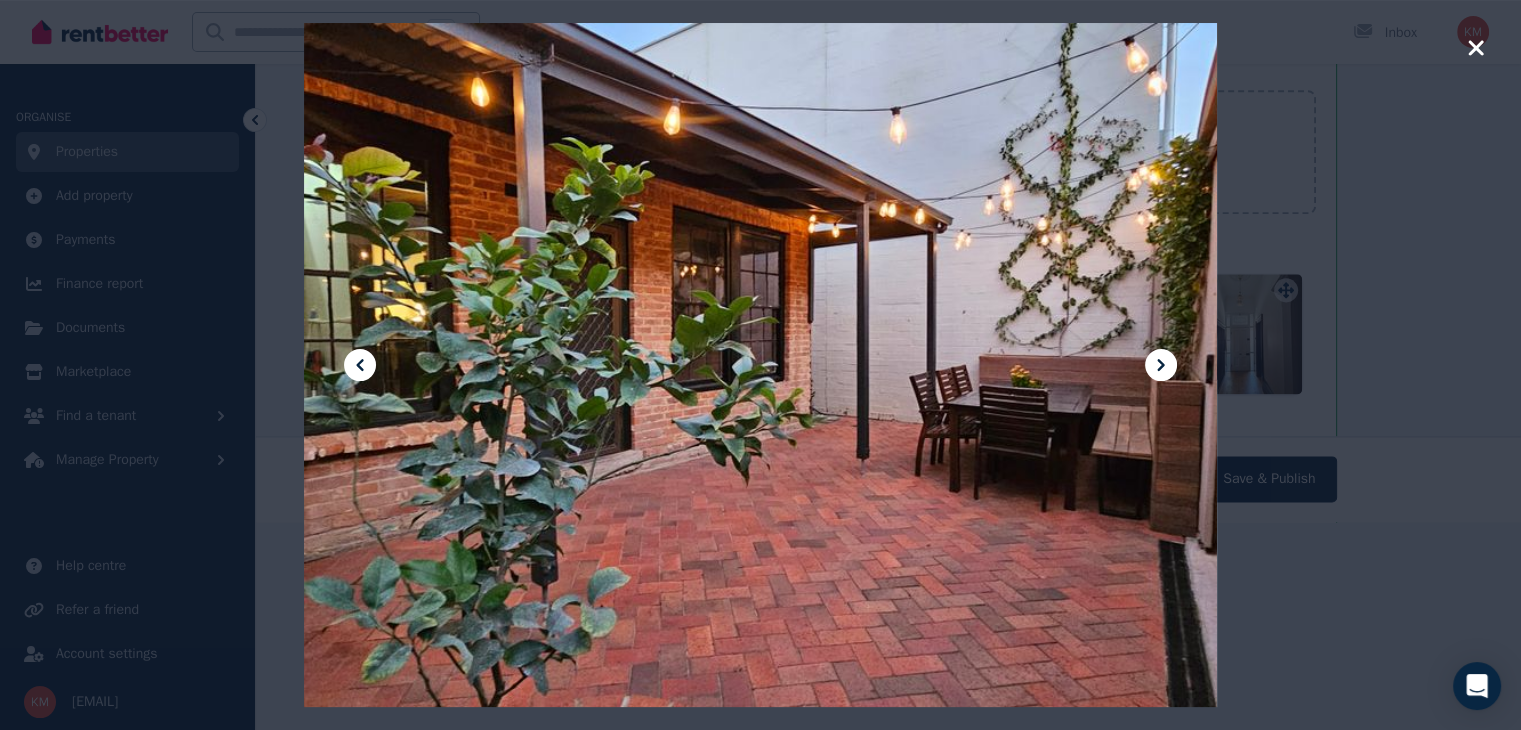 click 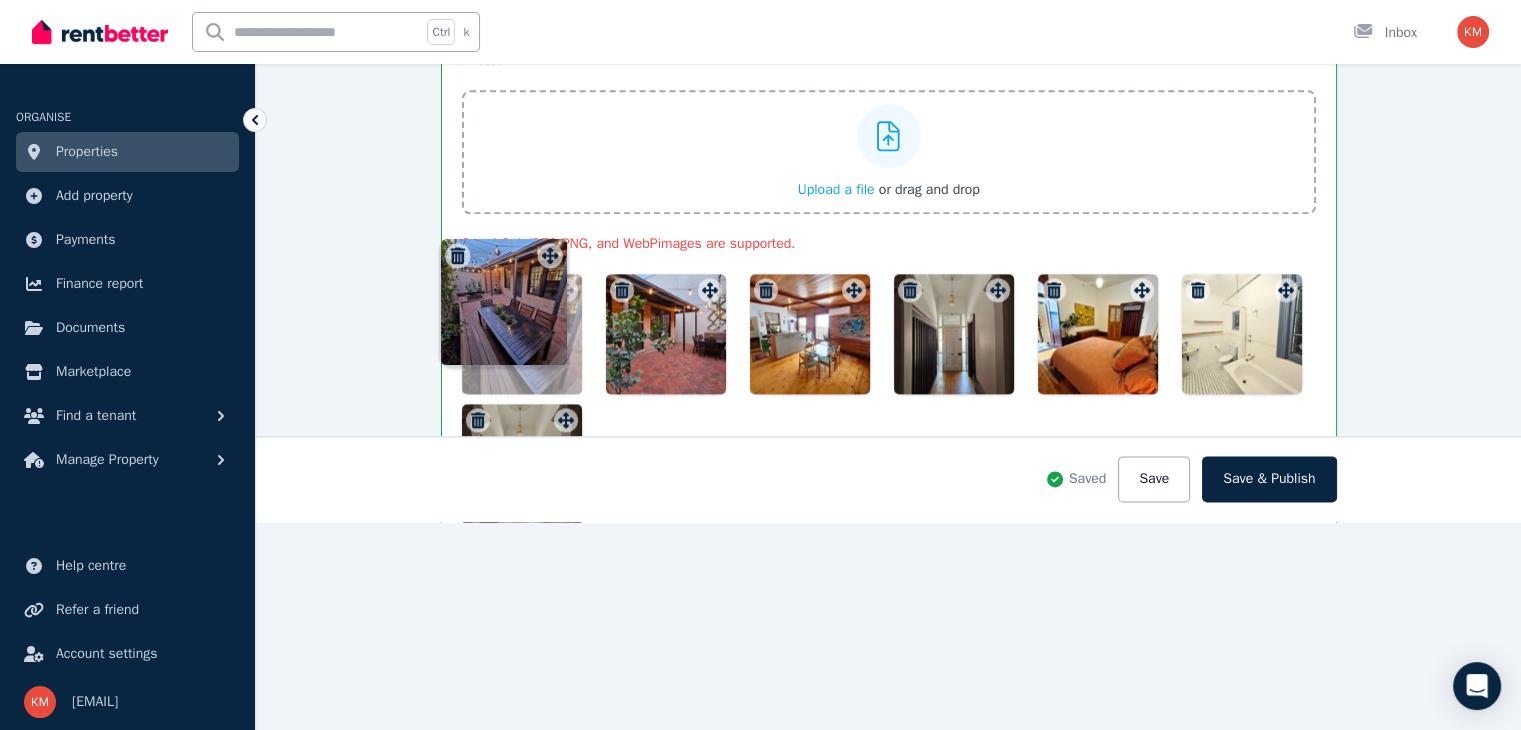 drag, startPoint x: 557, startPoint y: 409, endPoint x: 552, endPoint y: 243, distance: 166.07529 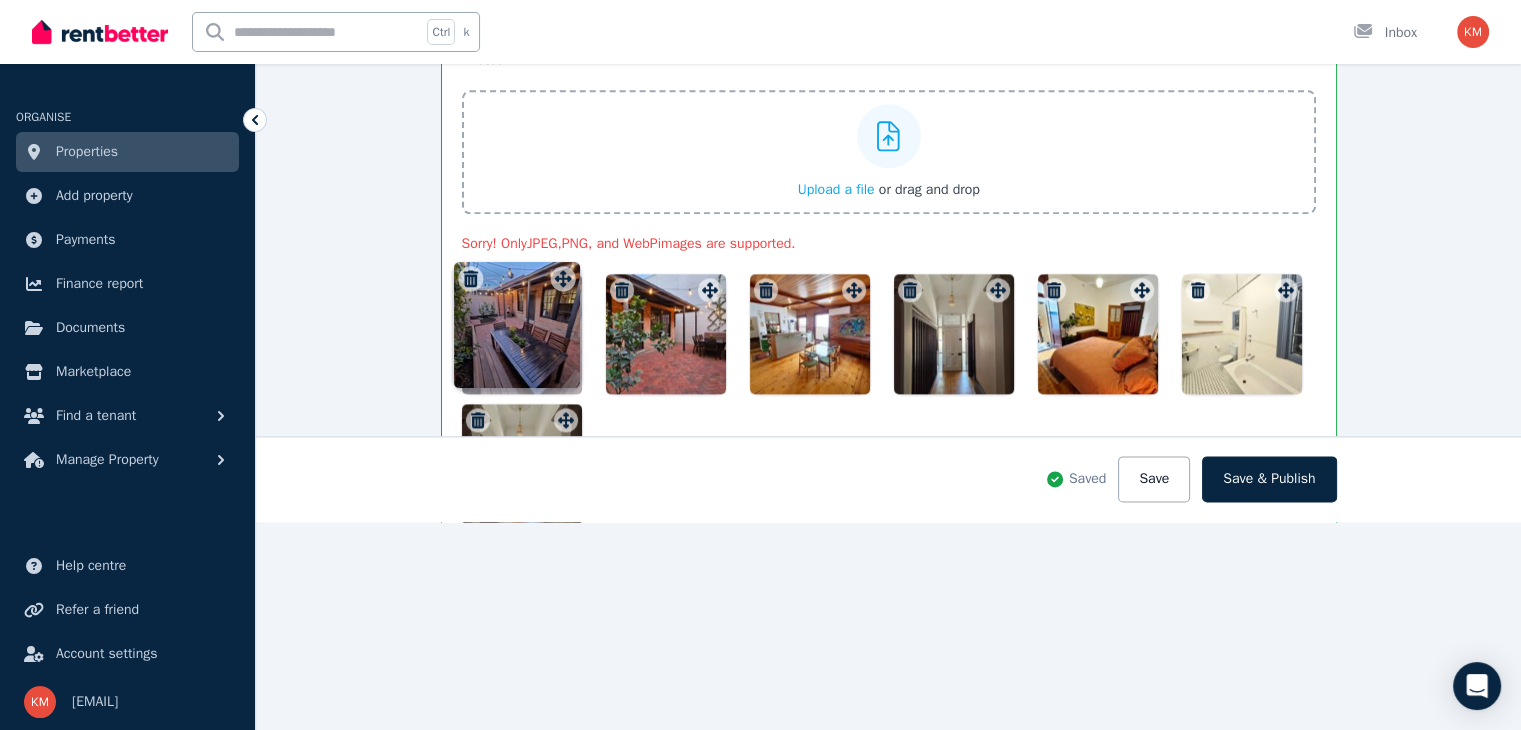 click on "Photos Upload a file   or drag and drop Sorry! Only  JPEG ,  PNG , and   WebP  images are supported. Uploaded   " [DATE].jpg " Uploaded   " [DATE].jpg " Uploaded   " [DATE].jpg " Uploaded   " [DATE].jpg " Uploaded   " [DATE].jpg " Uploaded   " [DATE] (1).jpg " Uploaded   " [DATE] (2).jpeg "
To pick up a draggable item, press the space bar.
While dragging, use the arrow keys to move the item.
Press space again to drop the item in its new position, or press escape to cancel.
Draggable item [UUID] was moved over droppable area [UUID]." at bounding box center (889, 287) 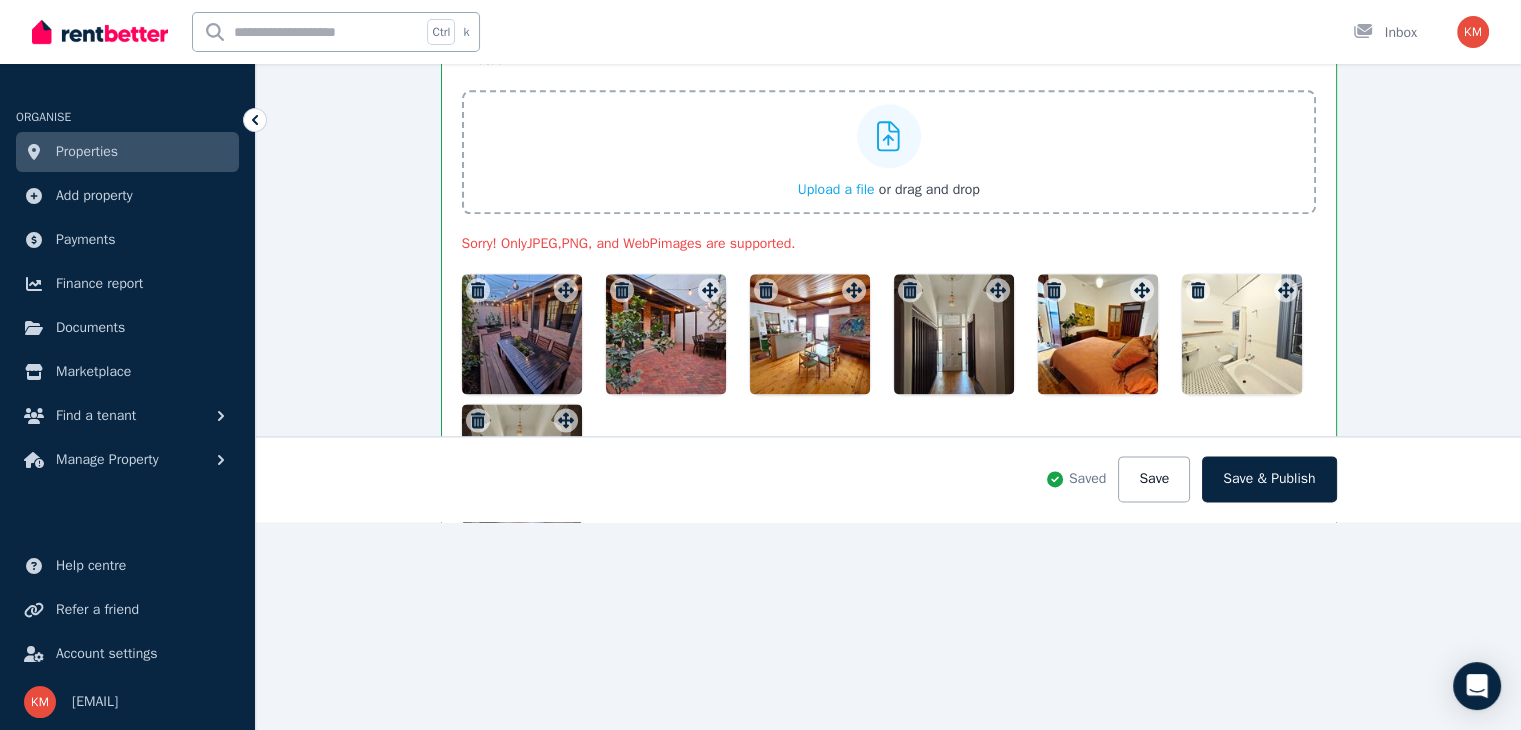 click 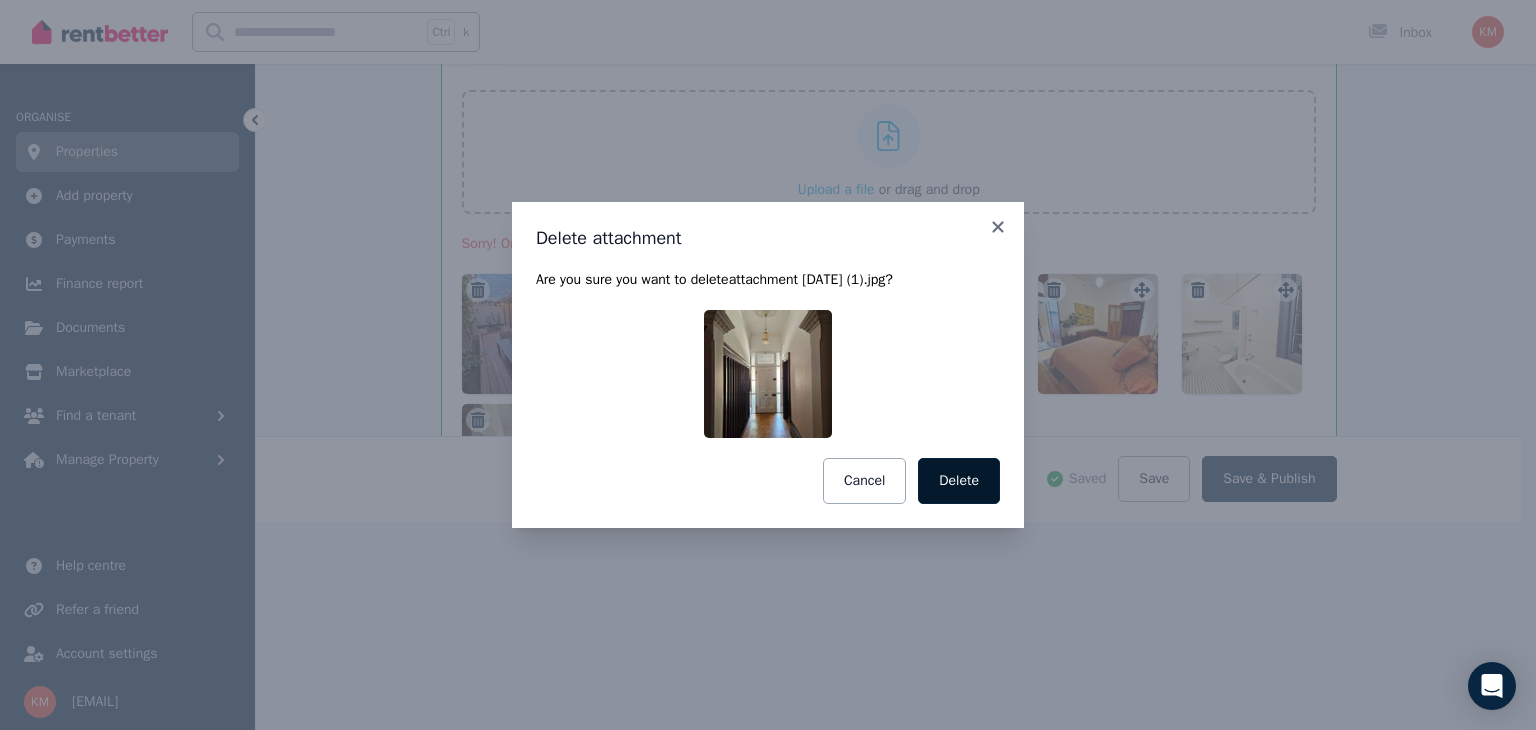 click on "Delete" at bounding box center [959, 481] 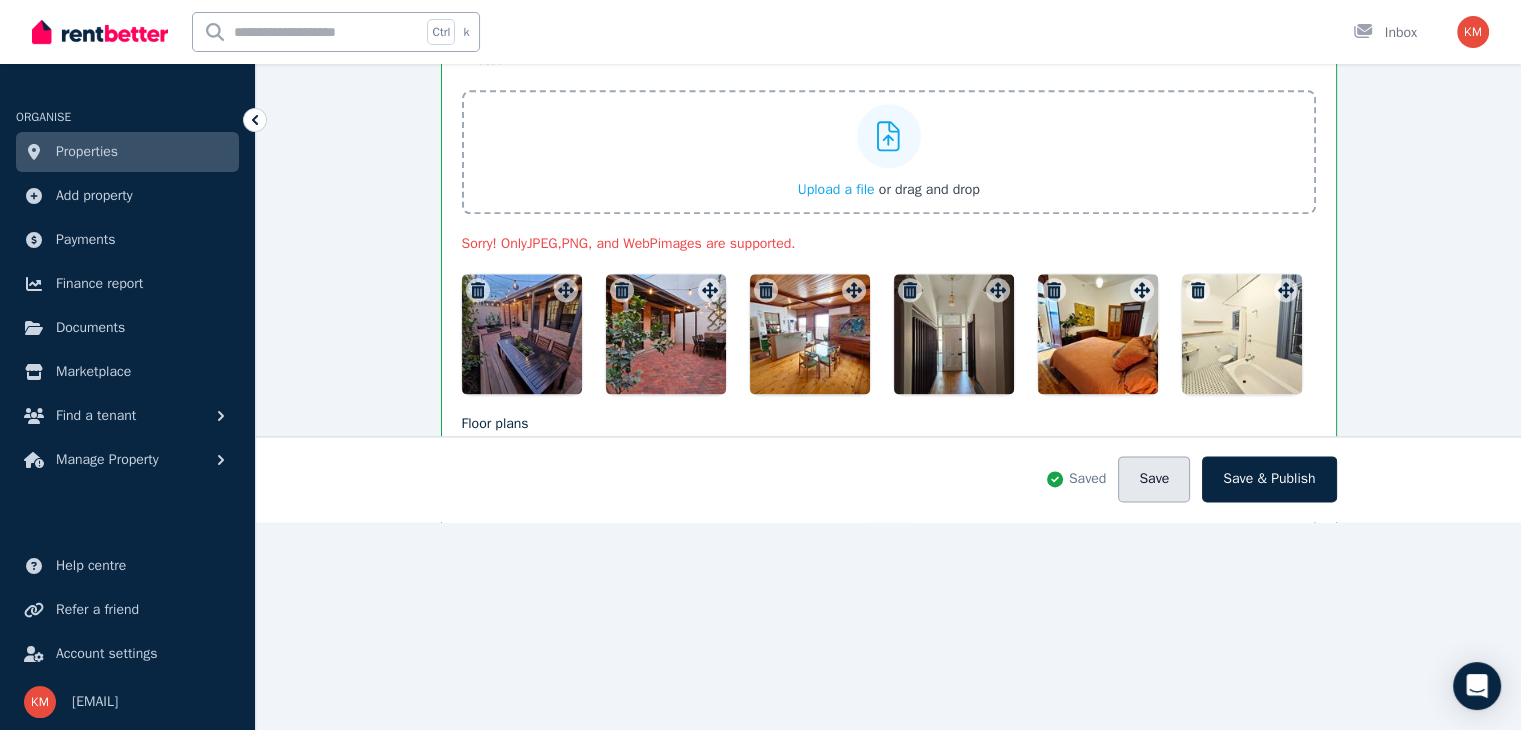click on "Save" at bounding box center [1154, 479] 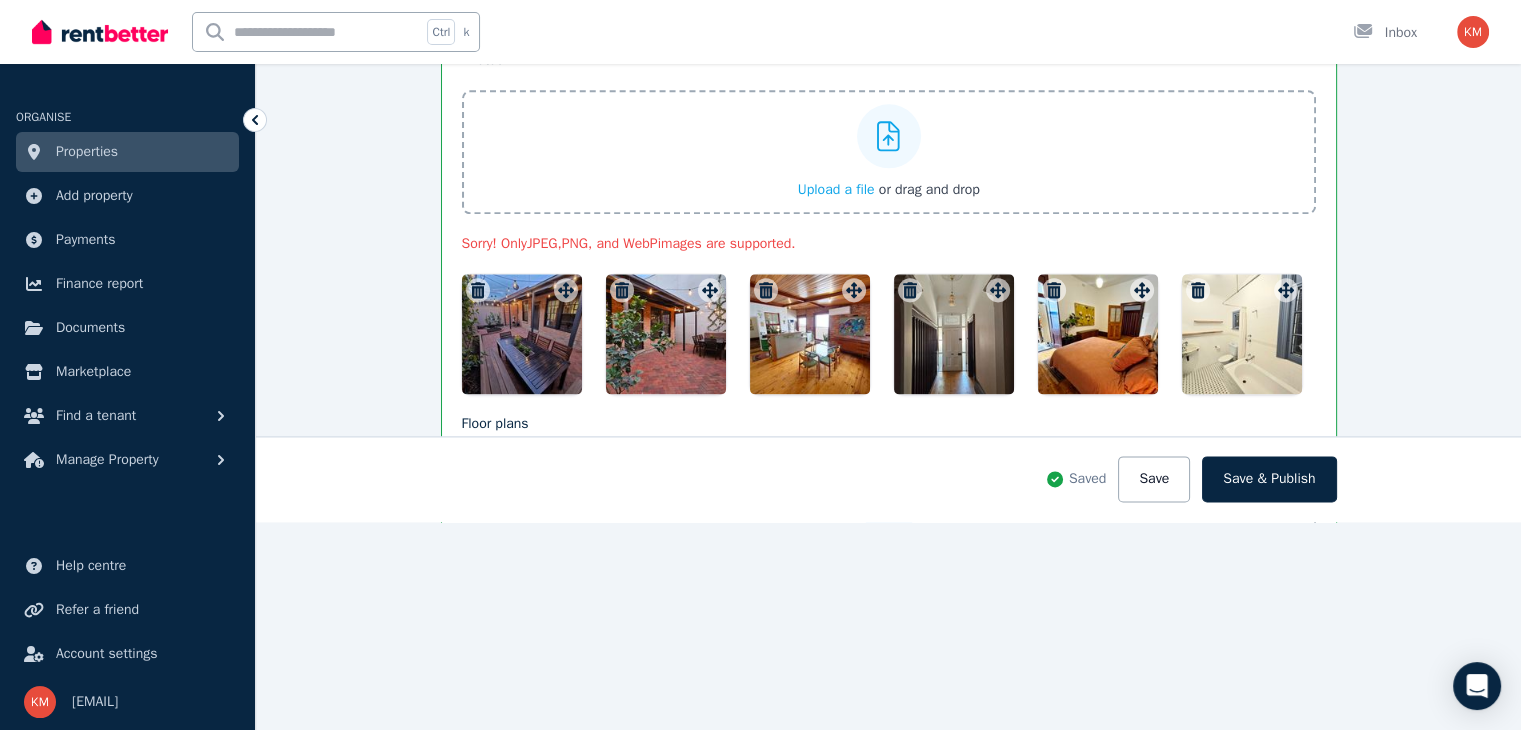 drag, startPoint x: 1142, startPoint y: 490, endPoint x: 1533, endPoint y: 289, distance: 439.6385 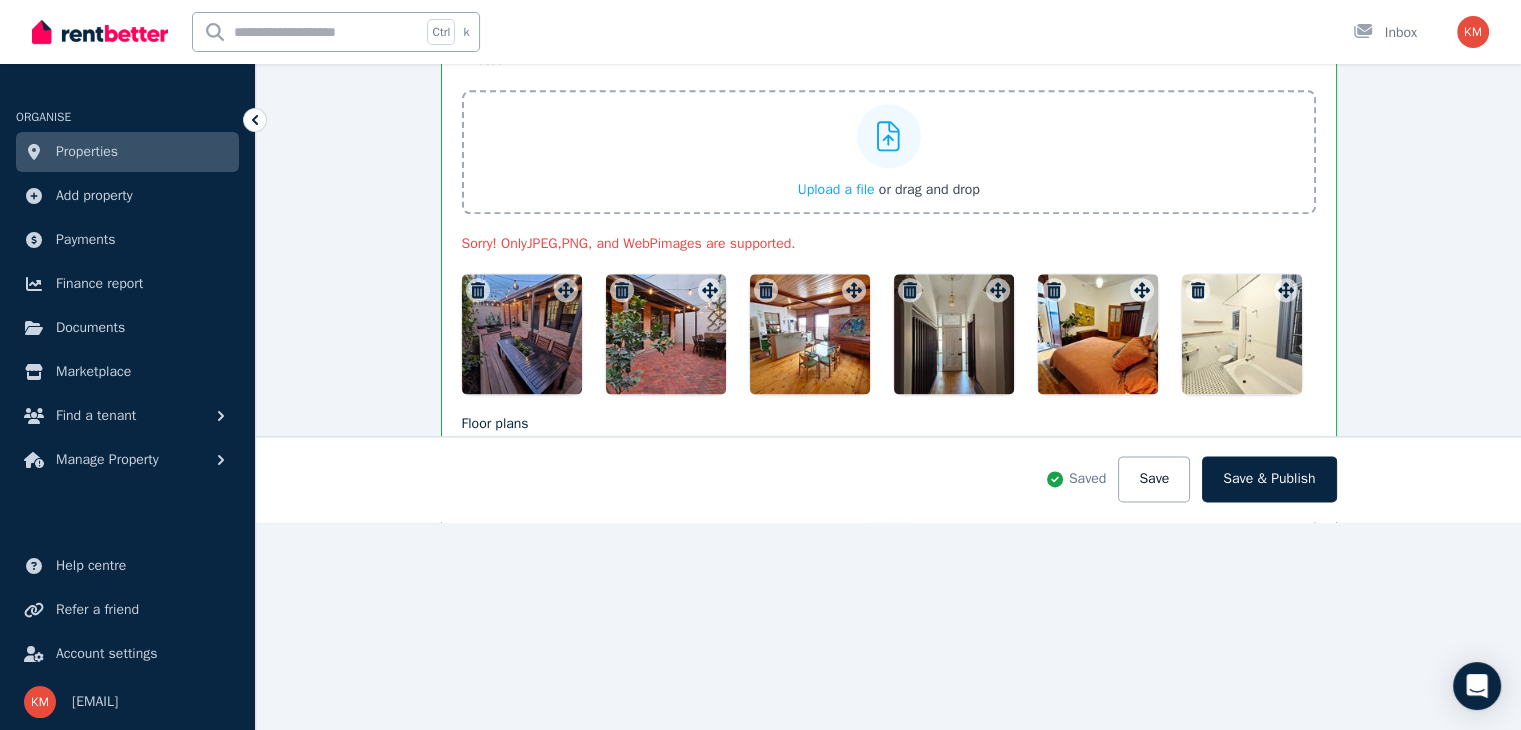 click on "**********" at bounding box center (760, 157) 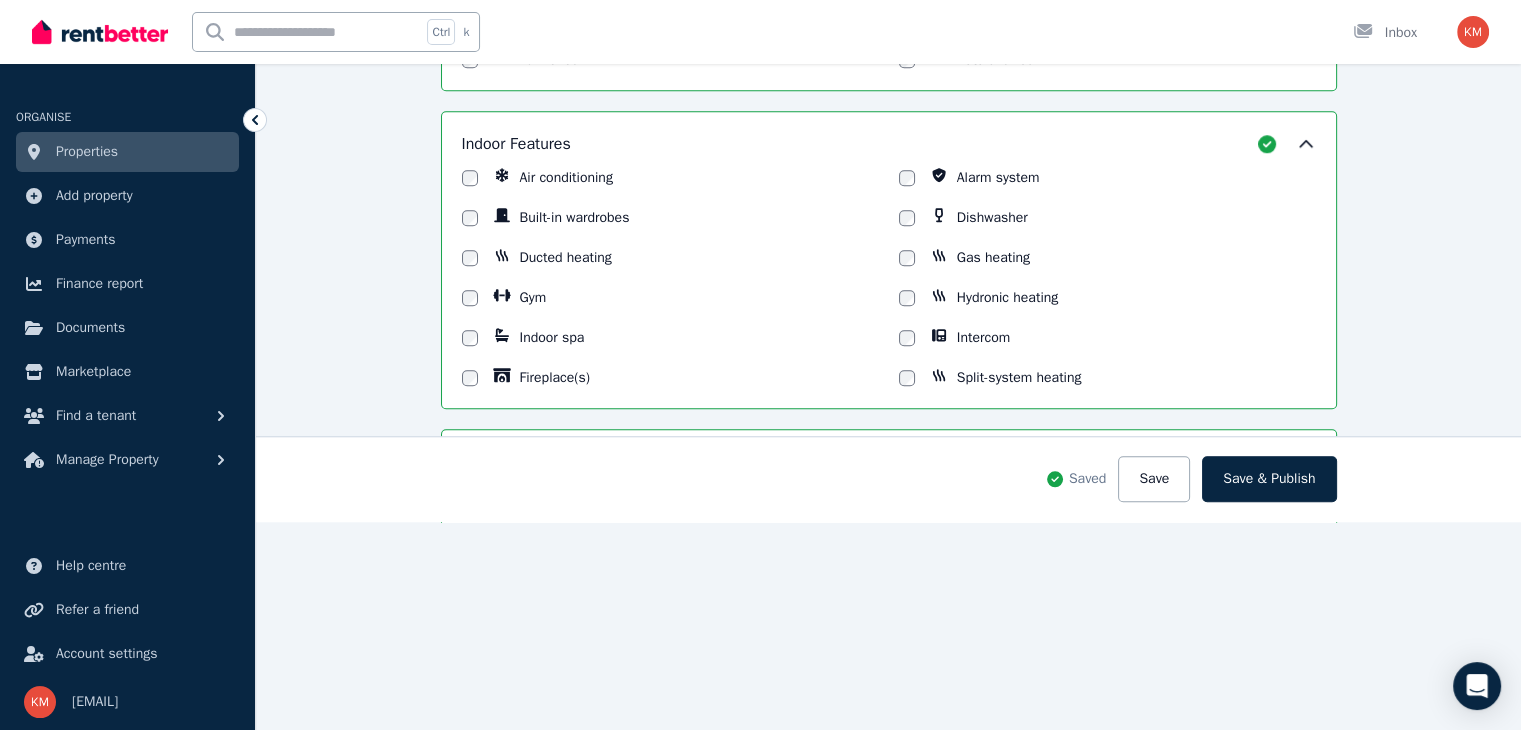 scroll, scrollTop: 1272, scrollLeft: 0, axis: vertical 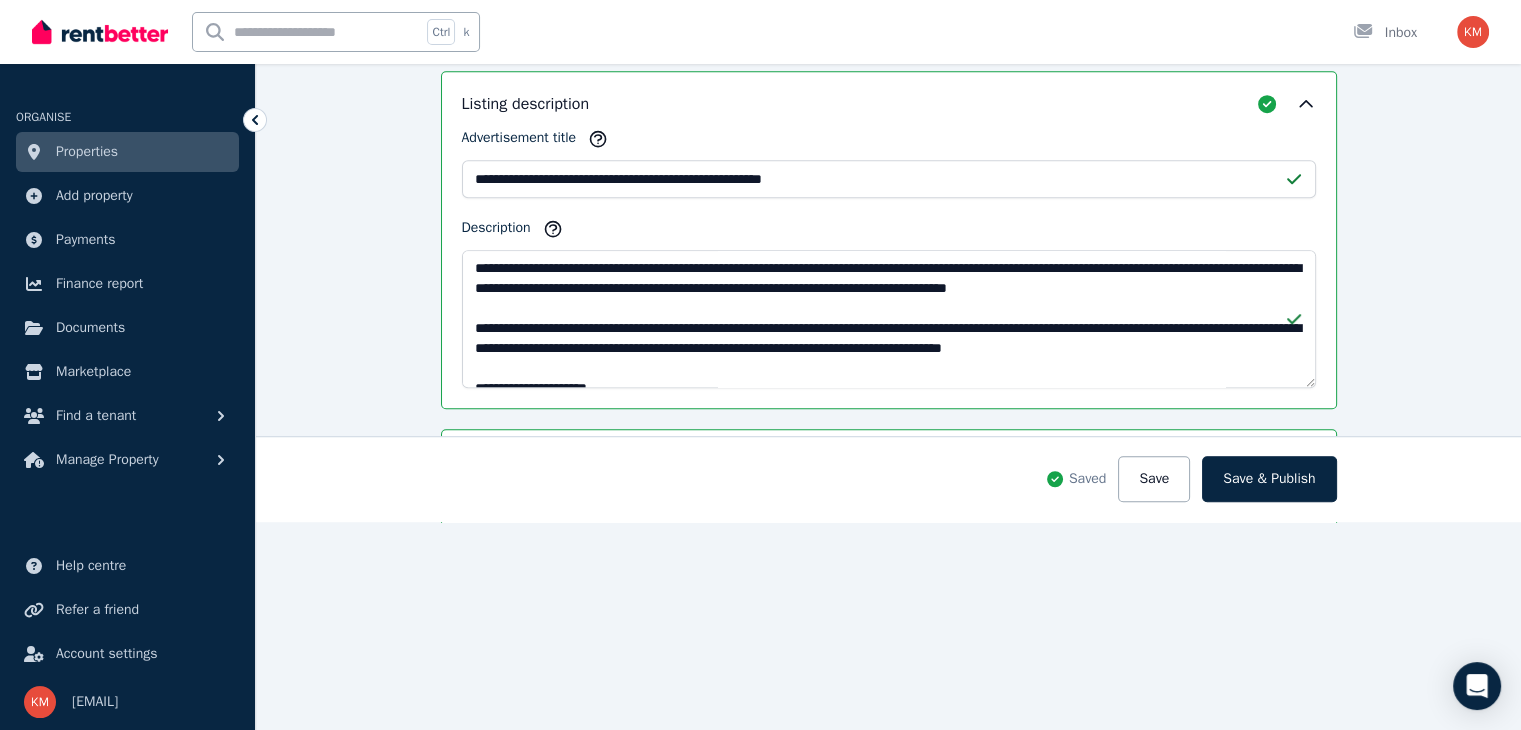 click on "**********" at bounding box center (888, 272) 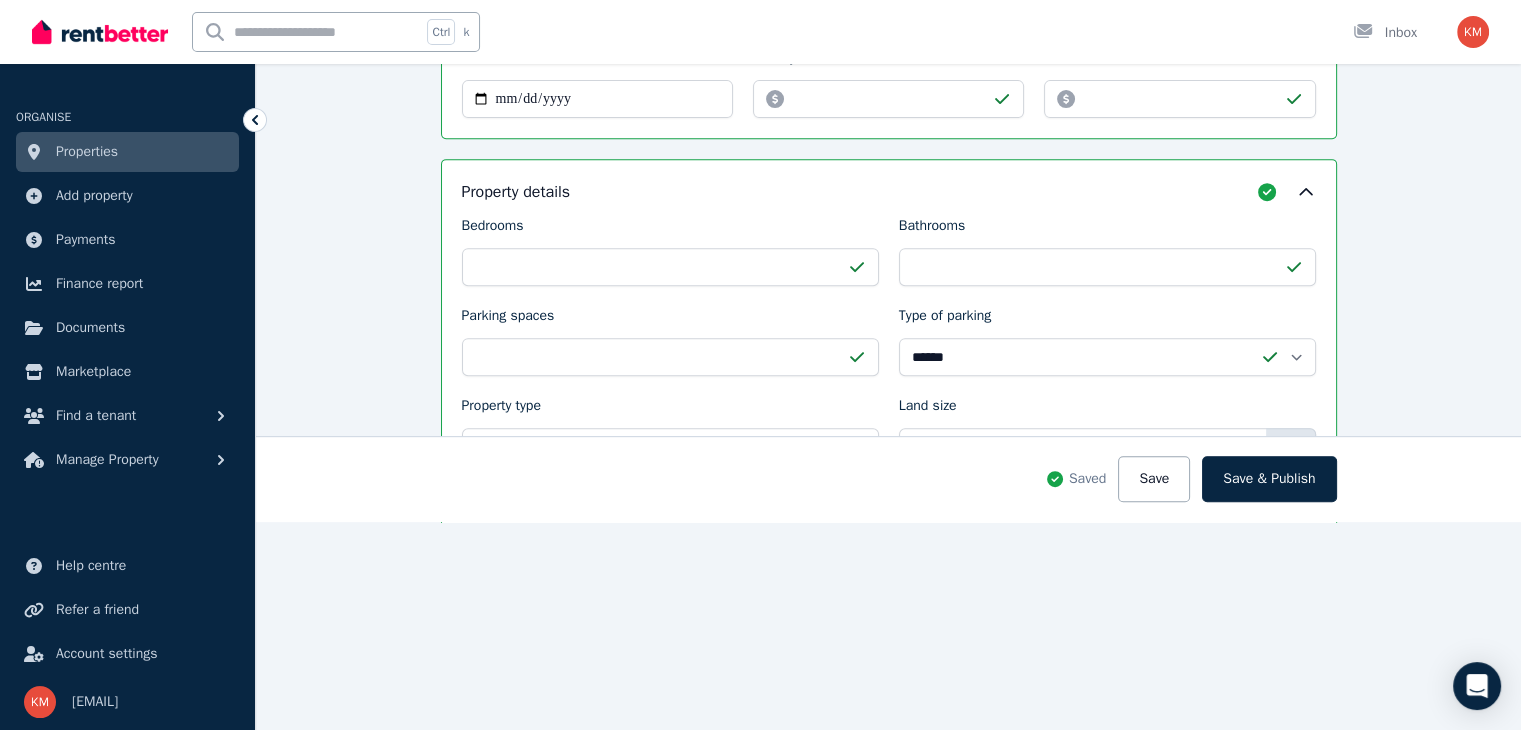 click on "**********" at bounding box center [888, 272] 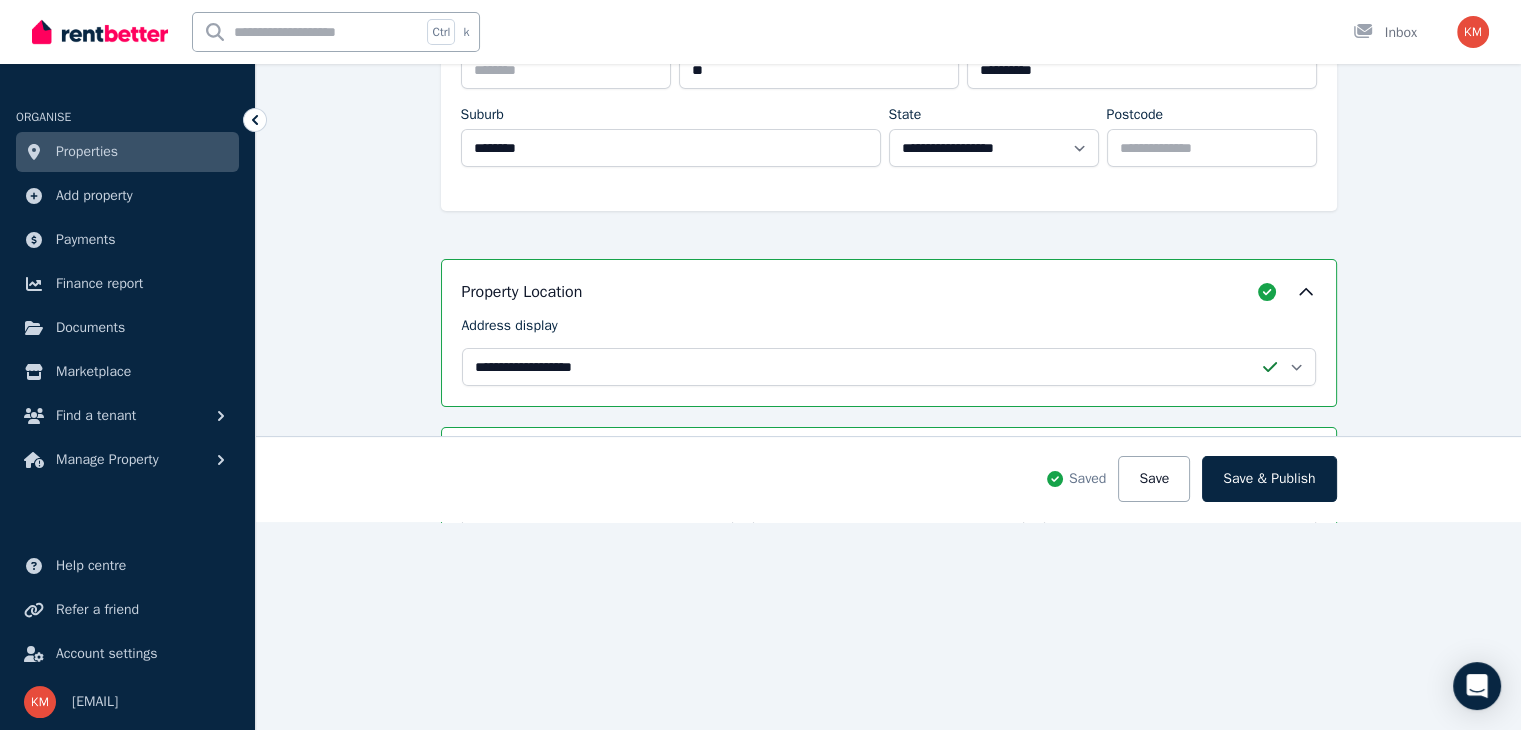 scroll, scrollTop: 0, scrollLeft: 0, axis: both 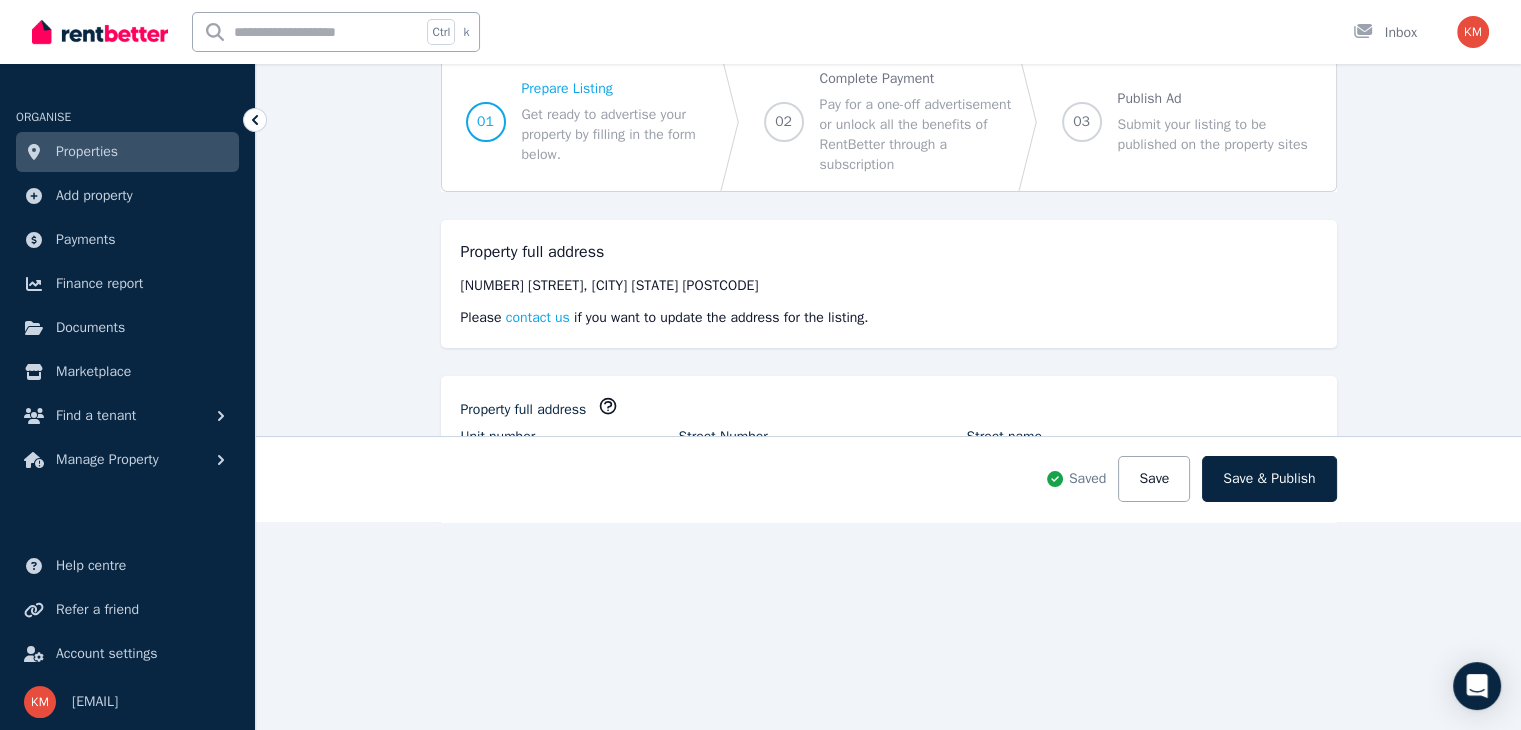 click on "Open main menu Ctrl k Inbox Open user menu" at bounding box center (760, 32) 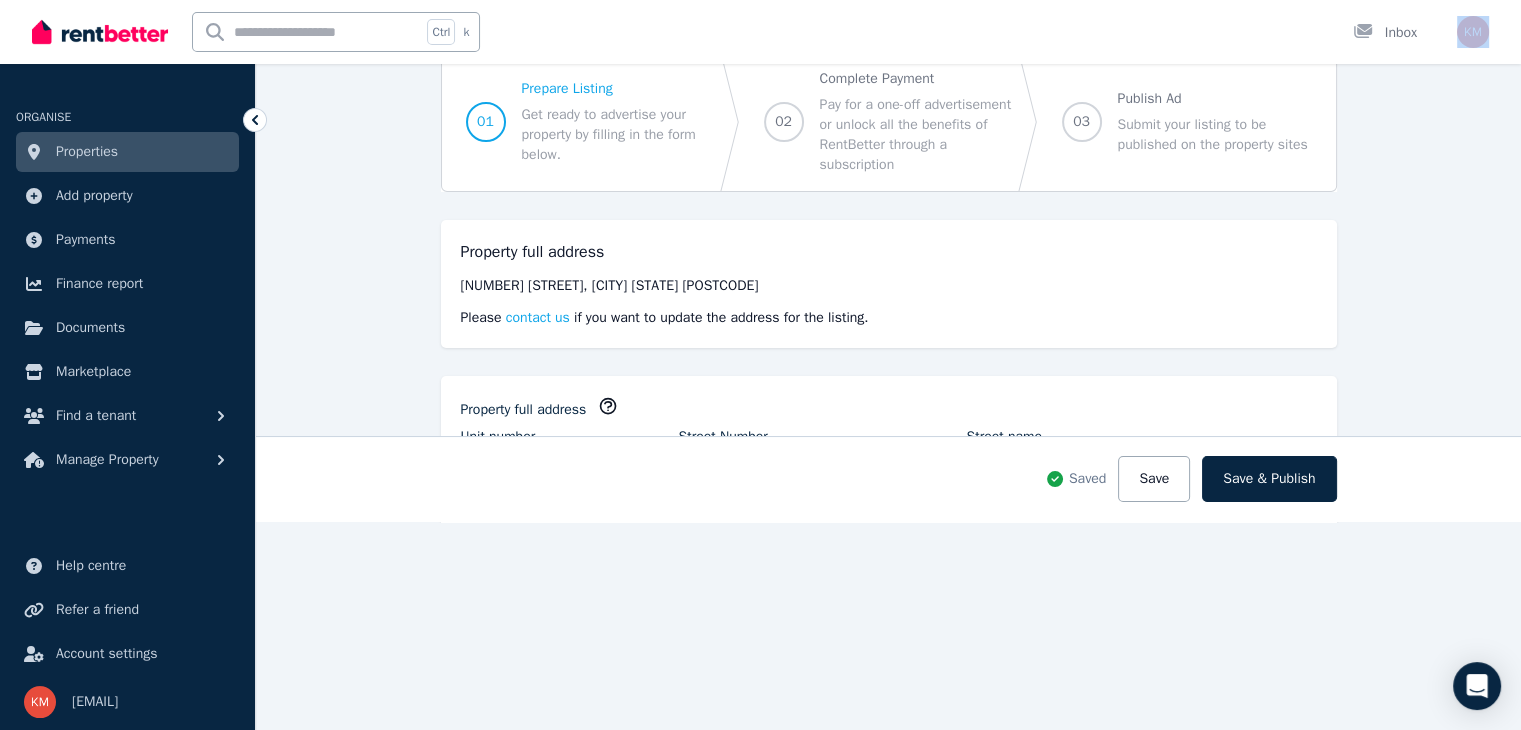 click on "Open main menu Ctrl k Inbox Open user menu" at bounding box center (760, 32) 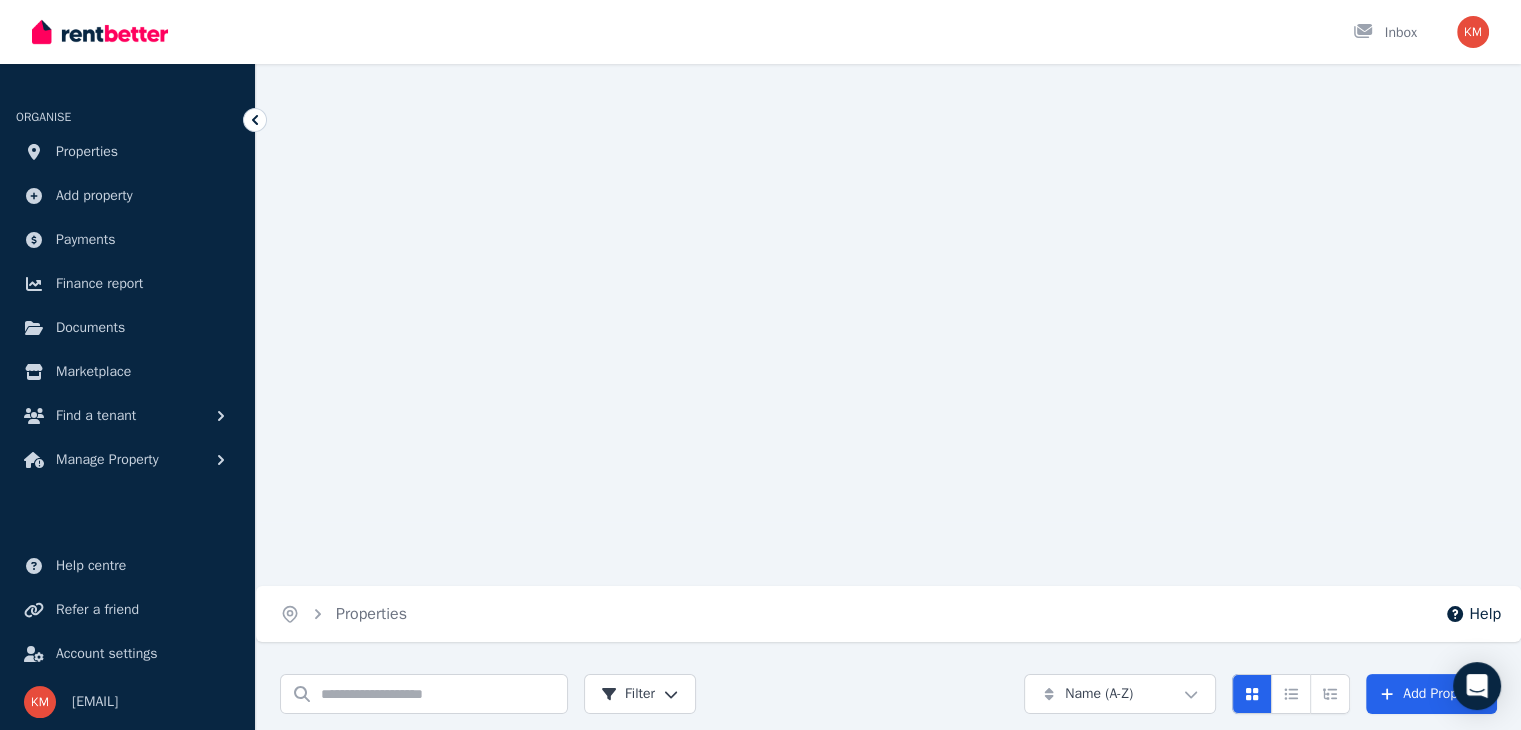 scroll, scrollTop: 0, scrollLeft: 0, axis: both 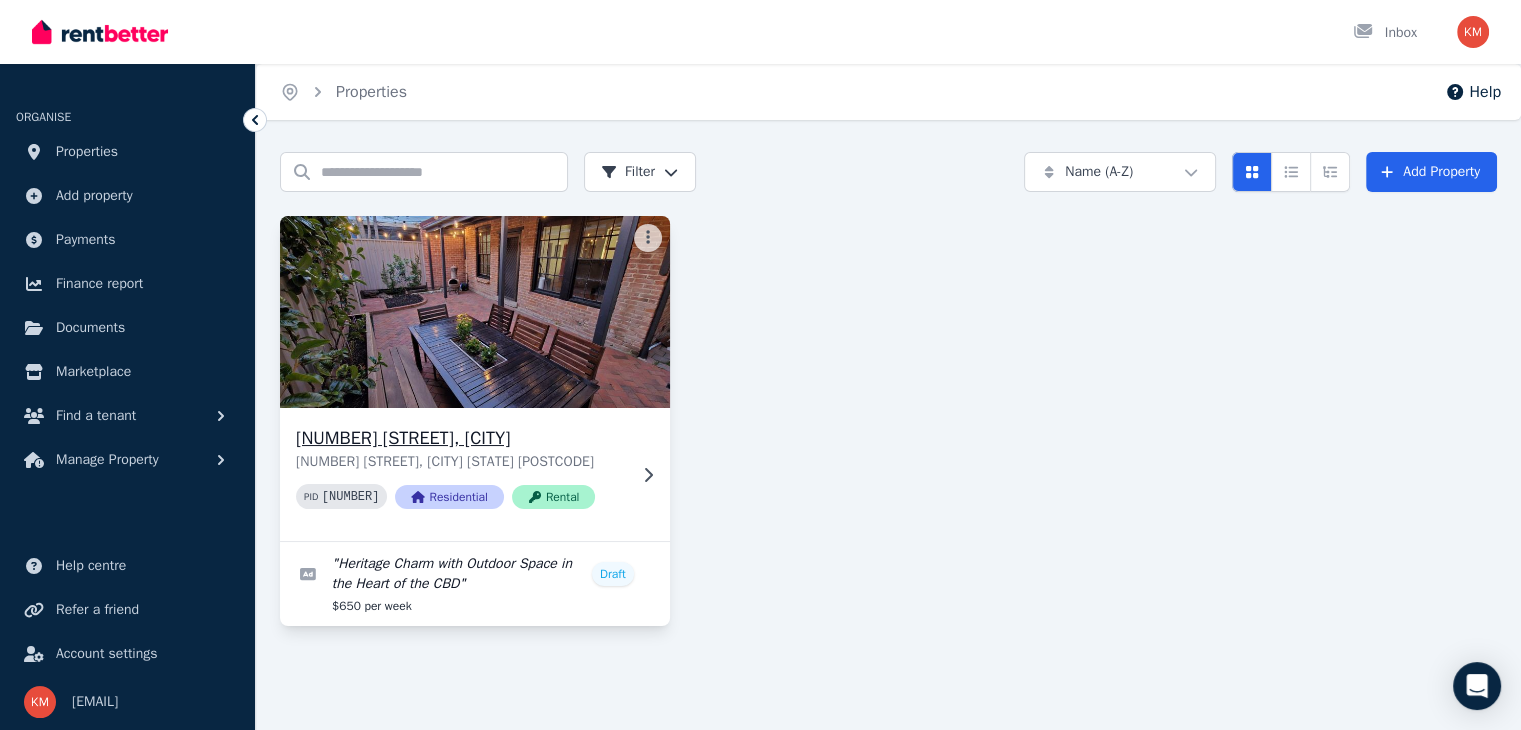click at bounding box center [474, 312] 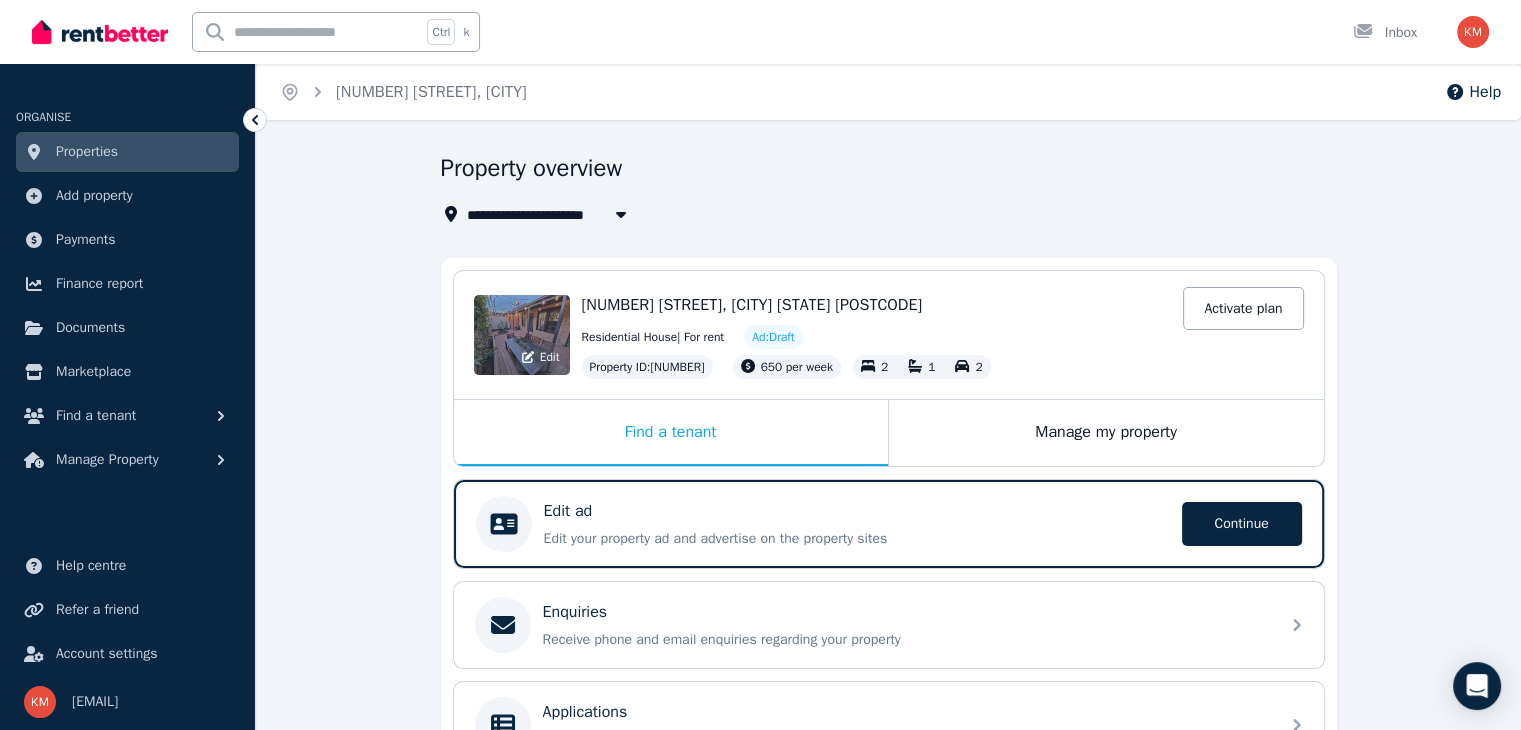 click on "Edit" at bounding box center (522, 335) 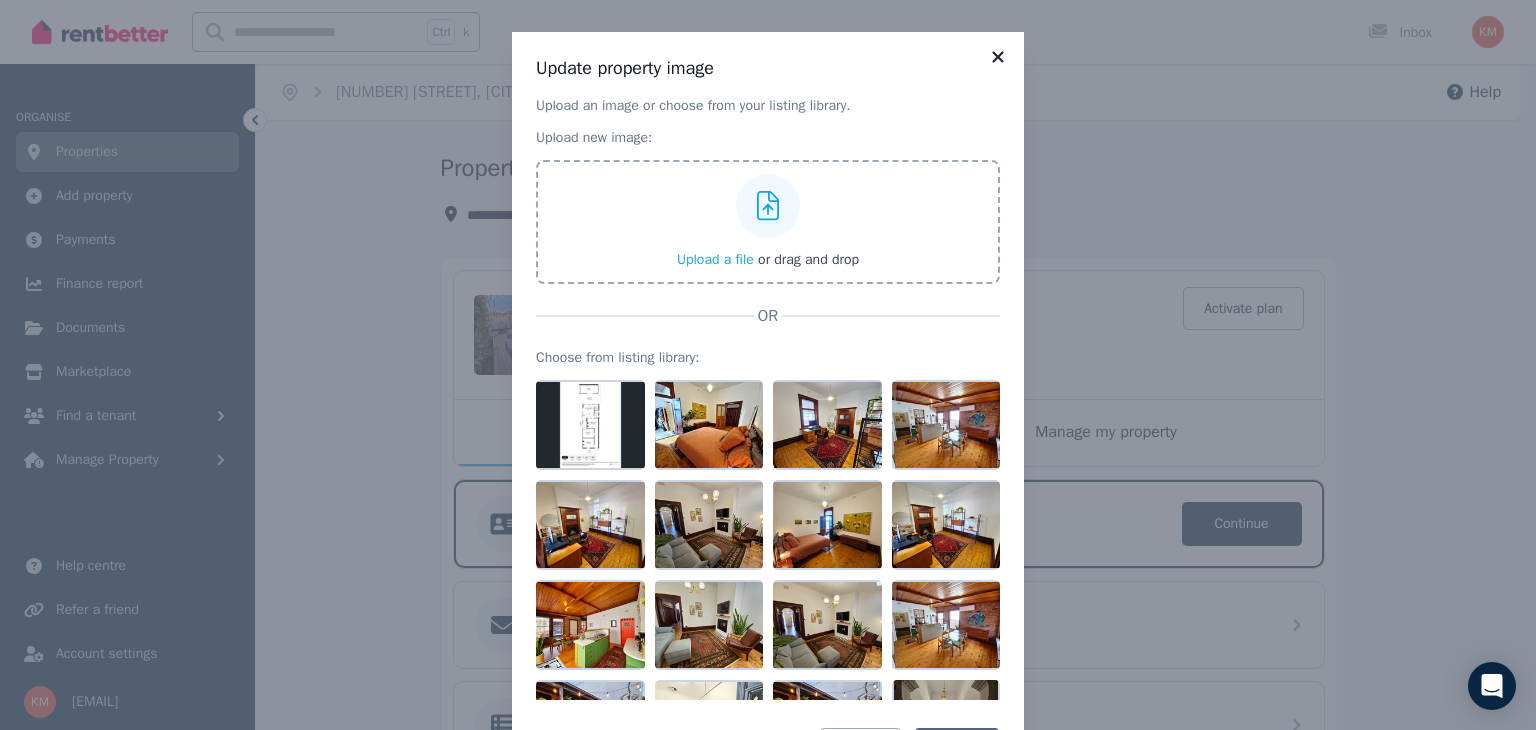 click 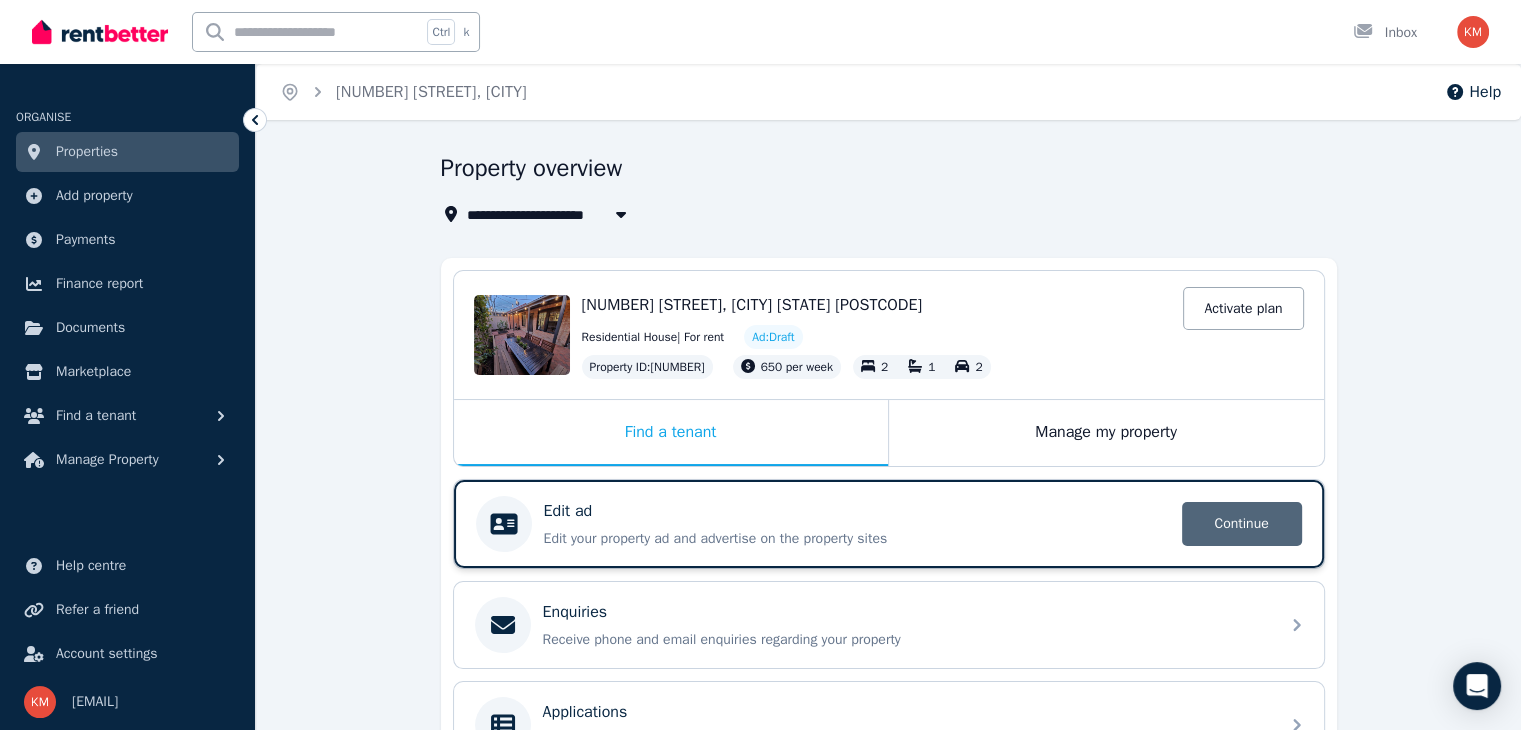 click on "Continue" at bounding box center [1242, 524] 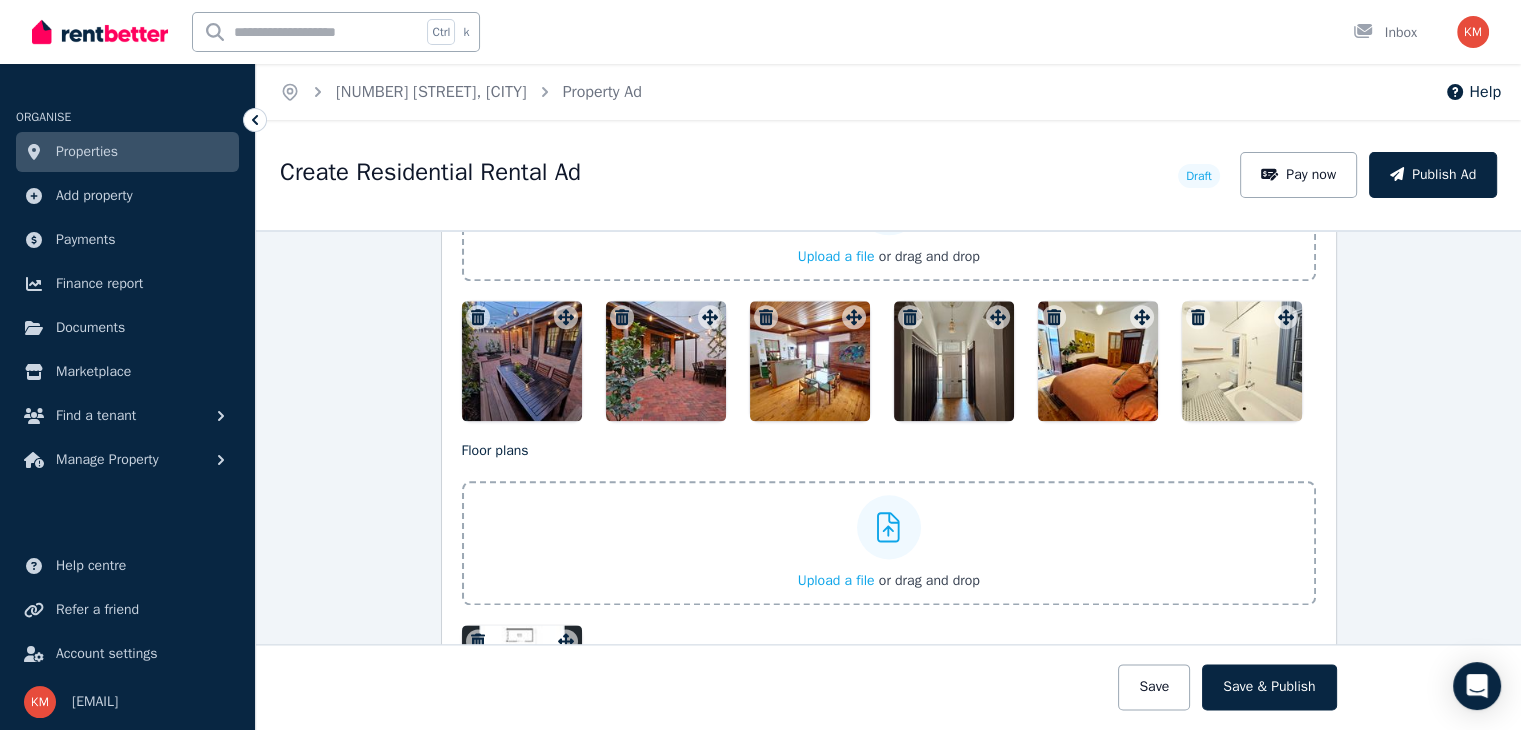 scroll, scrollTop: 2525, scrollLeft: 0, axis: vertical 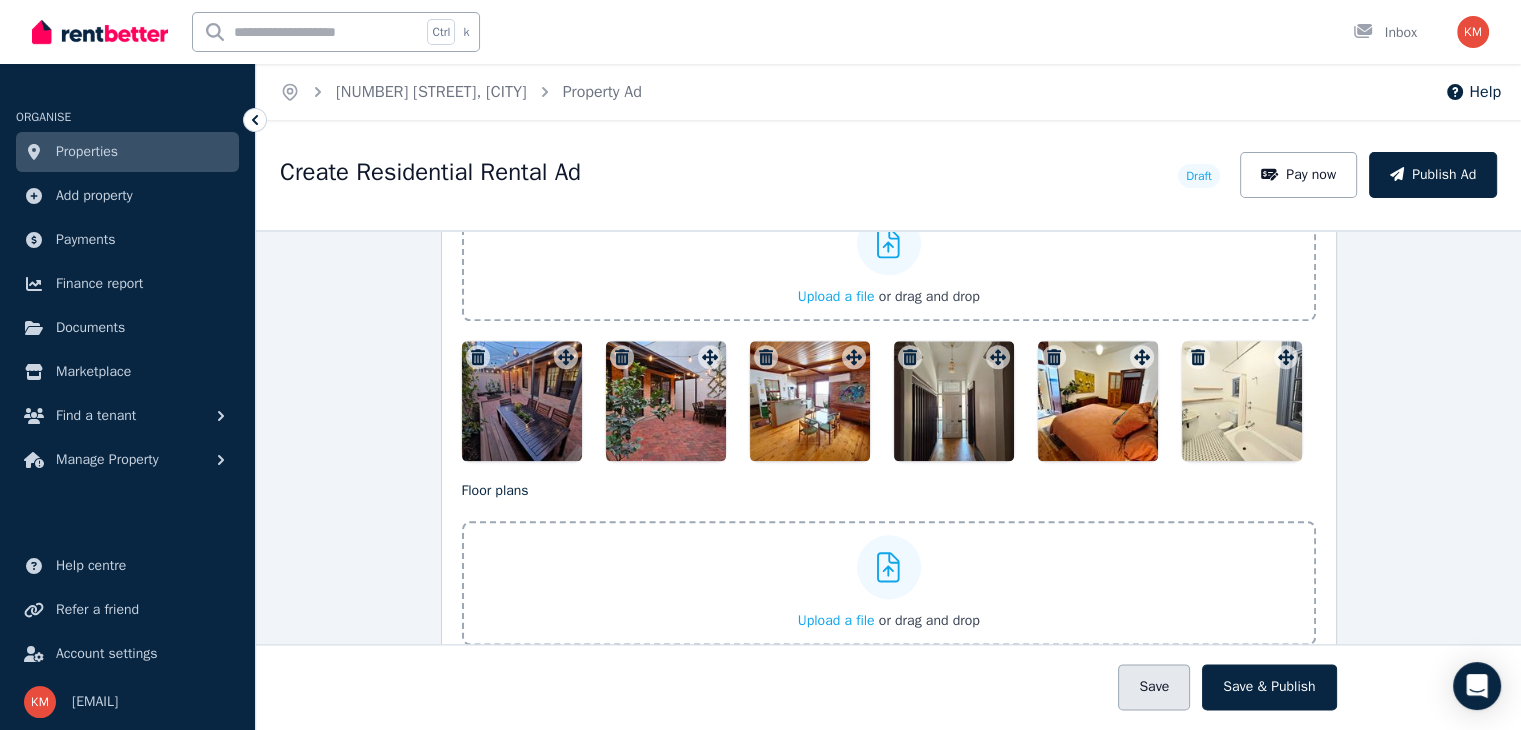 click on "Save" at bounding box center (1154, 687) 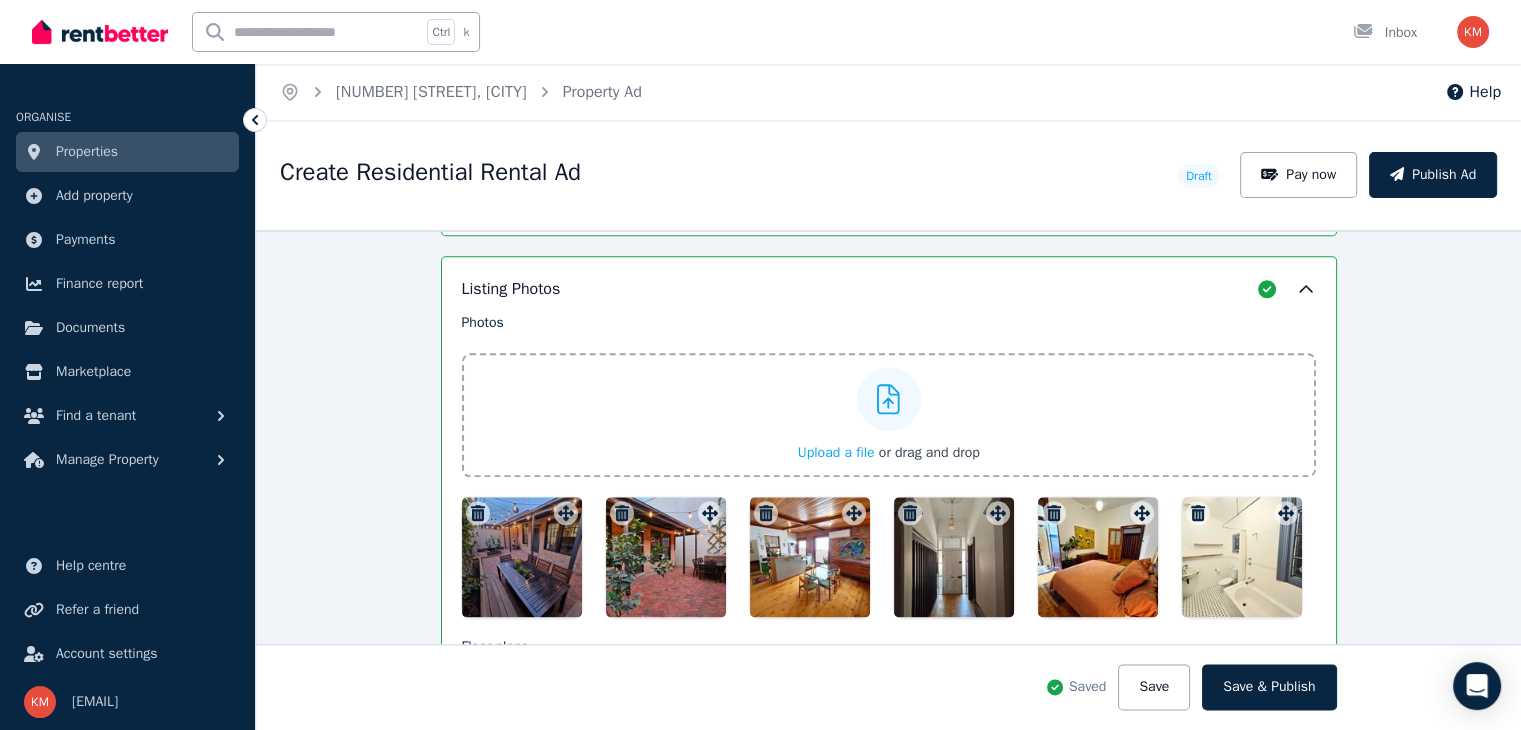 scroll, scrollTop: 2681, scrollLeft: 0, axis: vertical 